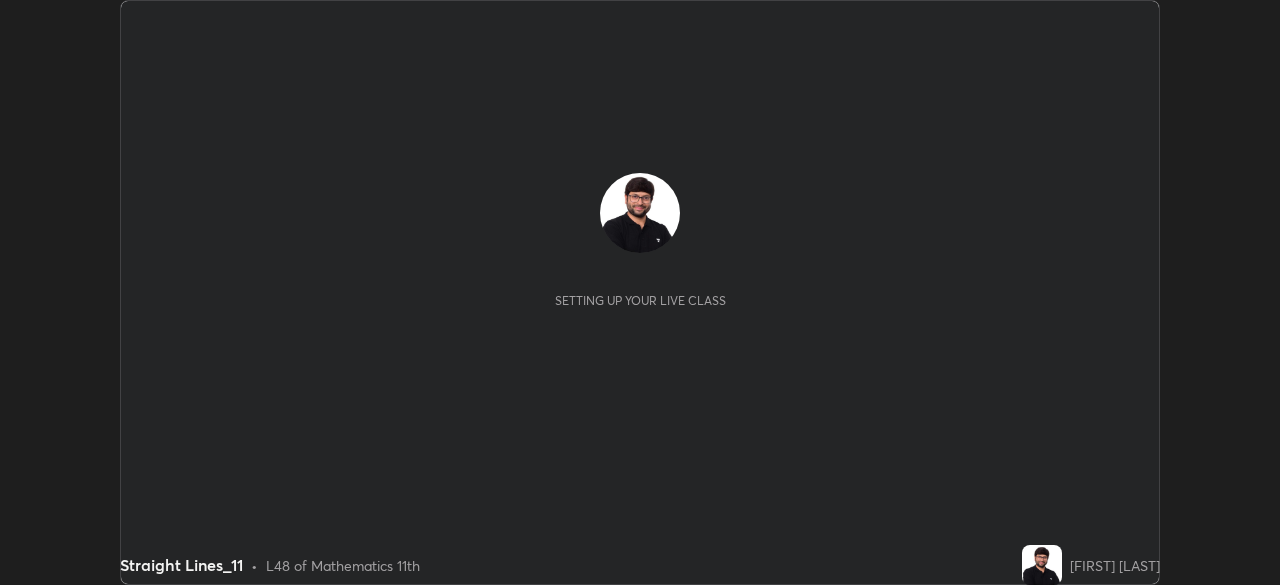 scroll, scrollTop: 0, scrollLeft: 0, axis: both 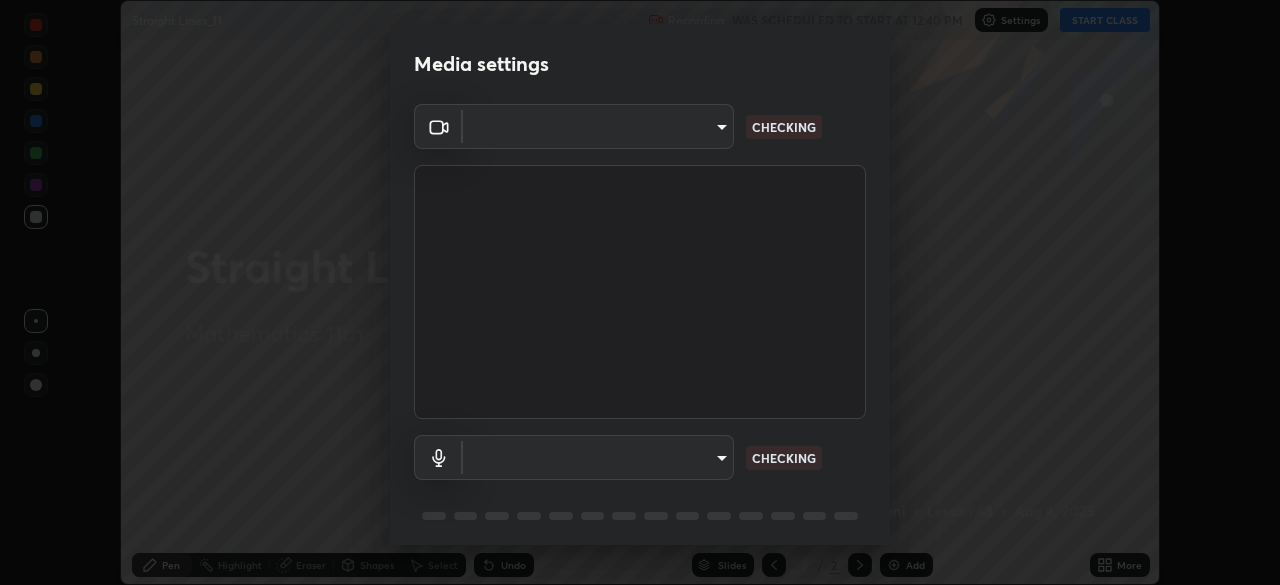 type on "e2b4cb918b4400ba02a0192ae9998b18c1f09d36479f8a70bd3f64f4de27a966" 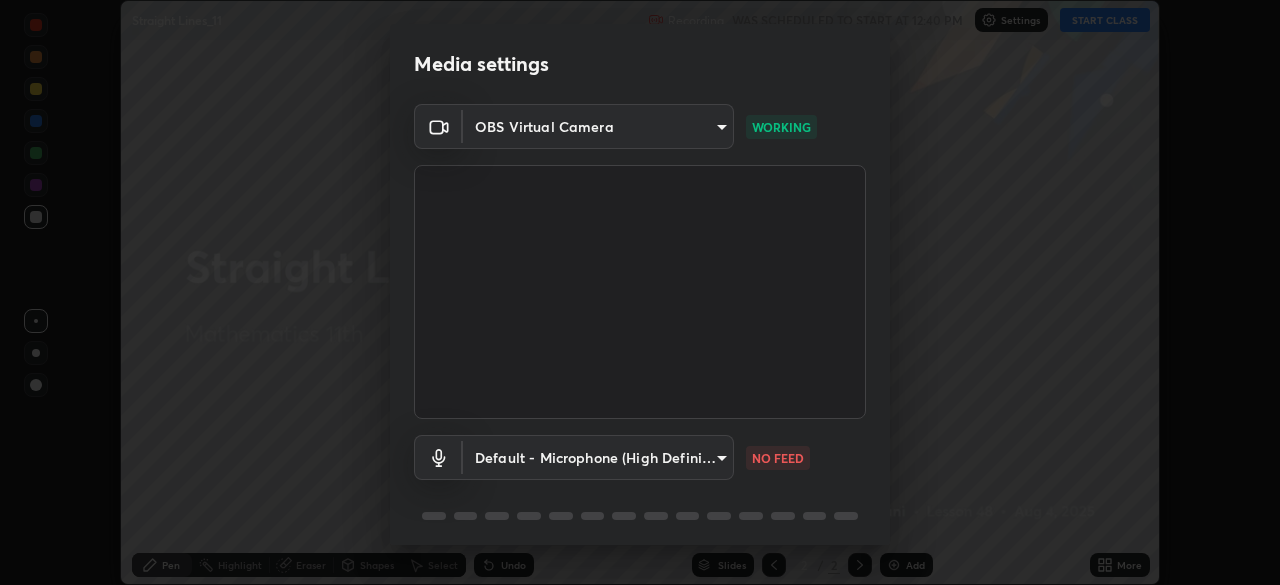click on "Erase all Straight Lines_11 Recording WAS SCHEDULED TO START AT  12:40 PM Settings START CLASS Setting up your live class Straight Lines_11 • L48 of Mathematics 11th [FIRST] [LAST] Pen Highlight Eraser Shapes Select Undo Slides 2 / 2 Add More No doubts shared Encourage your learners to ask a doubt for better clarity Report an issue Reason for reporting Buffering Chat not working Audio - Video sync issue Educator video quality low ​ Attach an image Report Media settings OBS Virtual Camera e2b4cb918b4400ba02a0192ae9998b18c1f09d36479f8a70bd3f64f4de27a966 WORKING Default - Microphone (High Definition Audio Device) default NO FEED 1 / 5 Next" at bounding box center [640, 292] 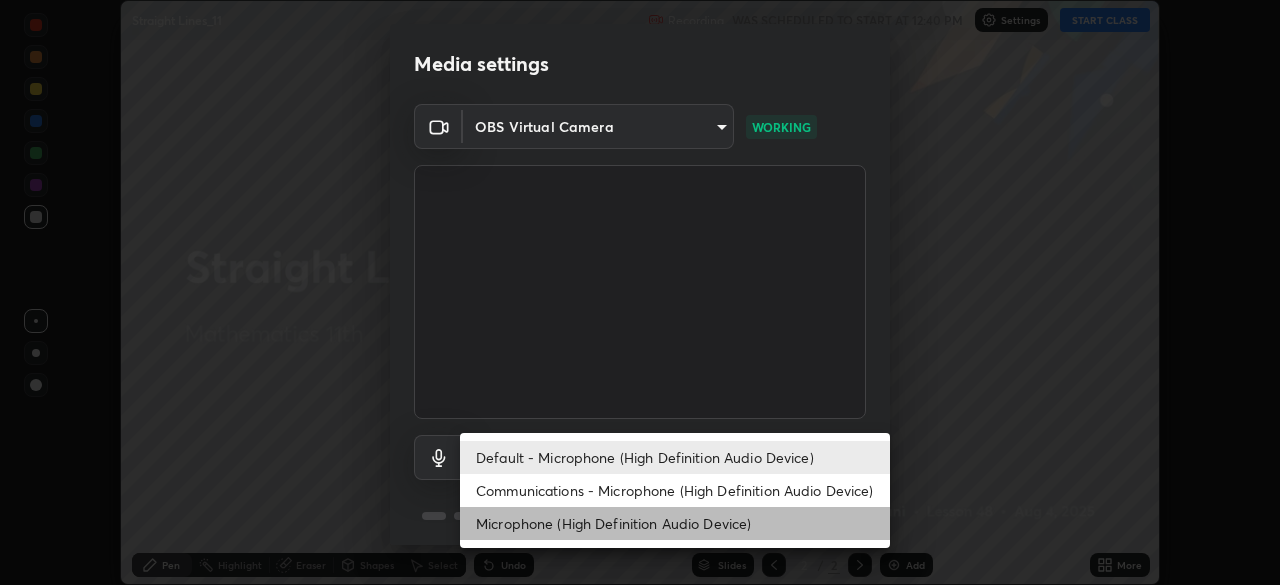 click on "Microphone (High Definition Audio Device)" at bounding box center [675, 523] 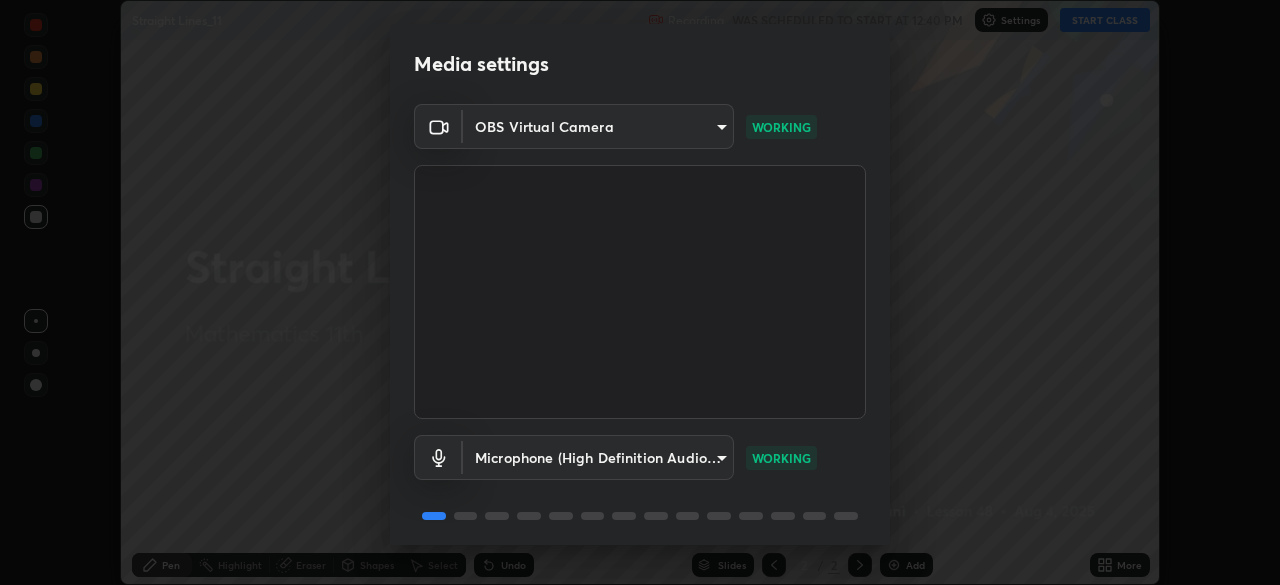 scroll, scrollTop: 71, scrollLeft: 0, axis: vertical 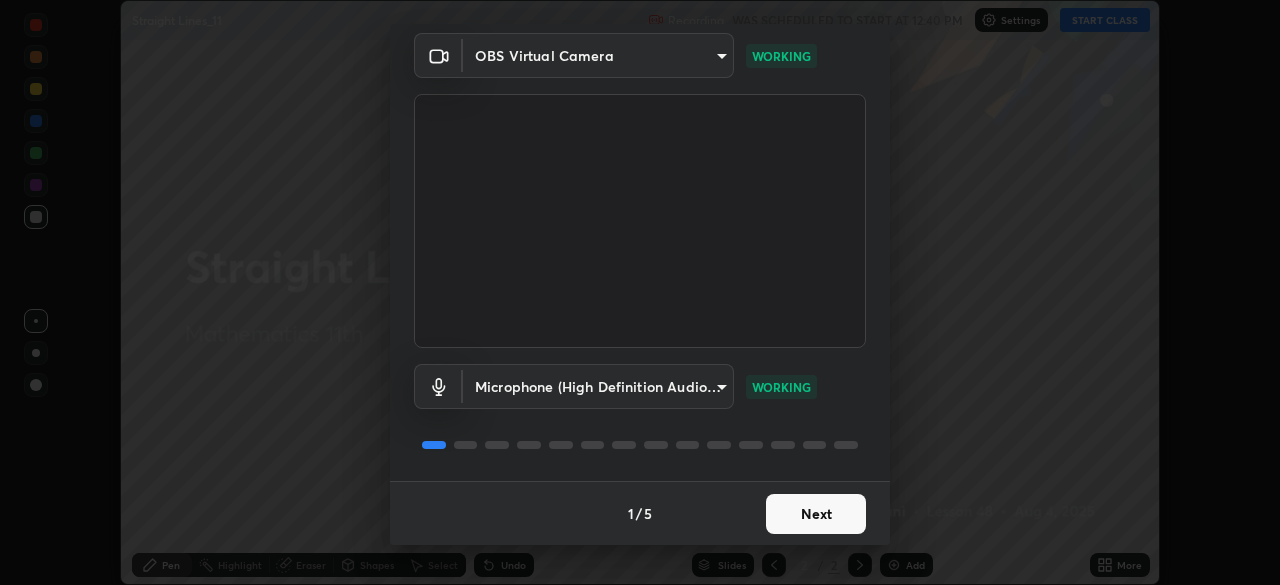 click on "Next" at bounding box center (816, 514) 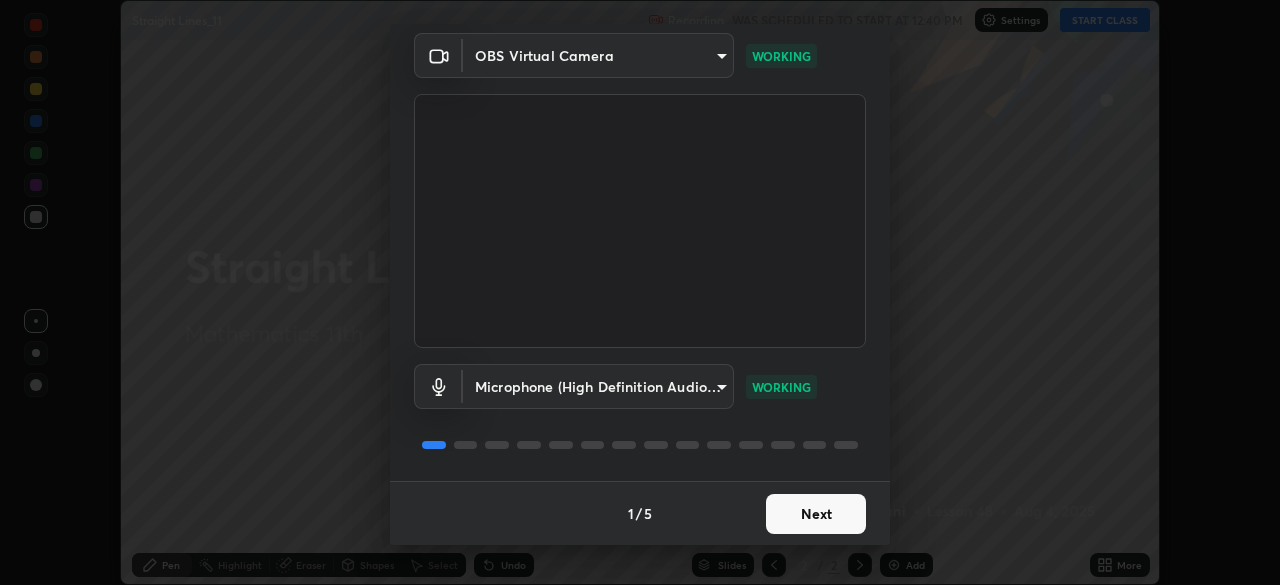 scroll, scrollTop: 0, scrollLeft: 0, axis: both 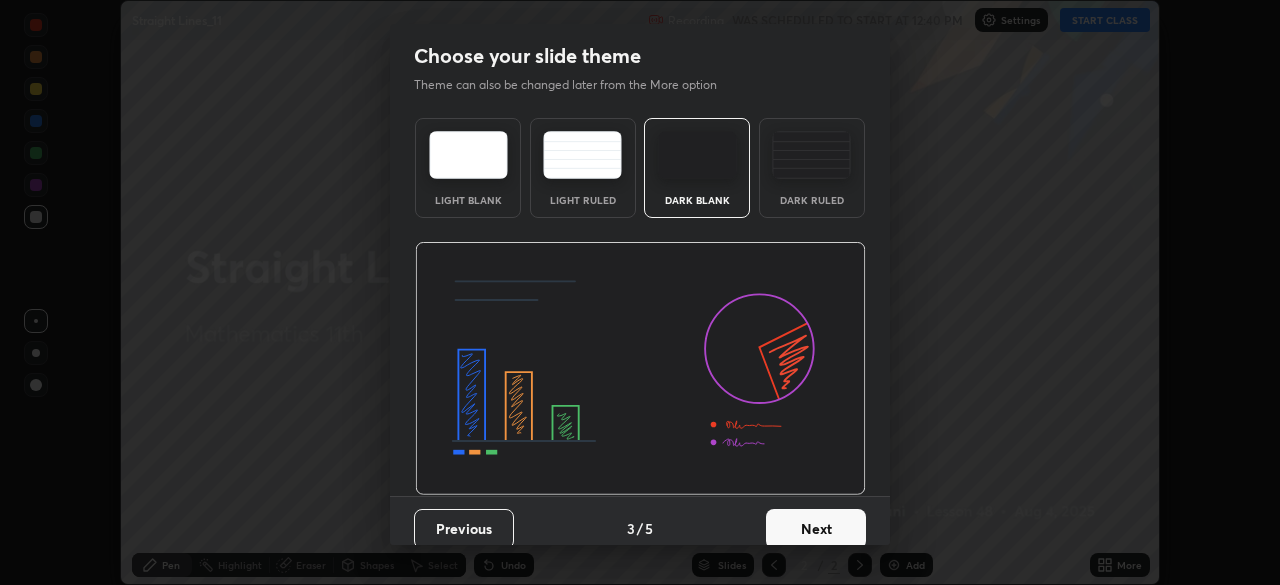 click on "Next" at bounding box center (816, 529) 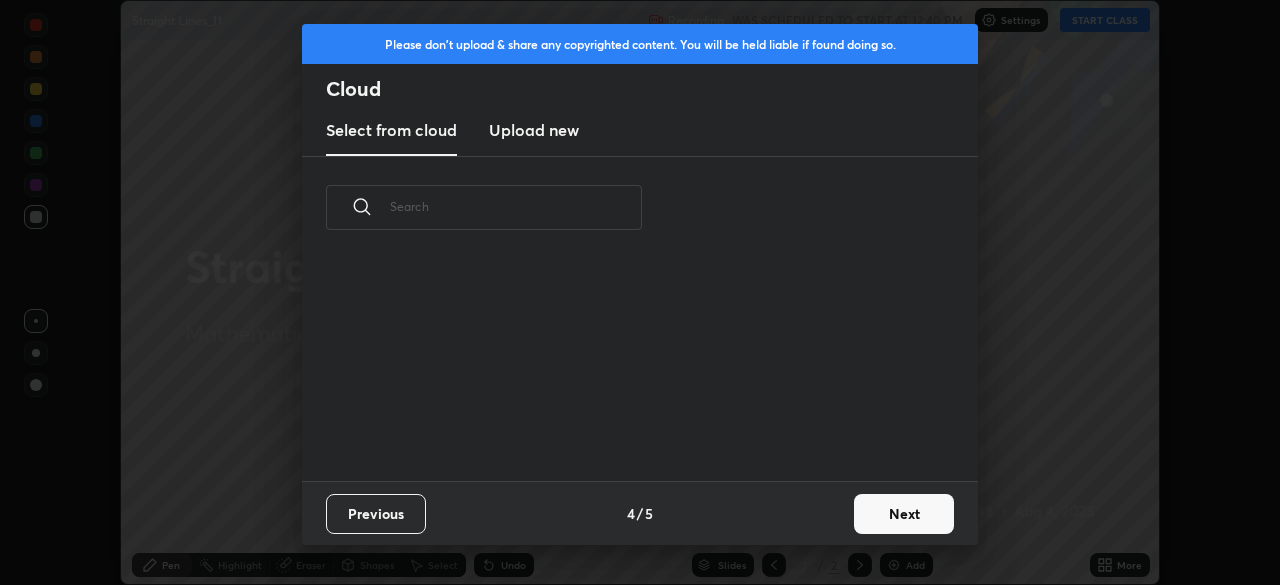 click on "Next" at bounding box center (904, 514) 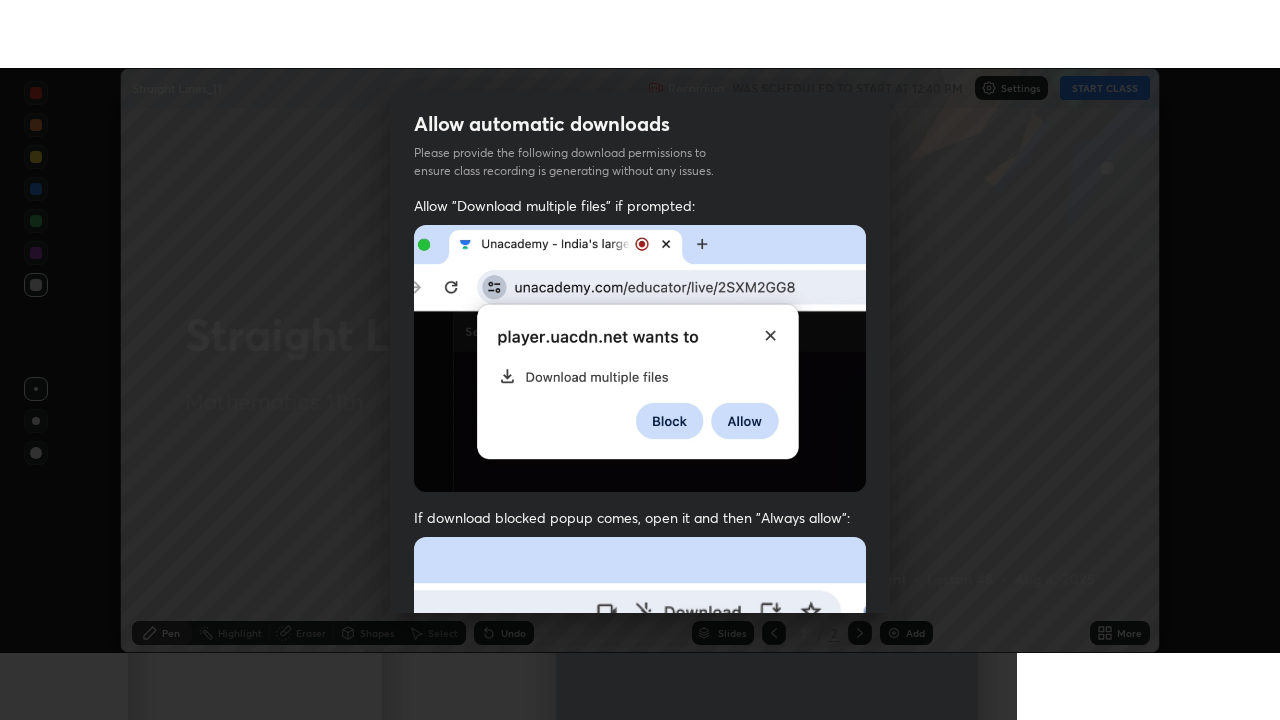 scroll, scrollTop: 479, scrollLeft: 0, axis: vertical 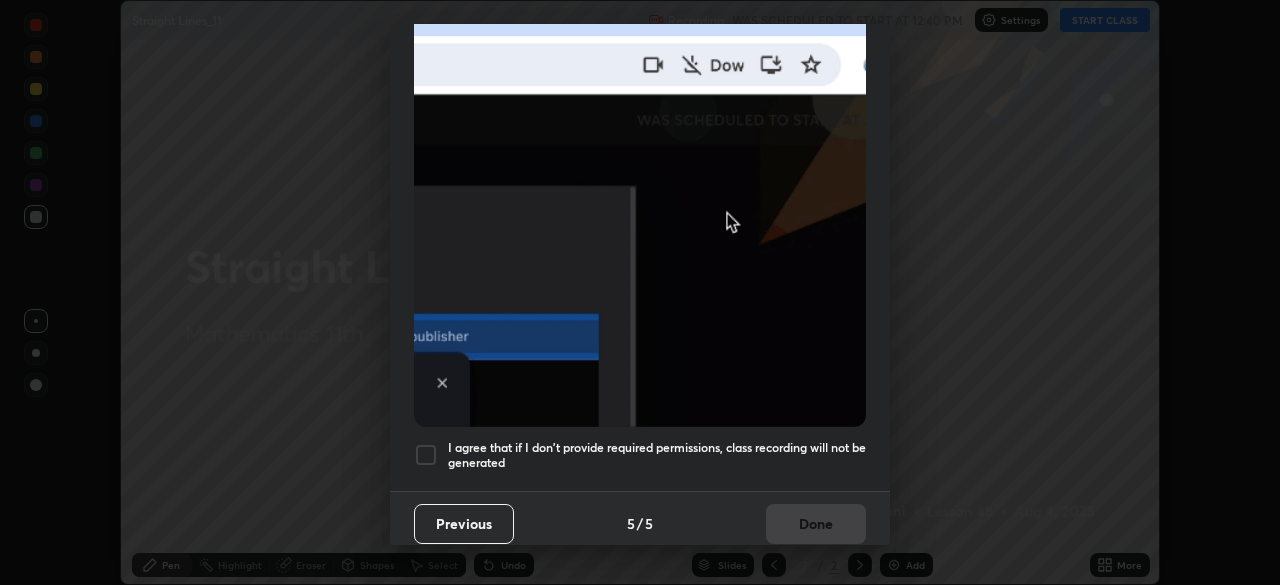 click at bounding box center (426, 455) 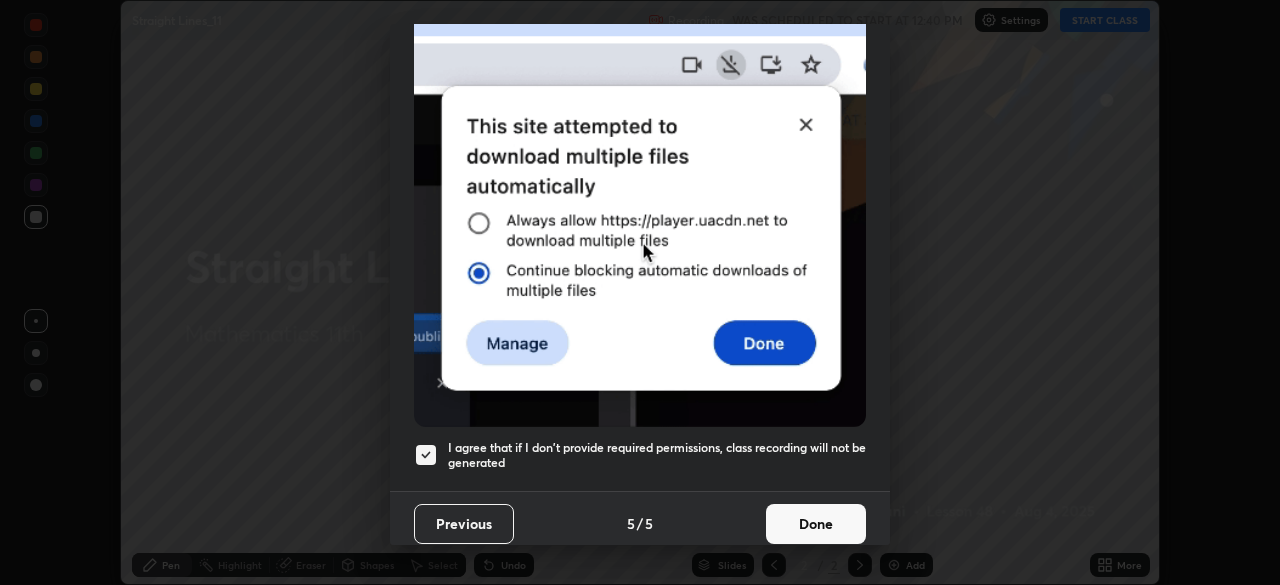 click on "Done" at bounding box center (816, 524) 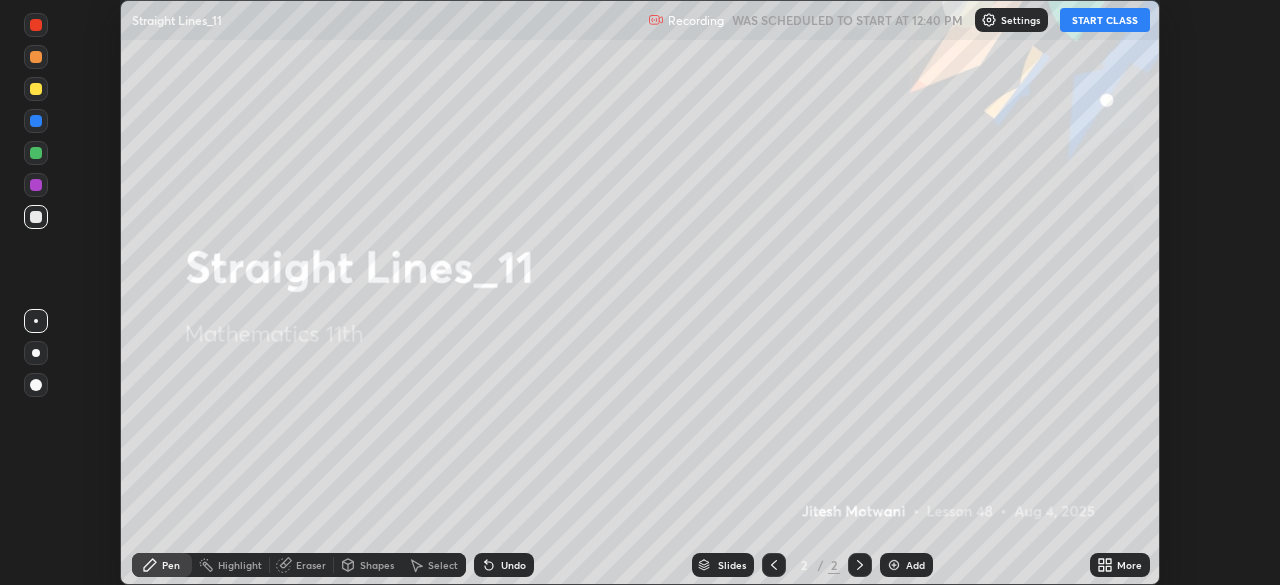 click on "START CLASS" at bounding box center [1105, 20] 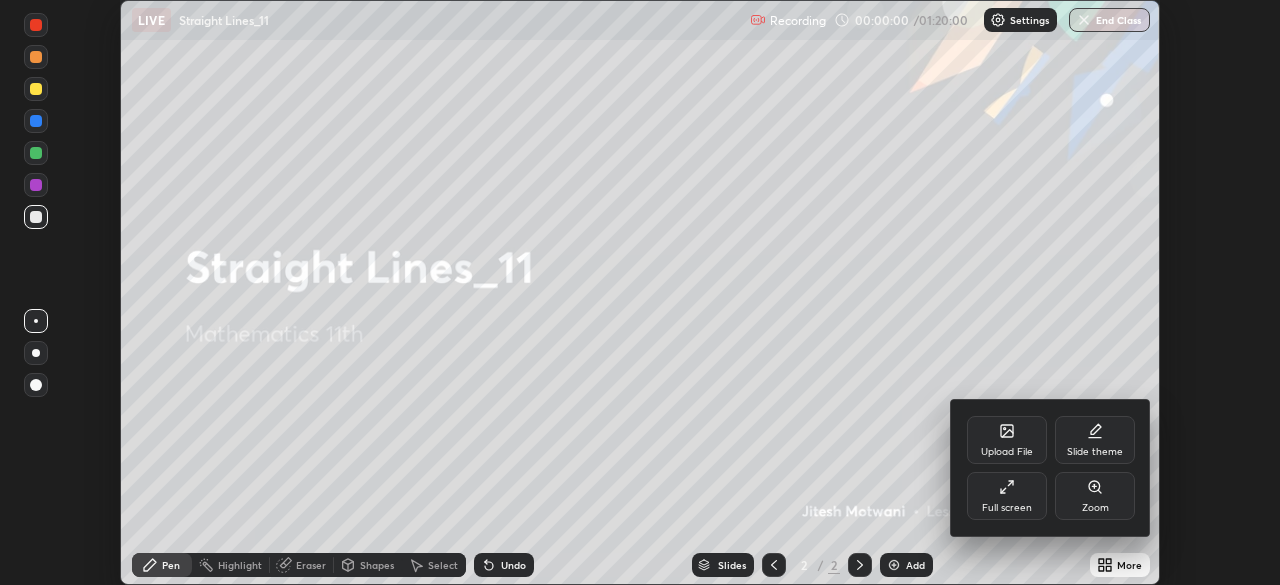 click on "Full screen" at bounding box center (1007, 508) 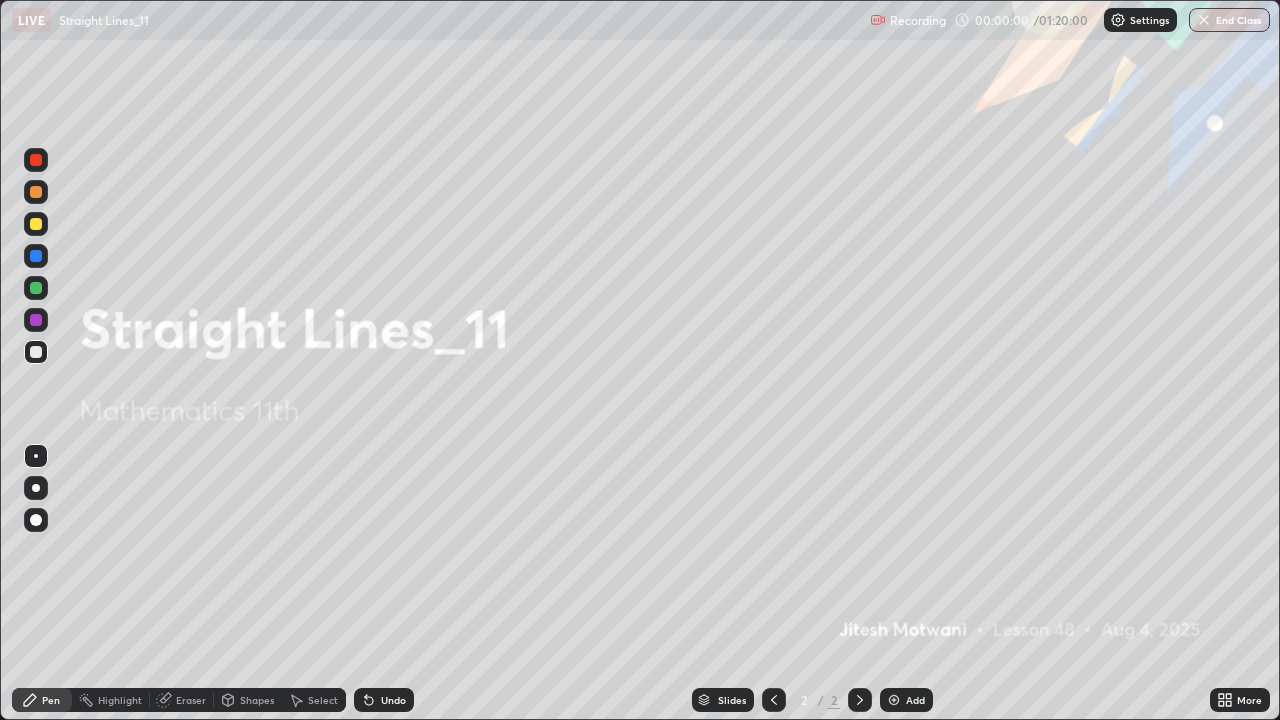 scroll, scrollTop: 99280, scrollLeft: 98720, axis: both 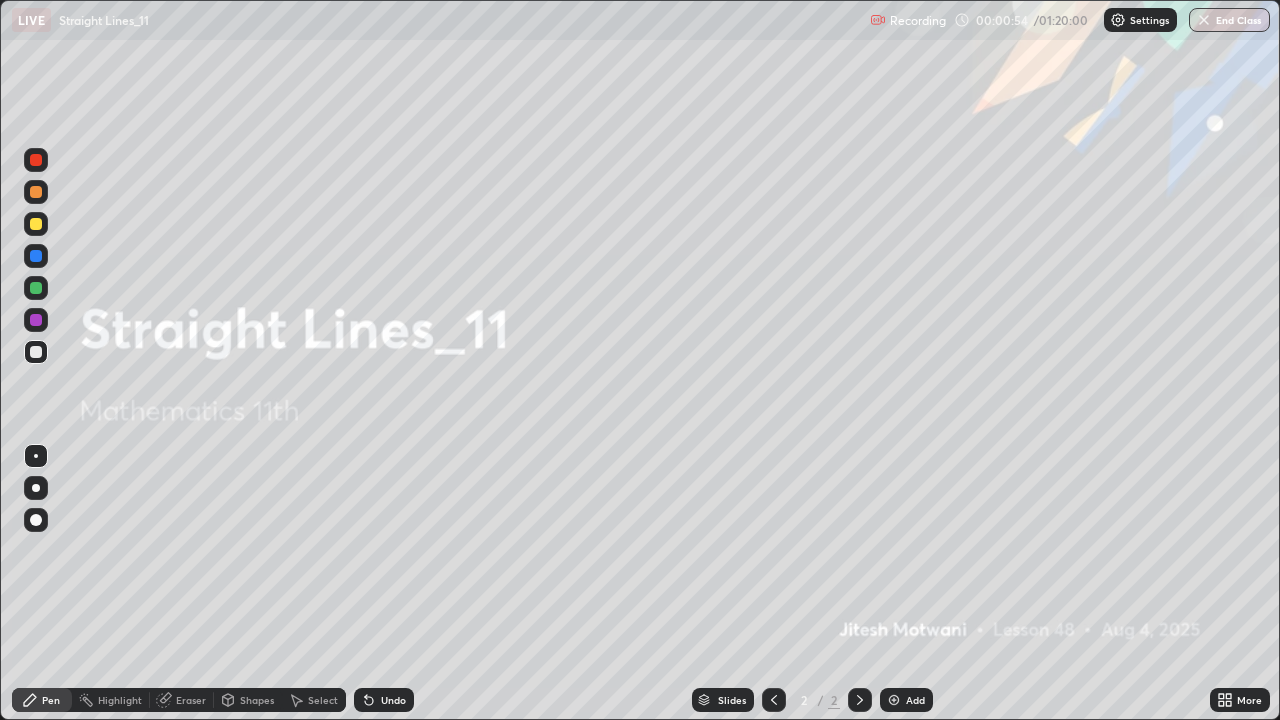 click on "Add" at bounding box center [906, 700] 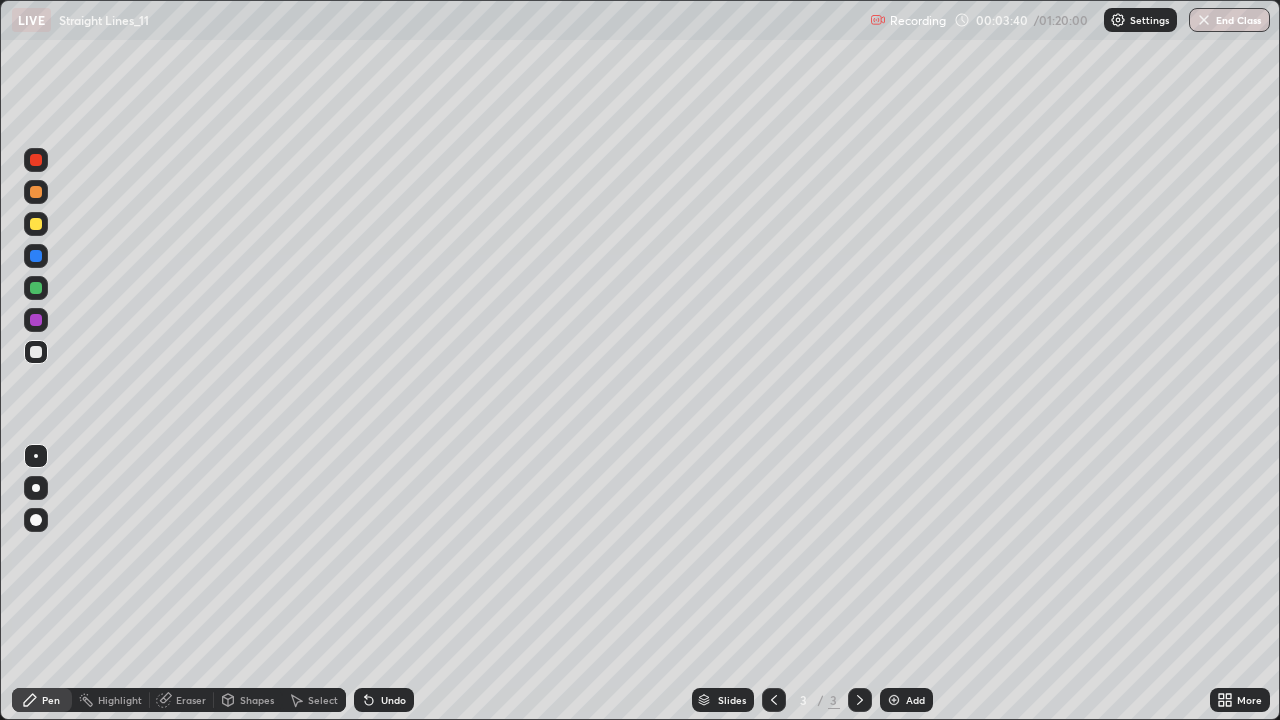 click at bounding box center (36, 224) 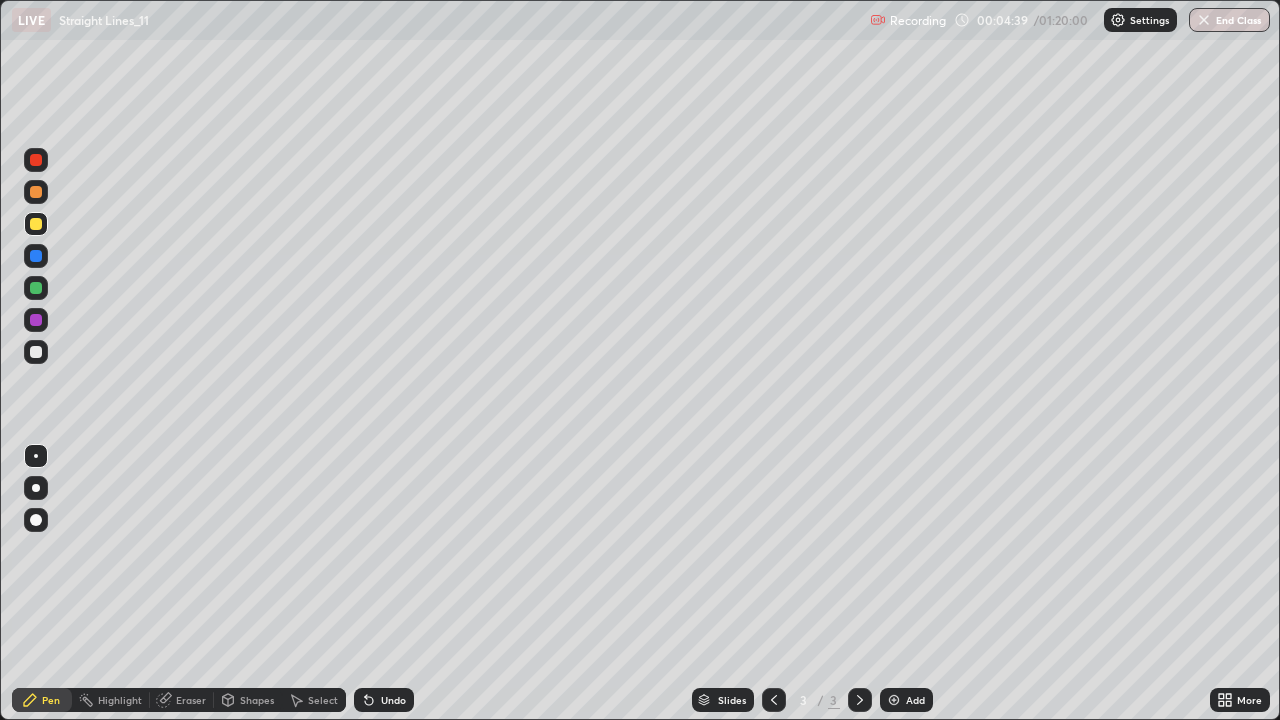 click on "Undo" at bounding box center [384, 700] 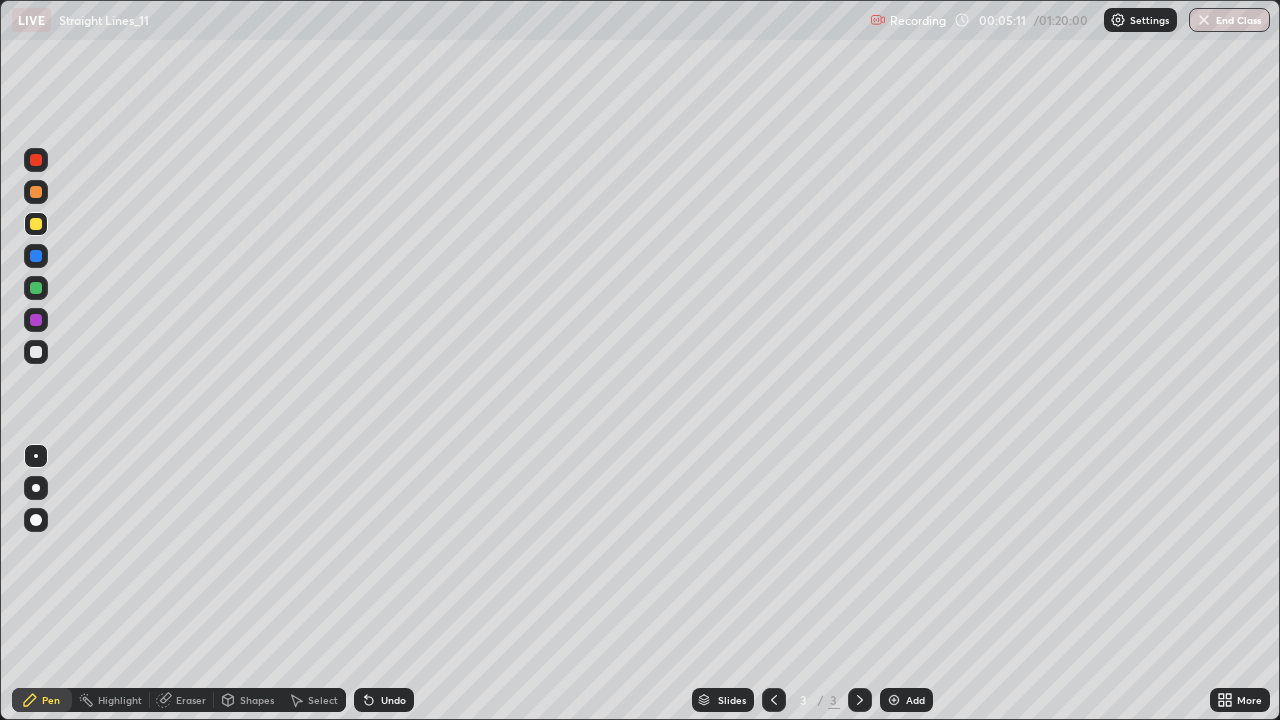 click at bounding box center (36, 352) 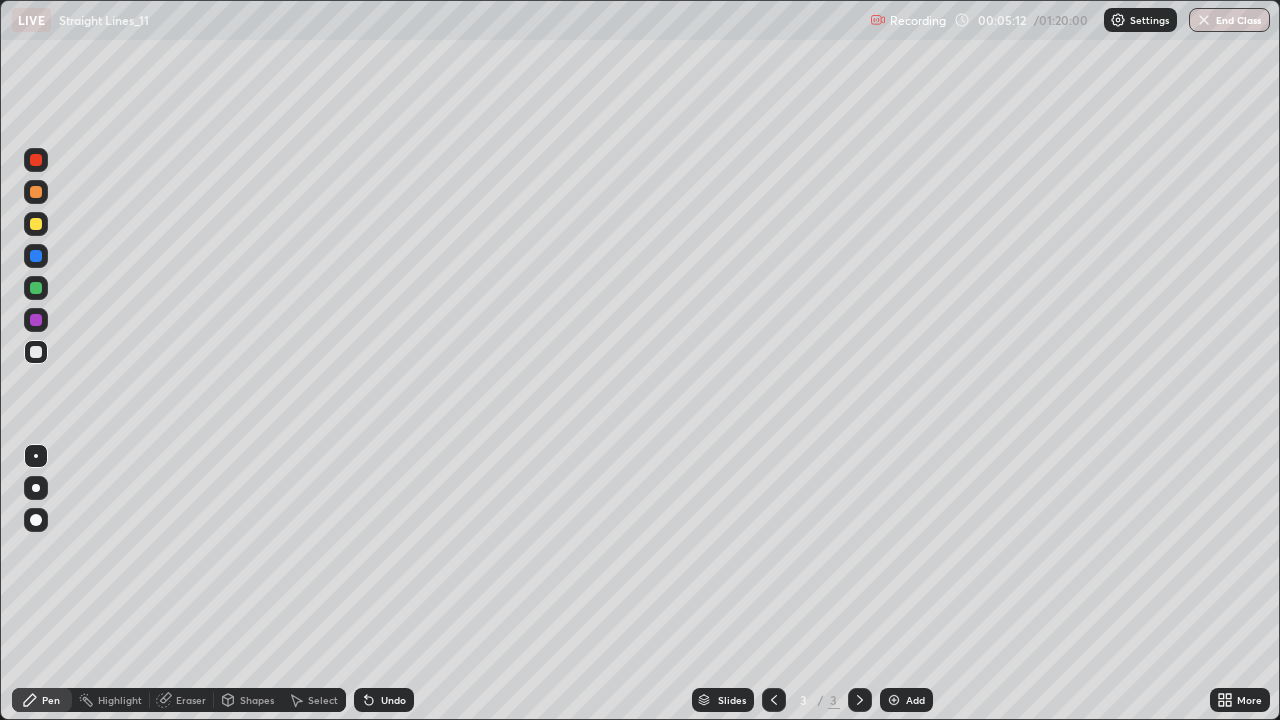 click on "Shapes" at bounding box center (257, 700) 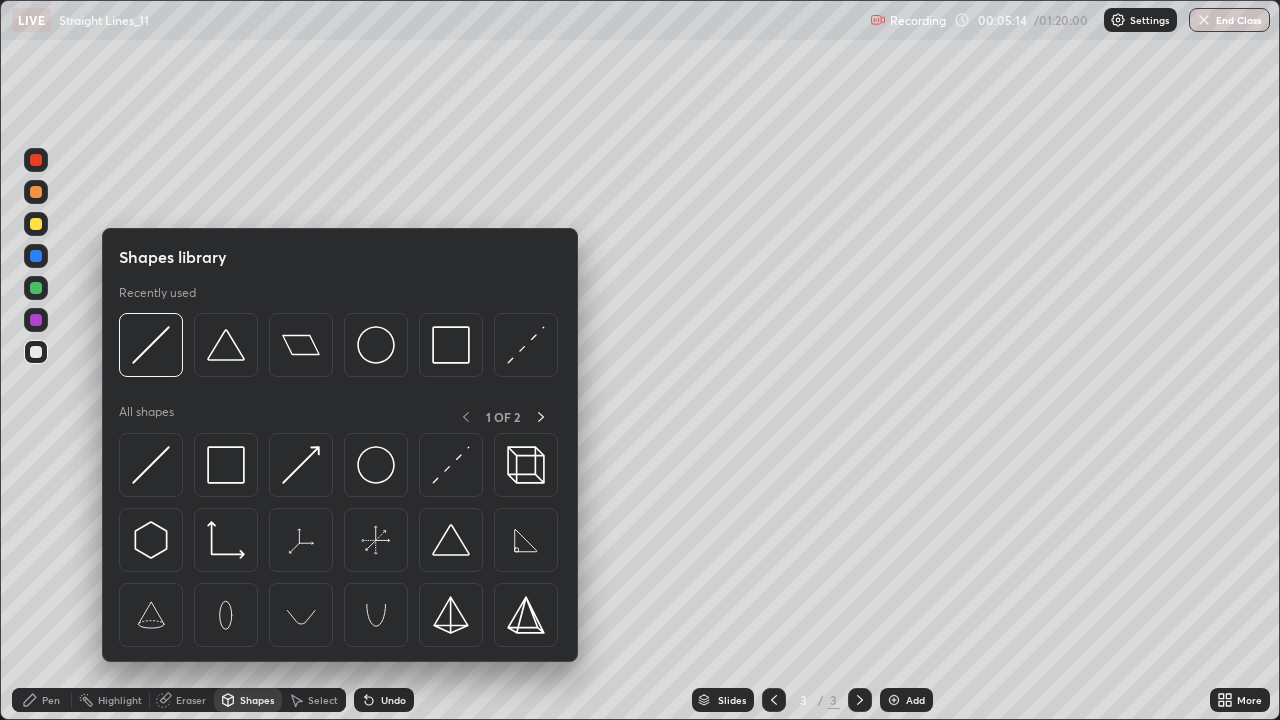 click at bounding box center (151, 345) 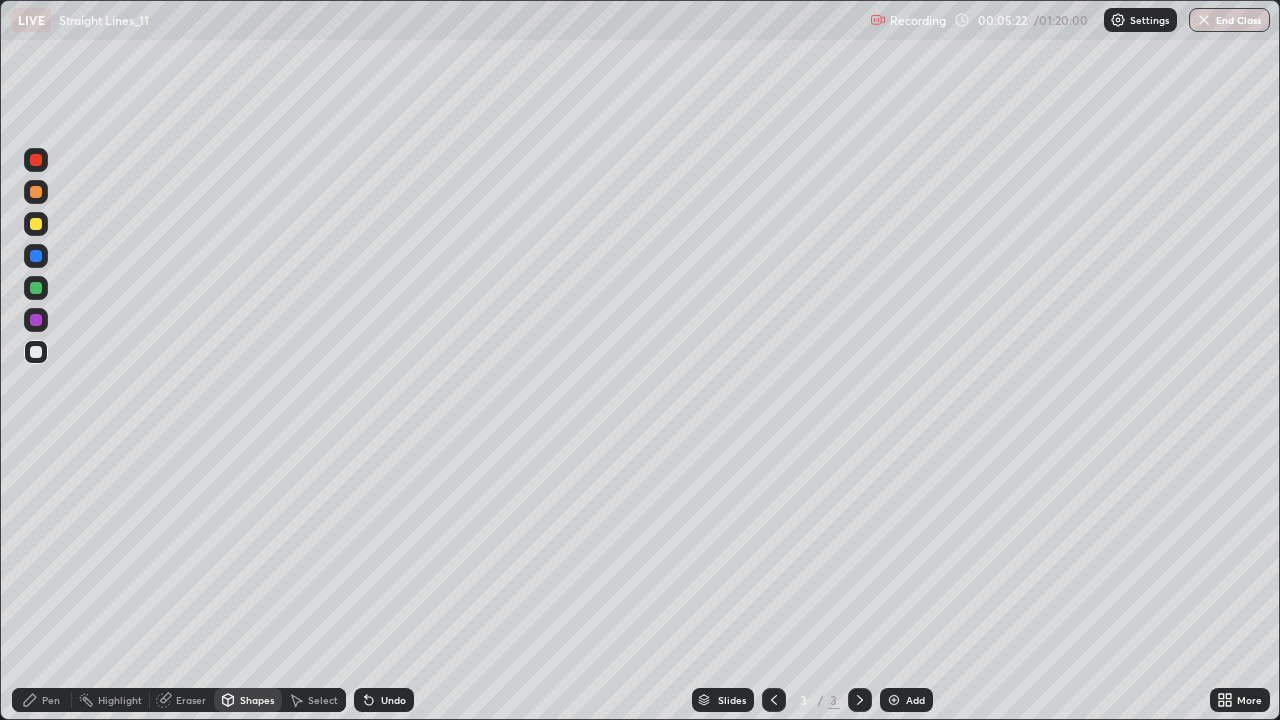 click at bounding box center [36, 288] 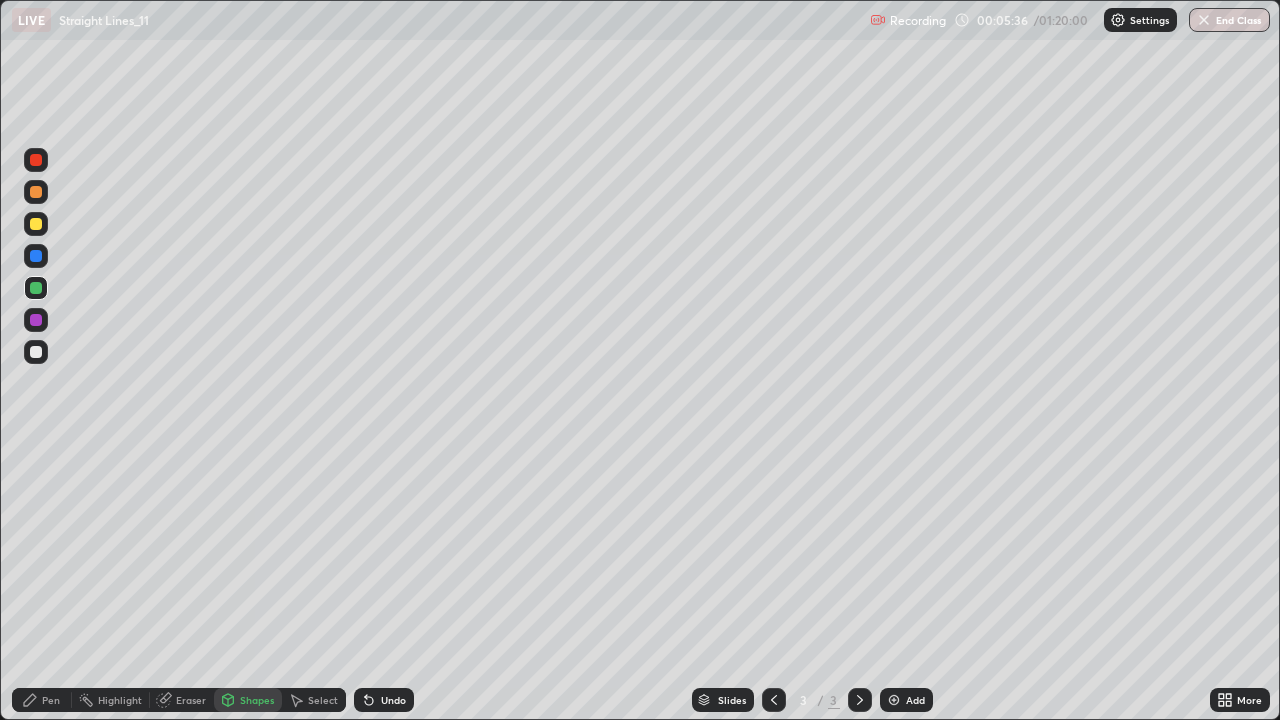 click on "Pen" at bounding box center [51, 700] 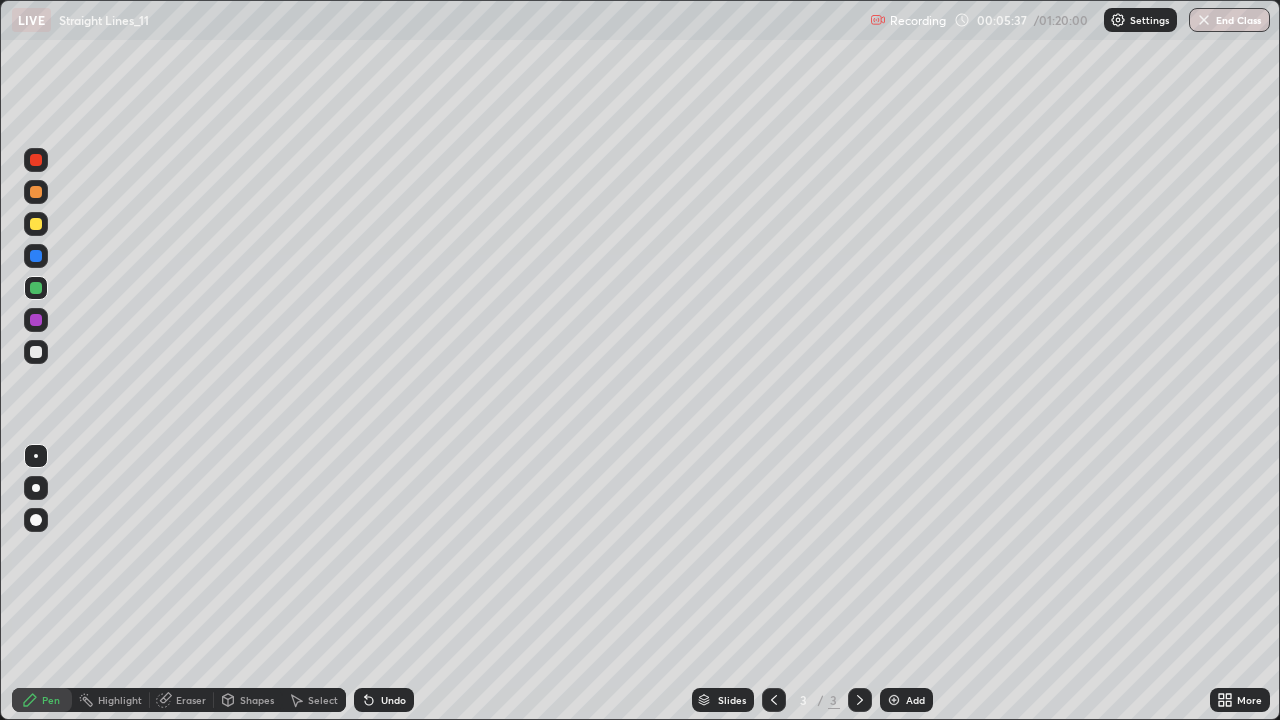 click at bounding box center (36, 256) 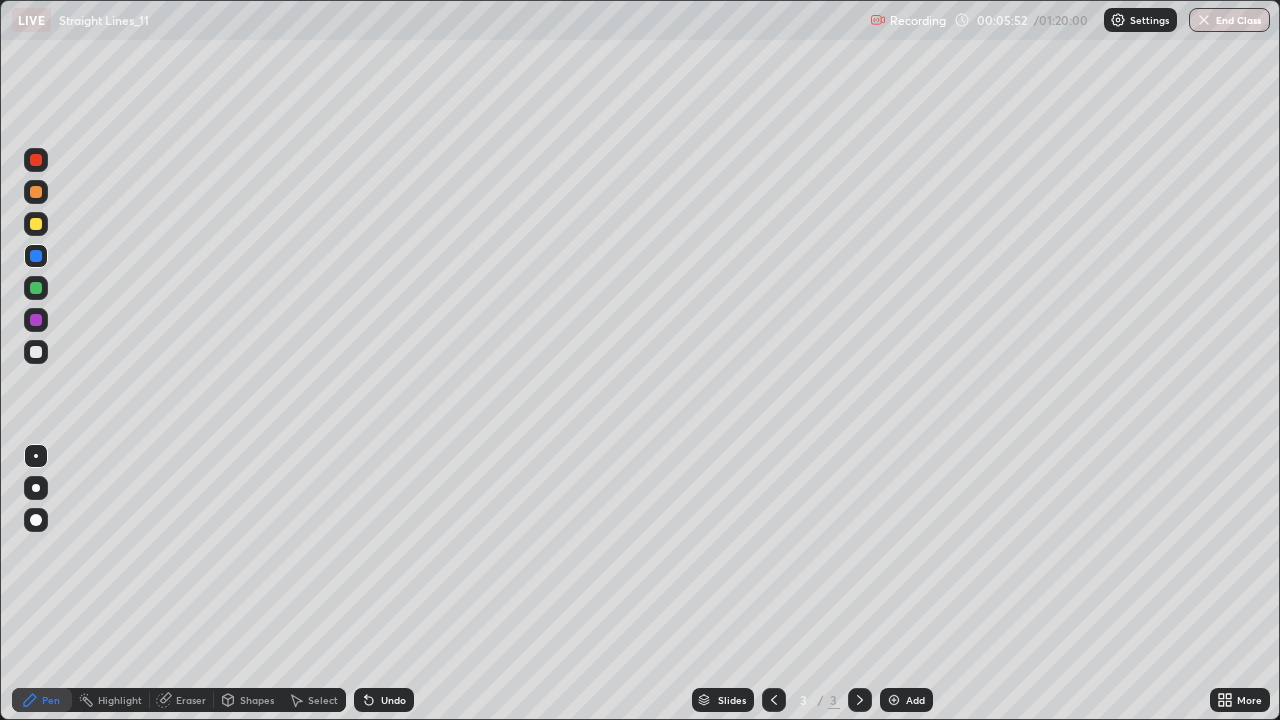 click at bounding box center (36, 320) 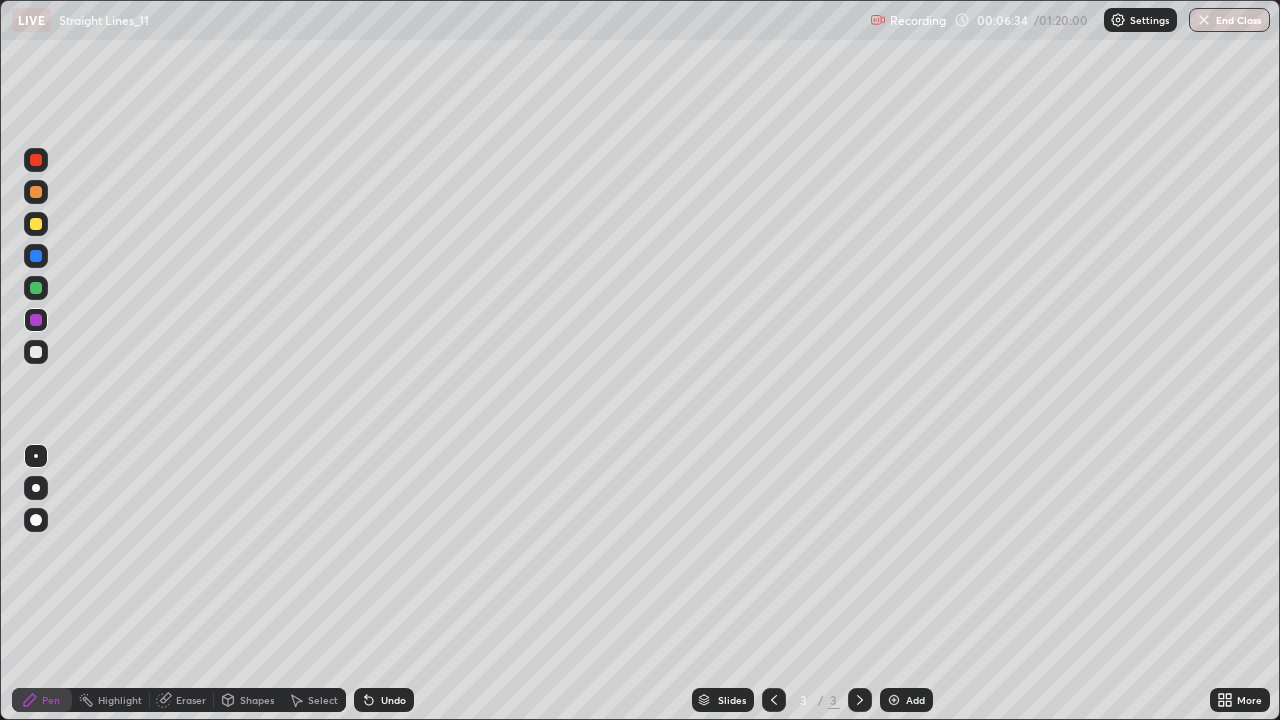 click at bounding box center [36, 192] 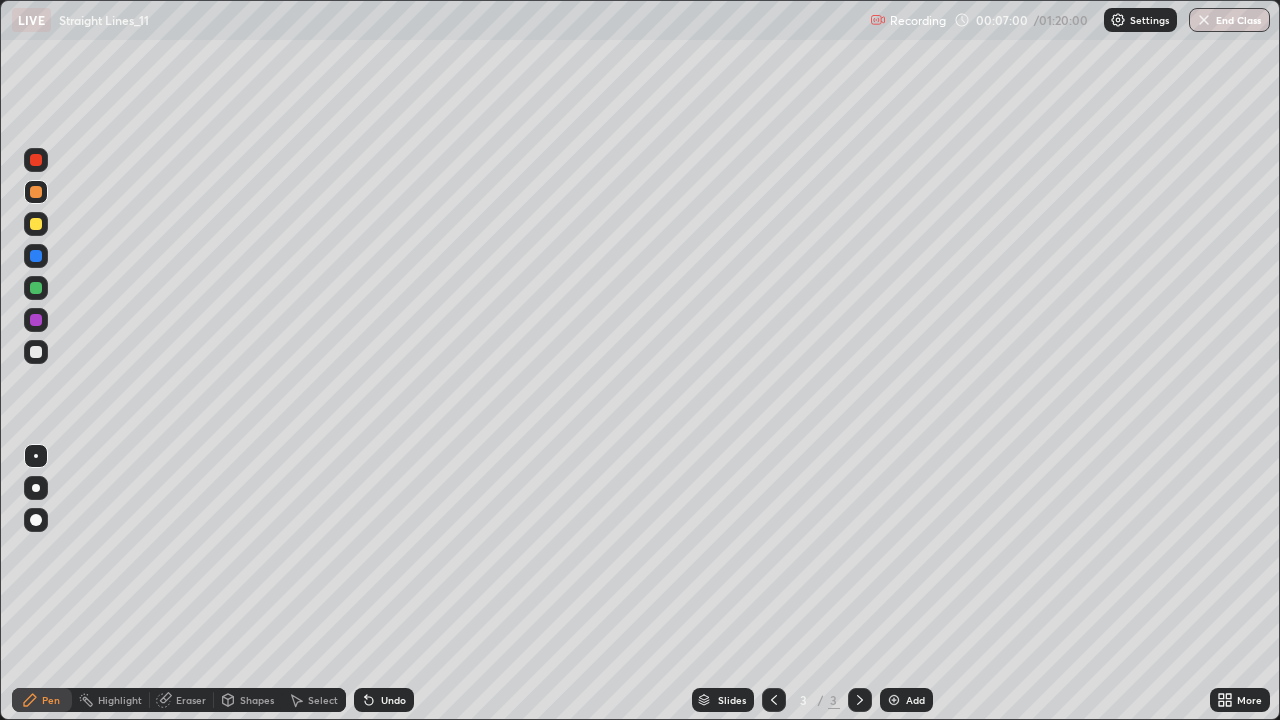 click on "Shapes" at bounding box center (257, 700) 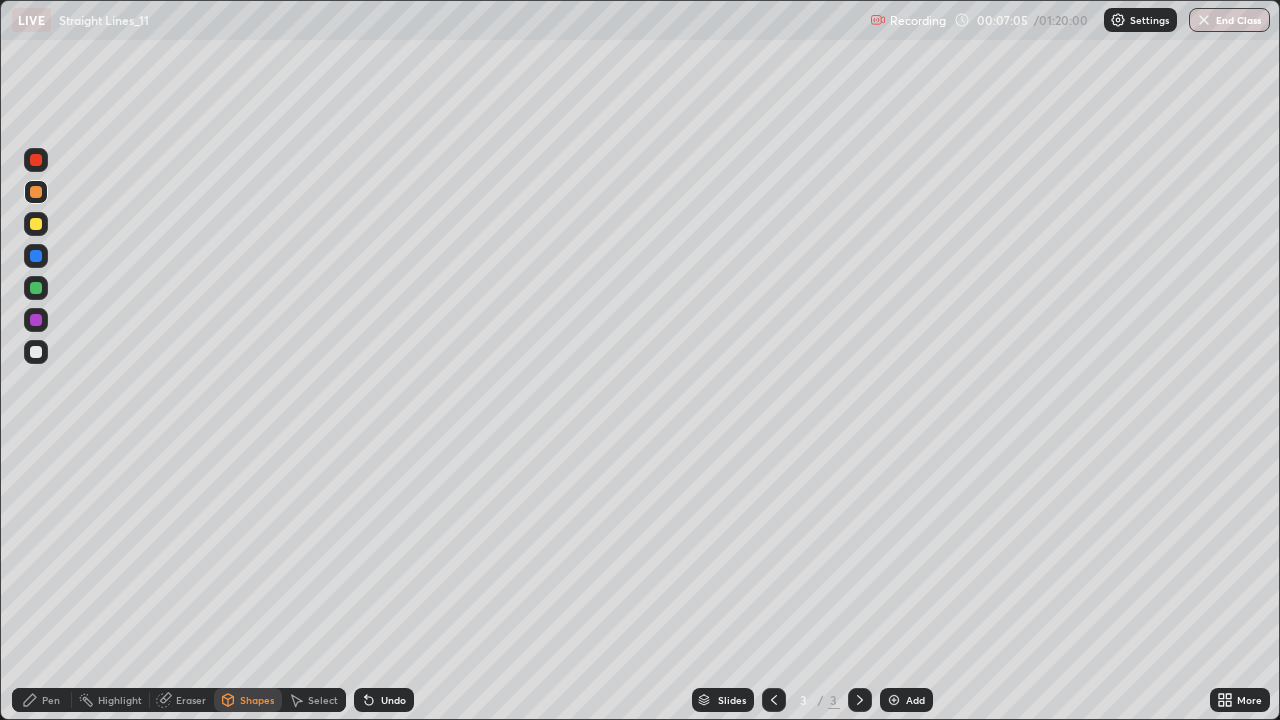 click at bounding box center [36, 352] 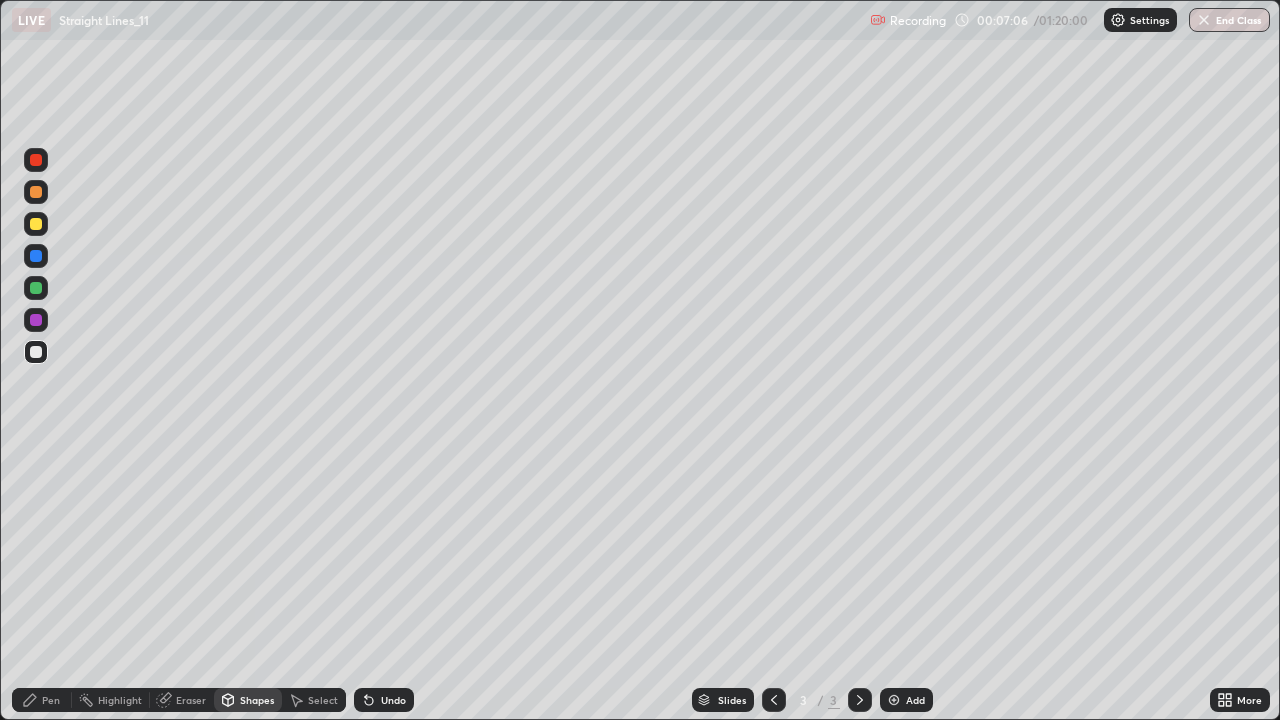 click on "Pen" at bounding box center [42, 700] 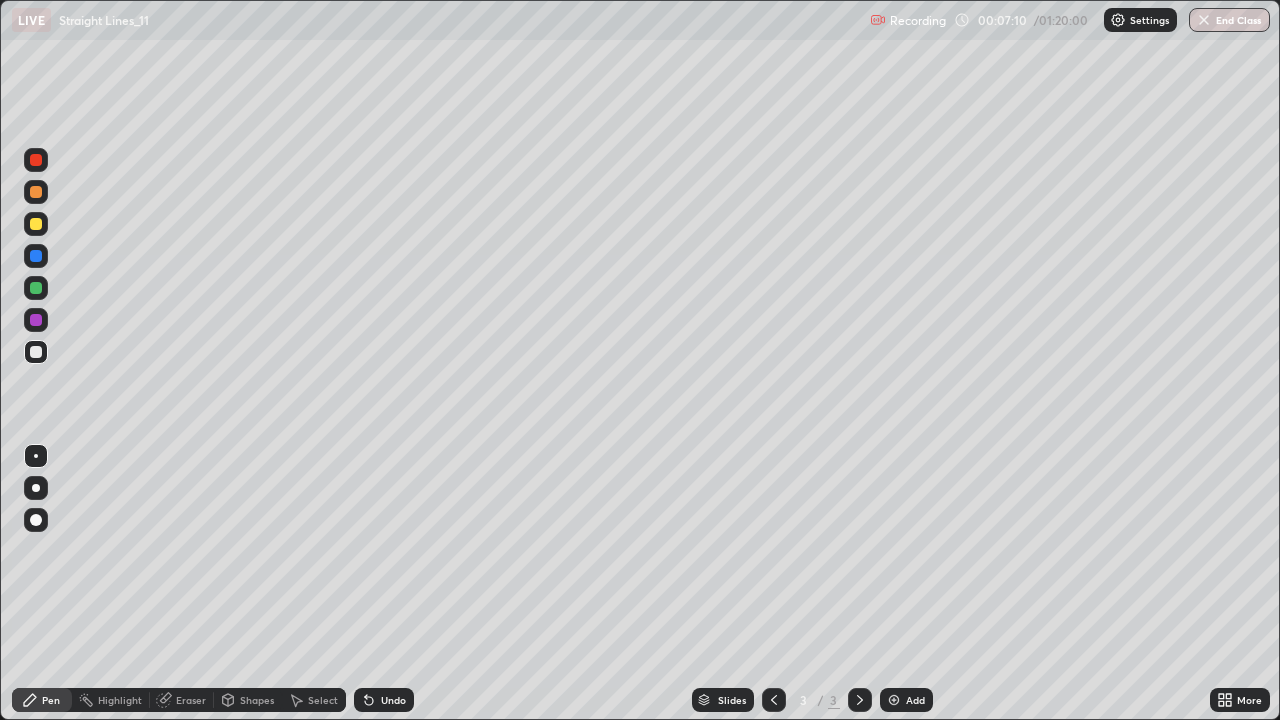 click on "Undo" at bounding box center (393, 700) 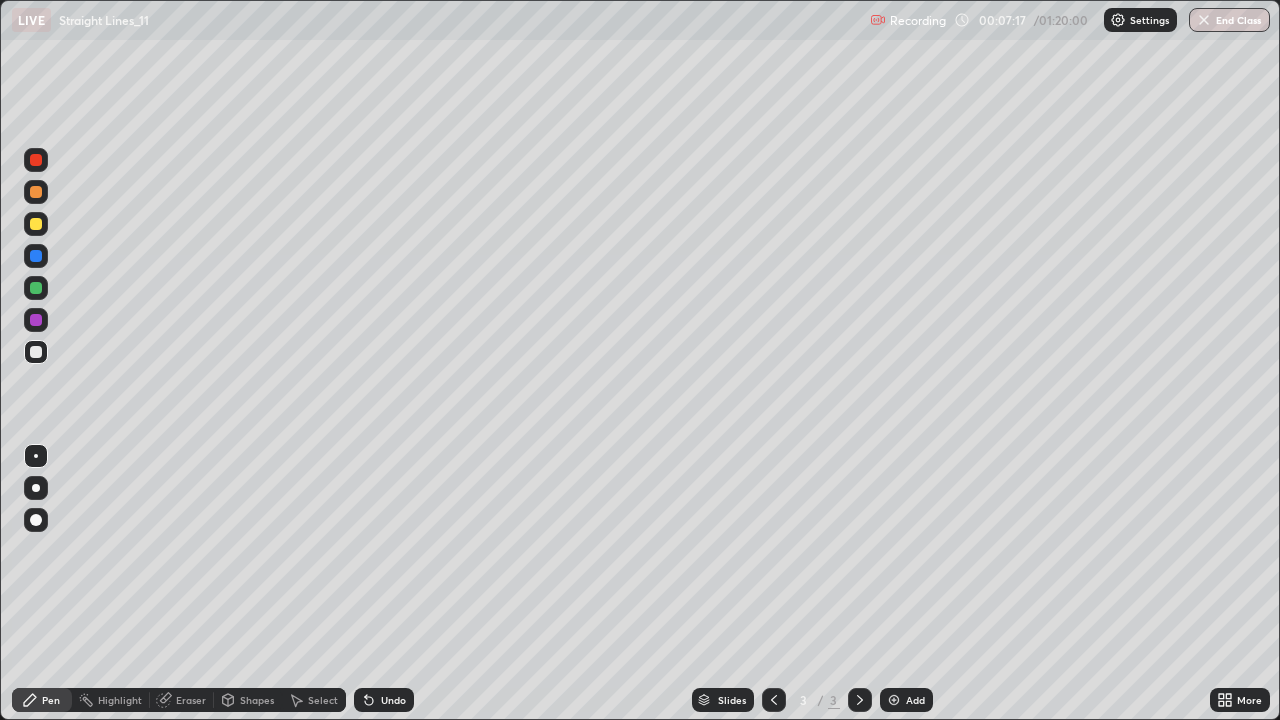 click on "Undo" at bounding box center (384, 700) 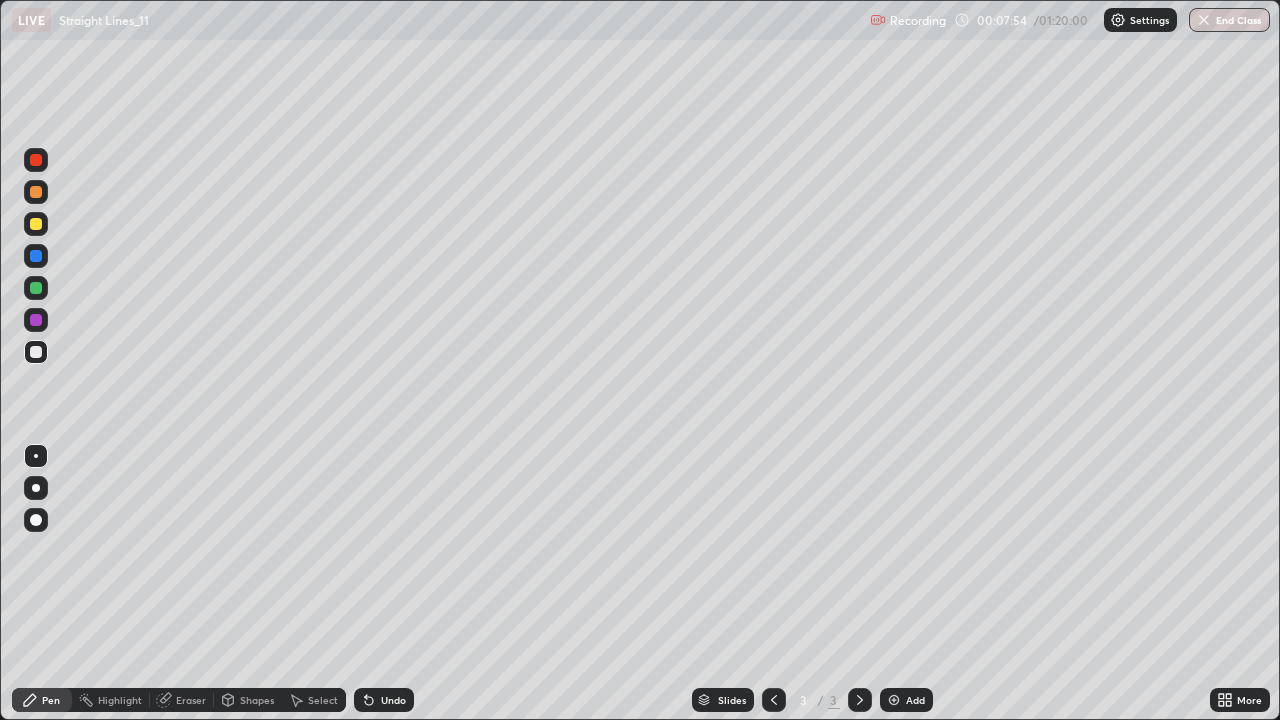 click on "Undo" at bounding box center [393, 700] 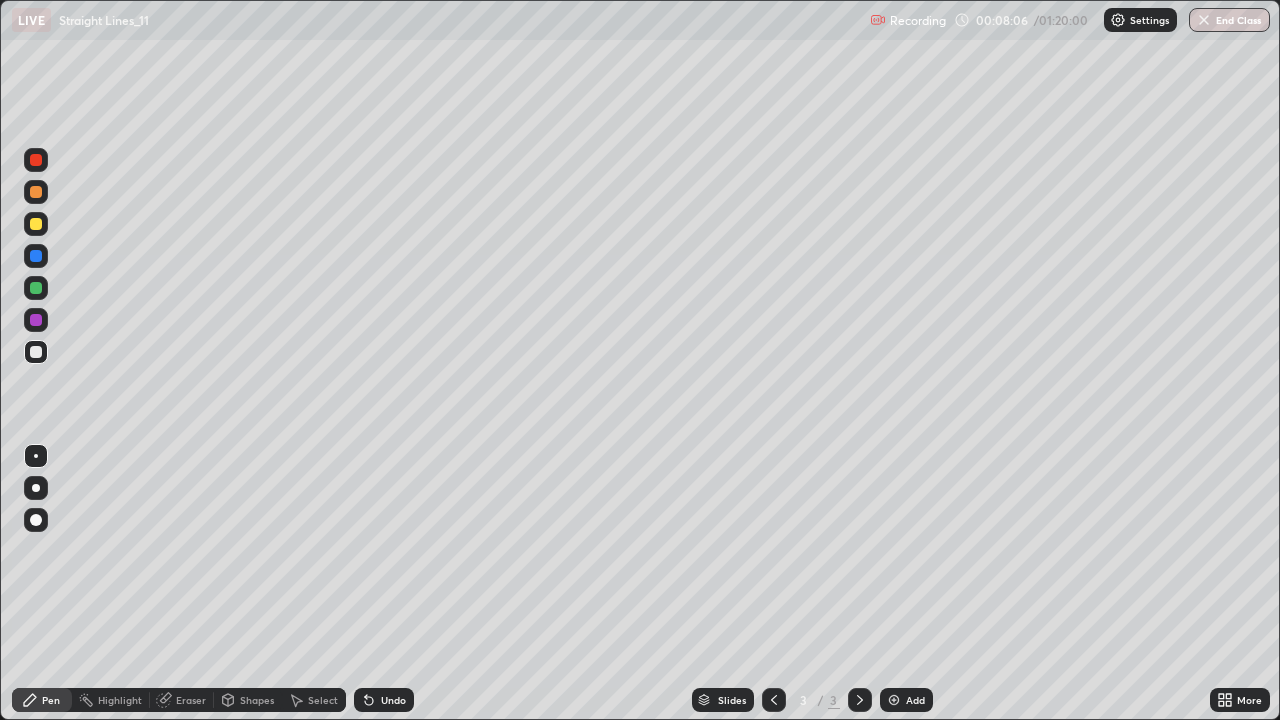 click at bounding box center [36, 288] 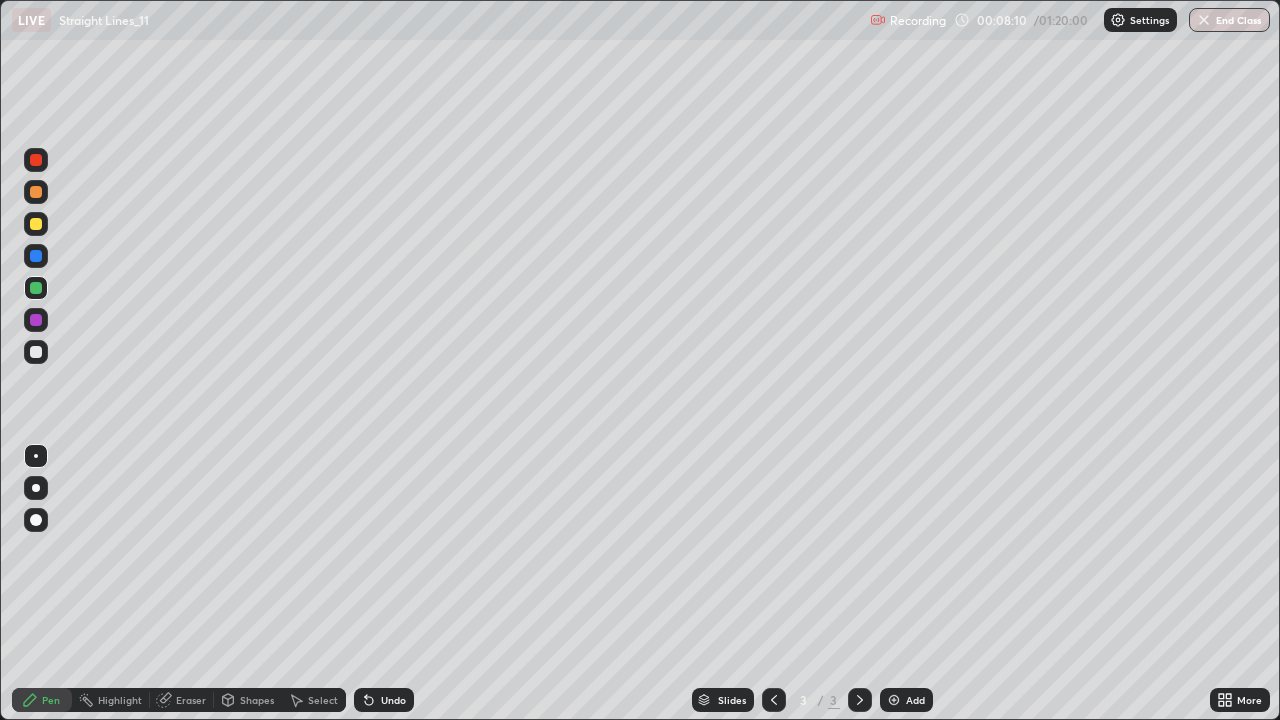 click at bounding box center (36, 352) 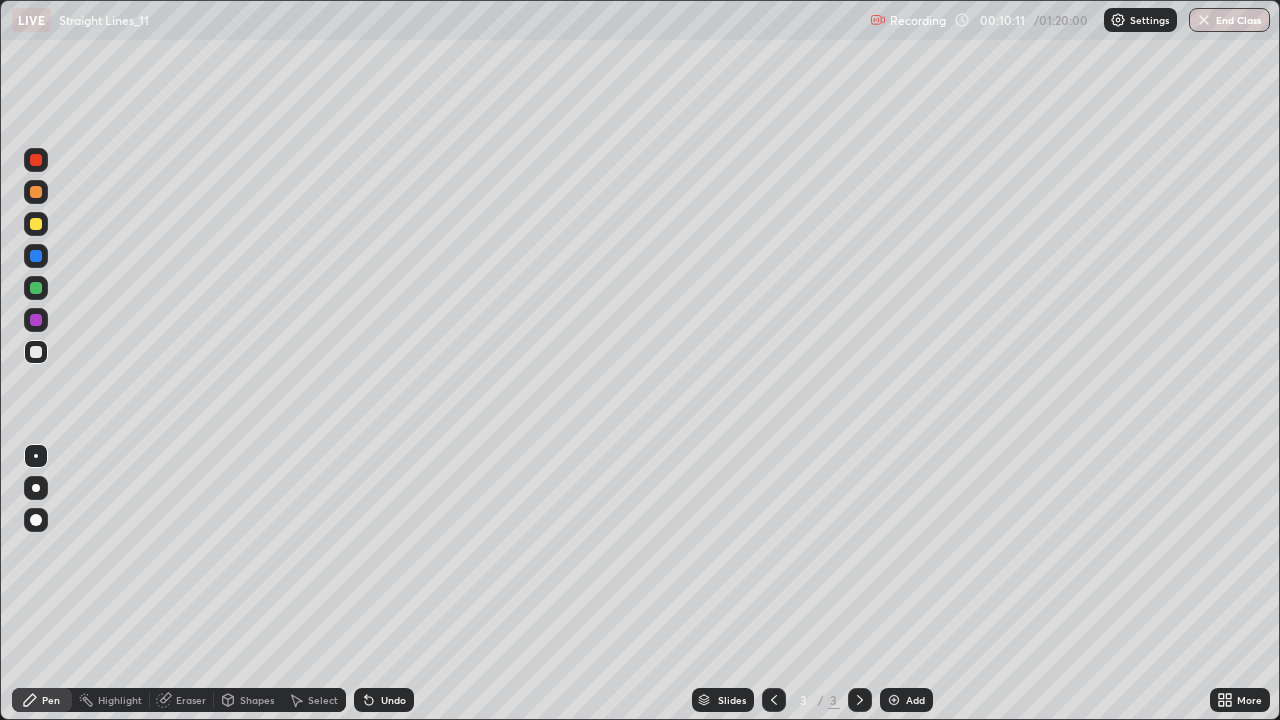 click on "Add" at bounding box center [915, 700] 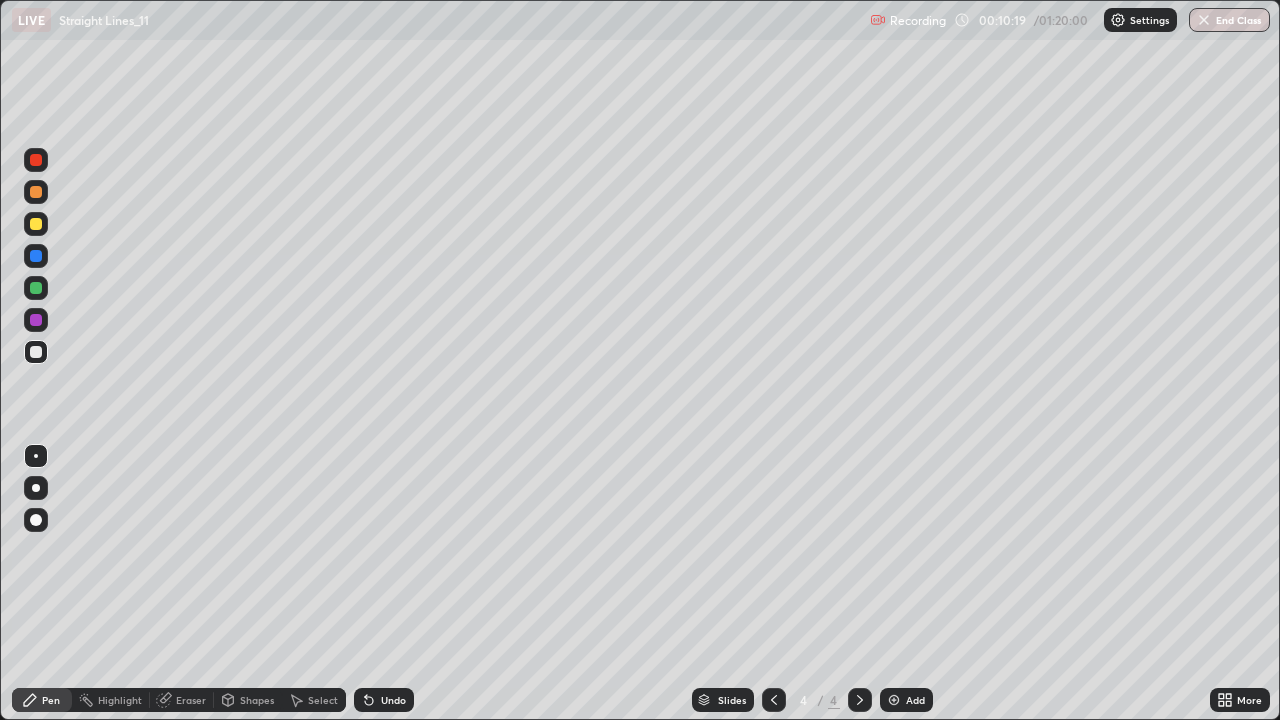 click at bounding box center (774, 700) 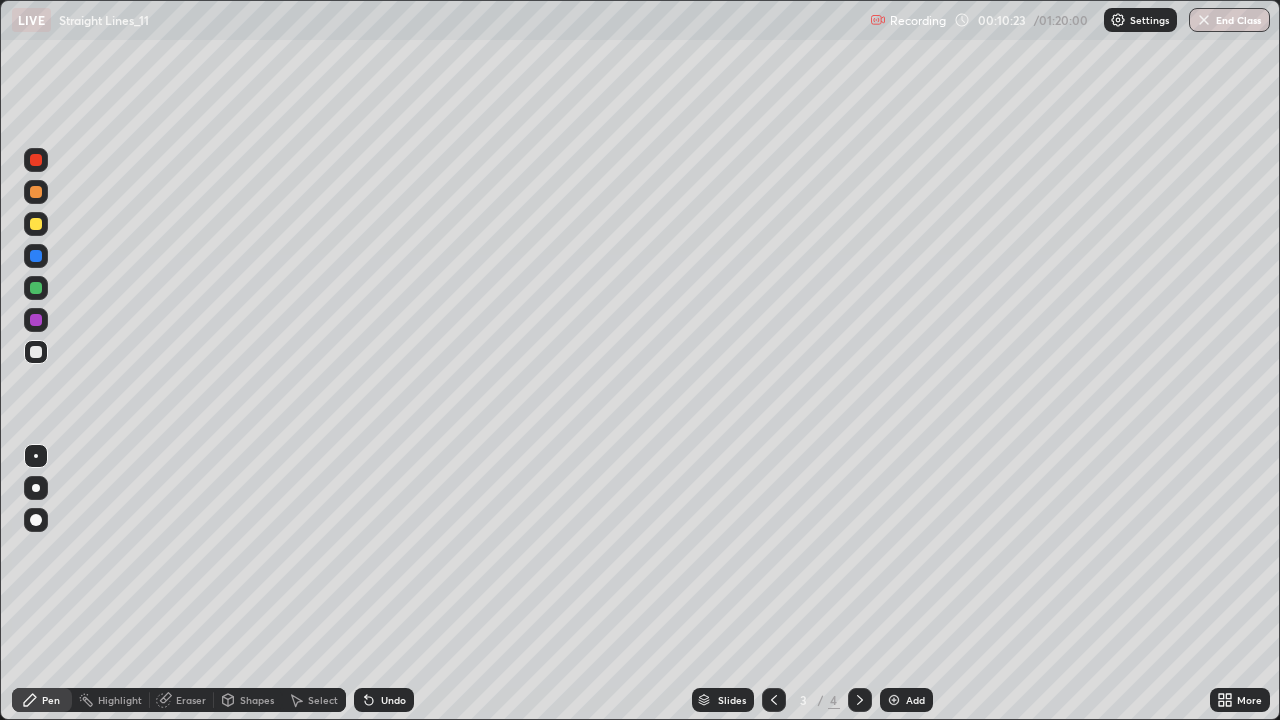 click 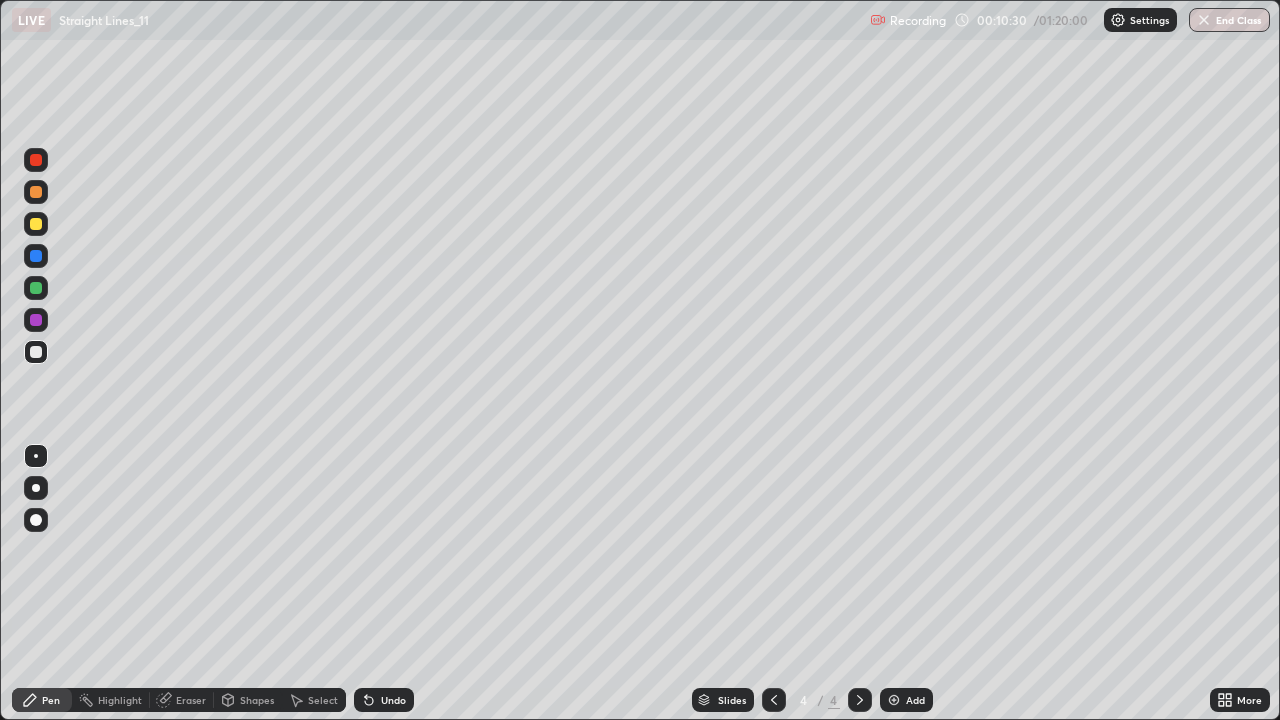 click at bounding box center (774, 700) 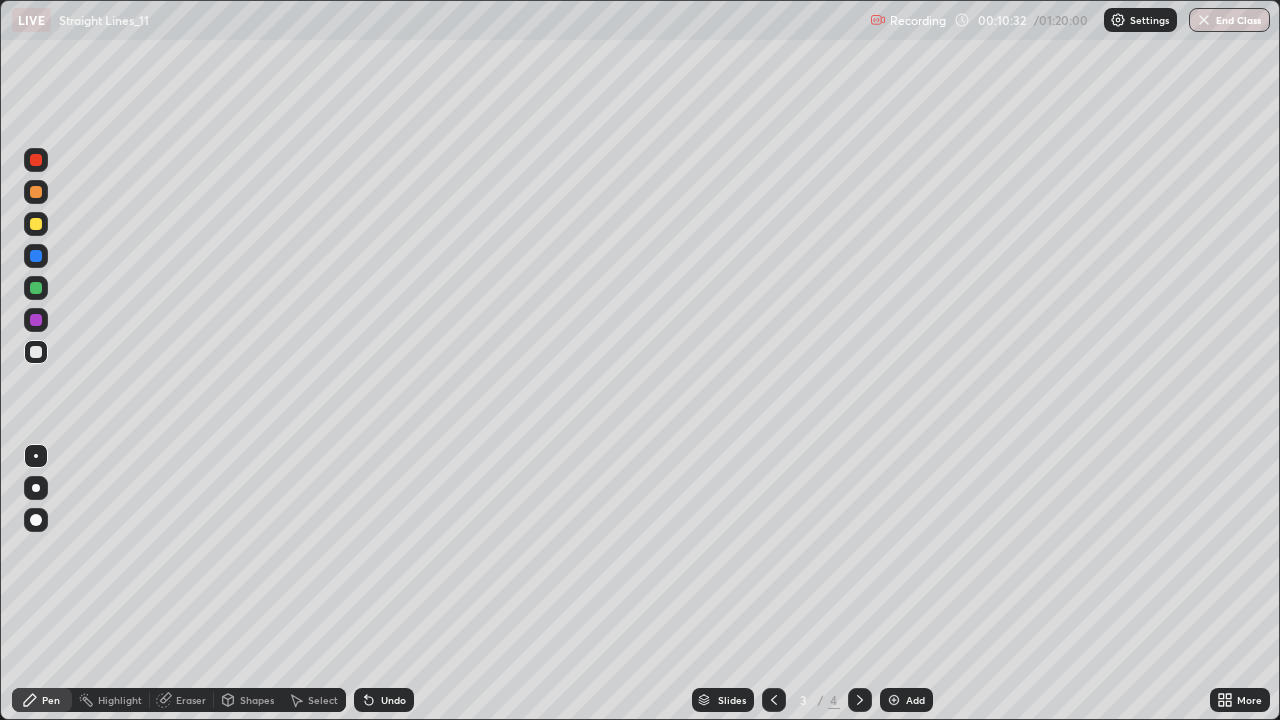 click 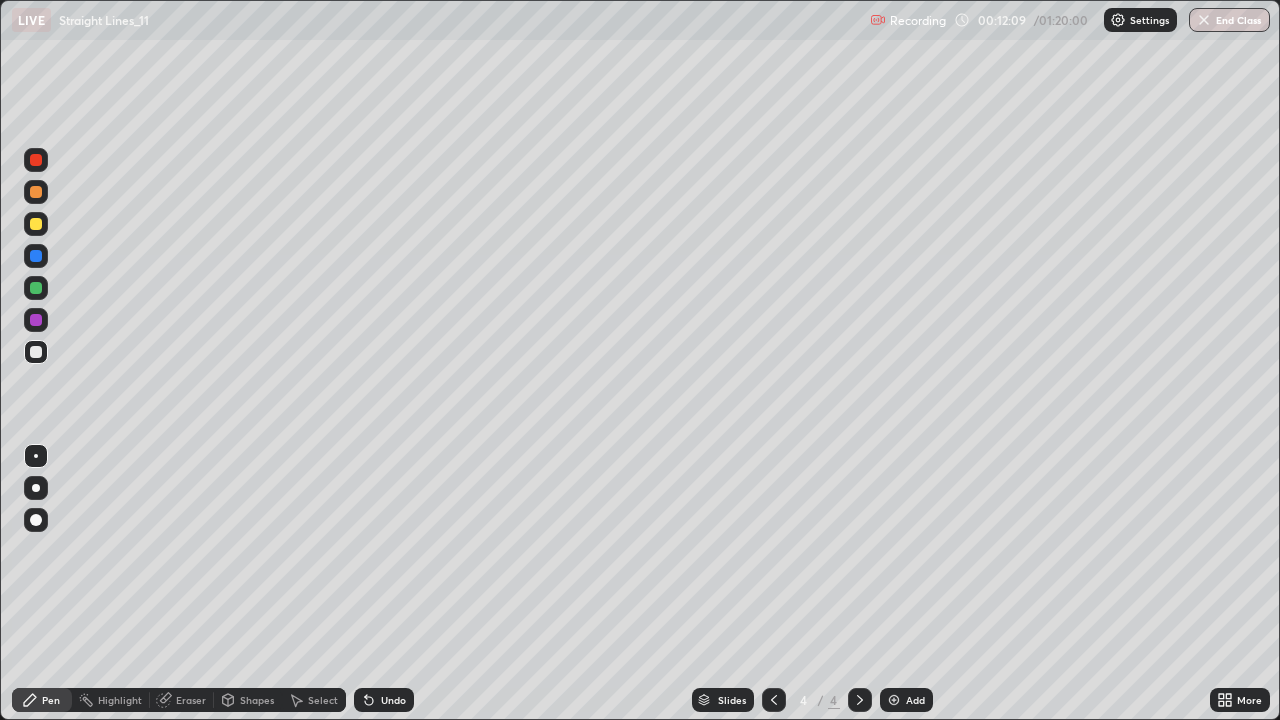 click on "Eraser" at bounding box center (191, 700) 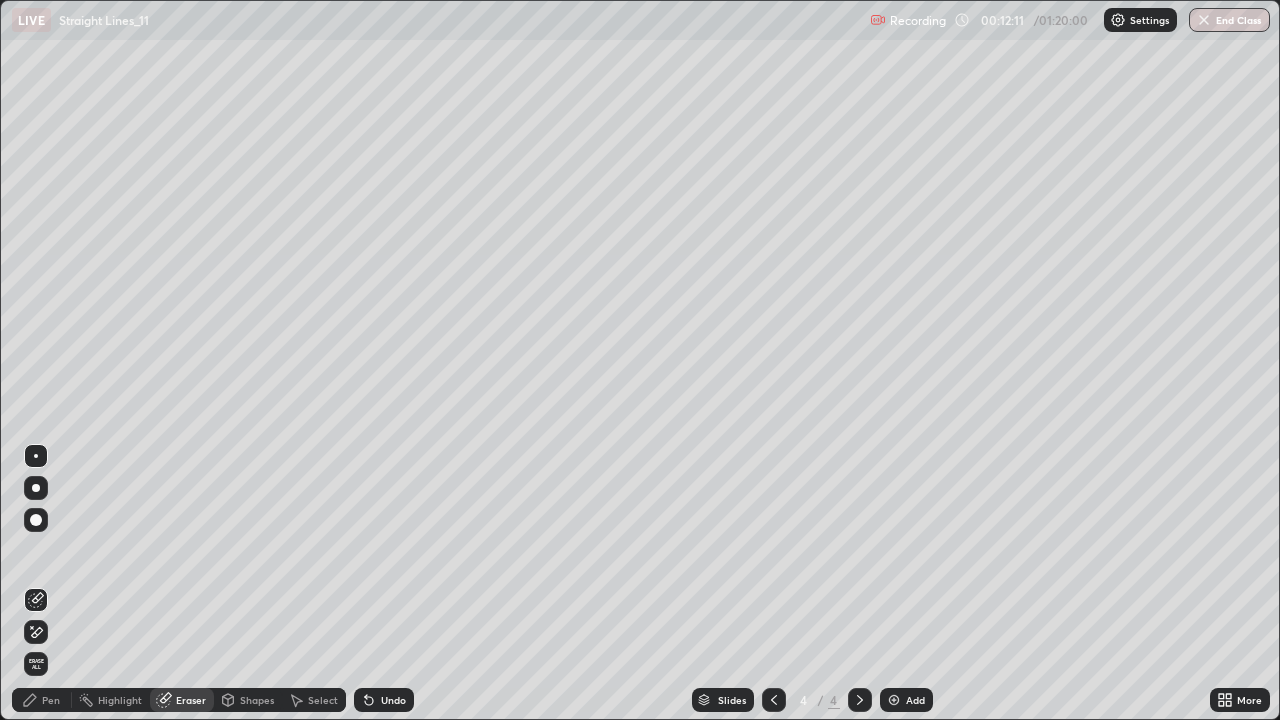 click on "Pen" at bounding box center [51, 700] 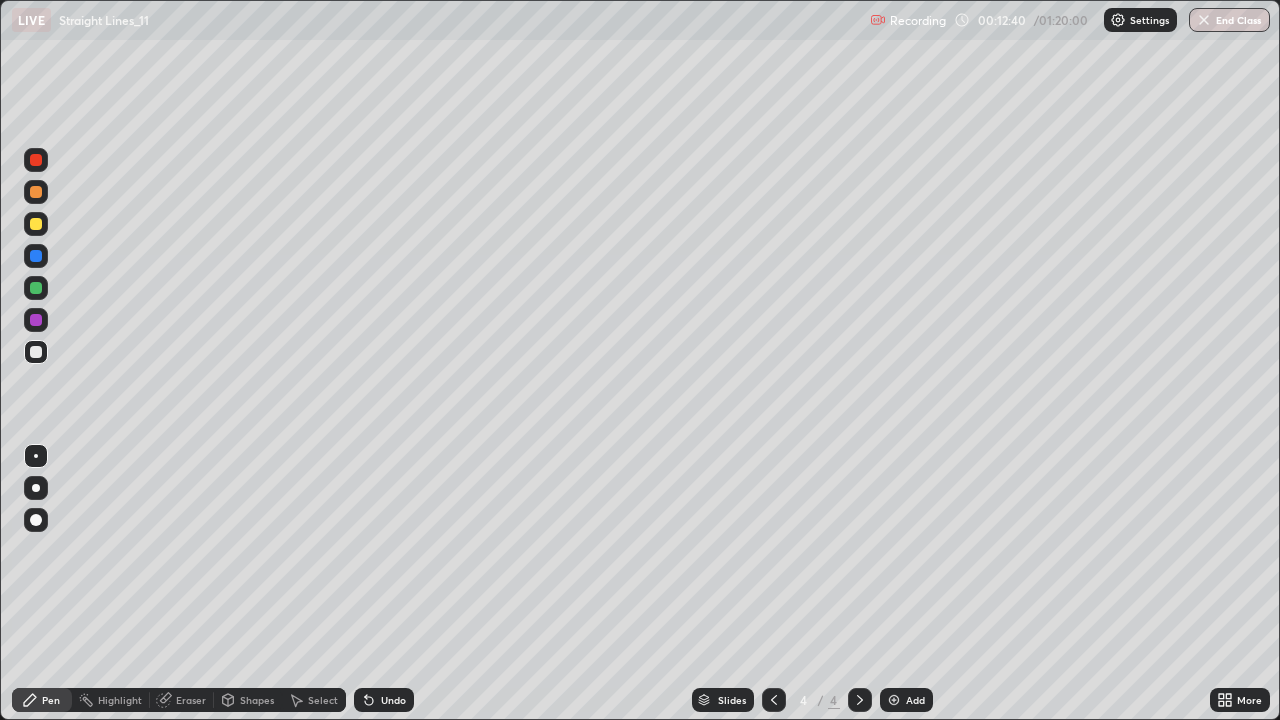 click at bounding box center (36, 352) 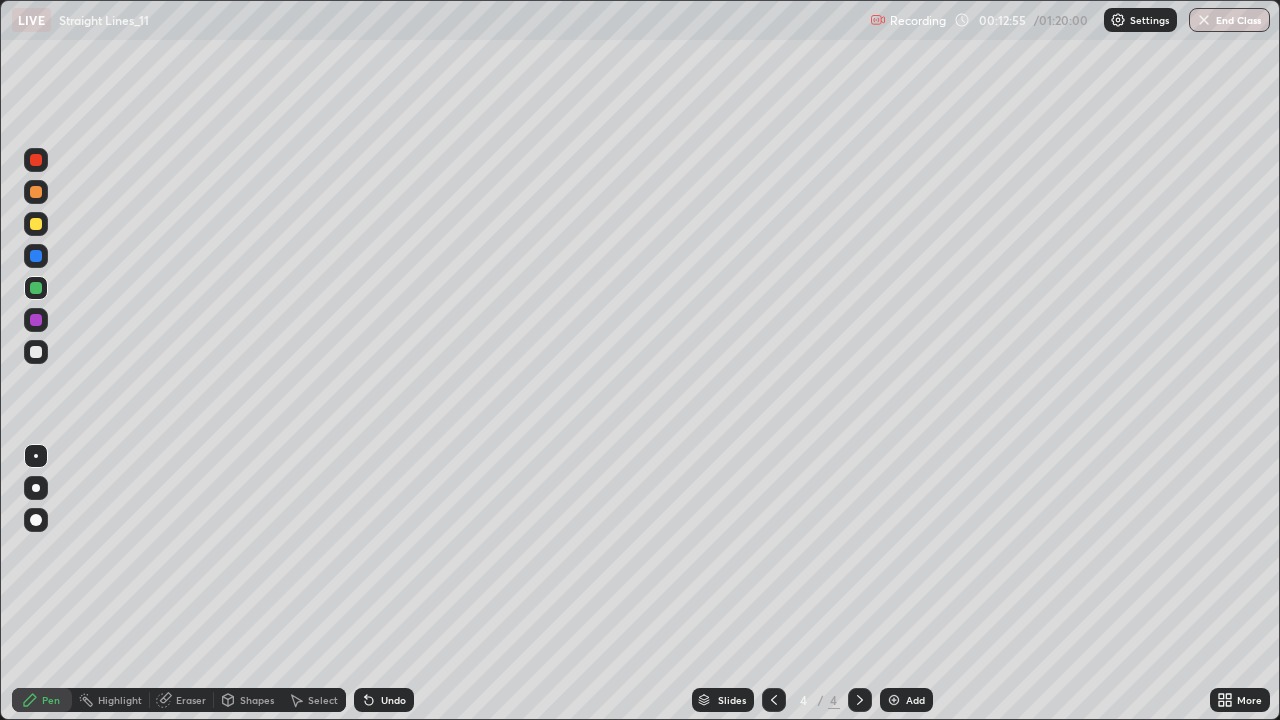 click at bounding box center [36, 288] 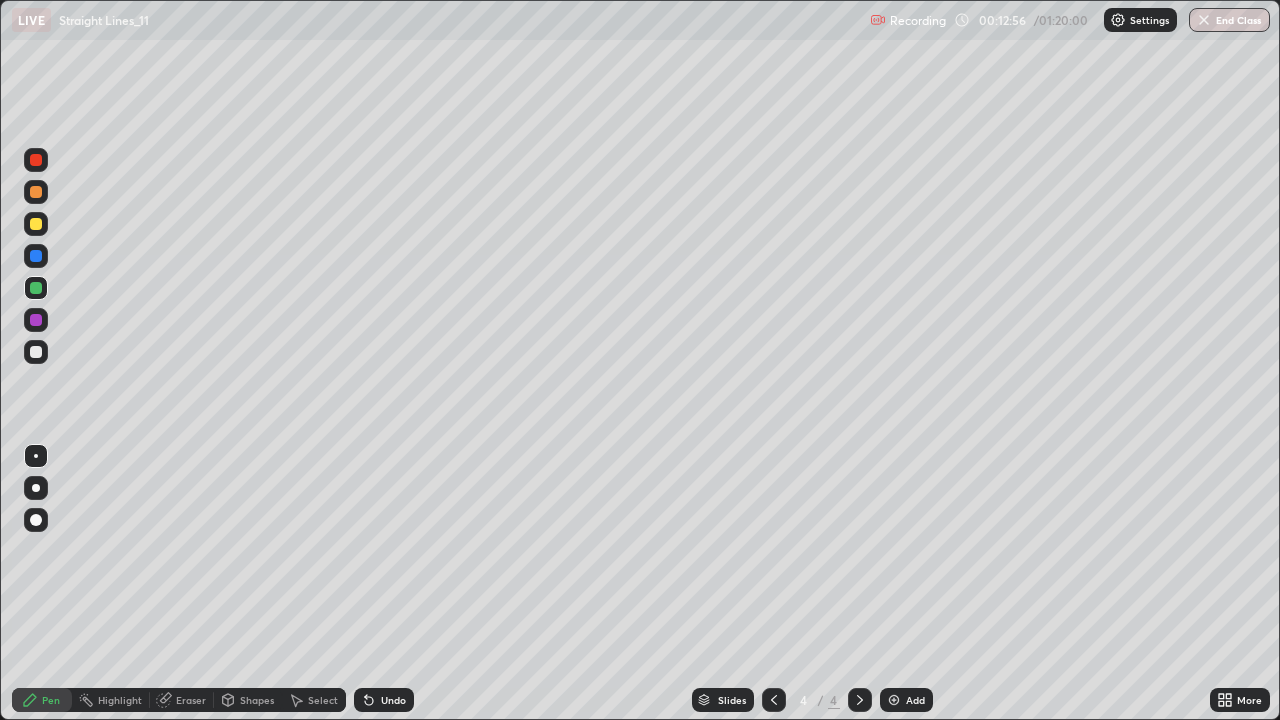 click at bounding box center [36, 256] 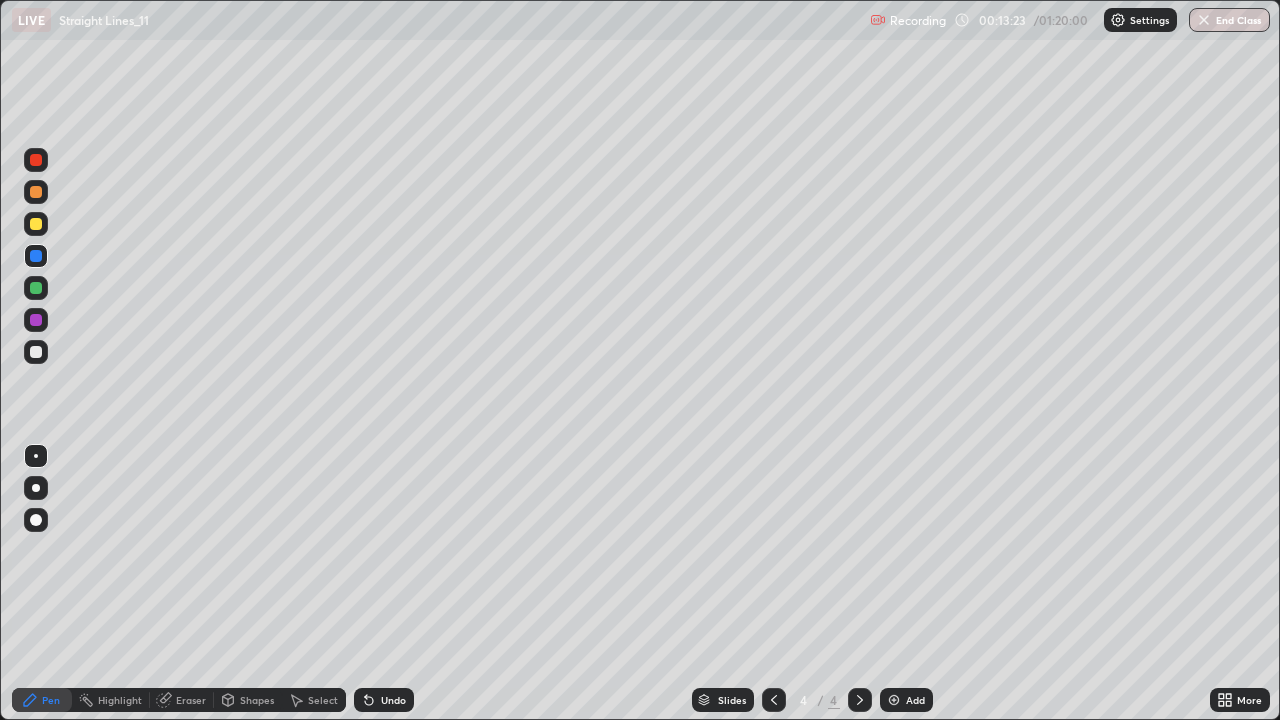 click at bounding box center [36, 288] 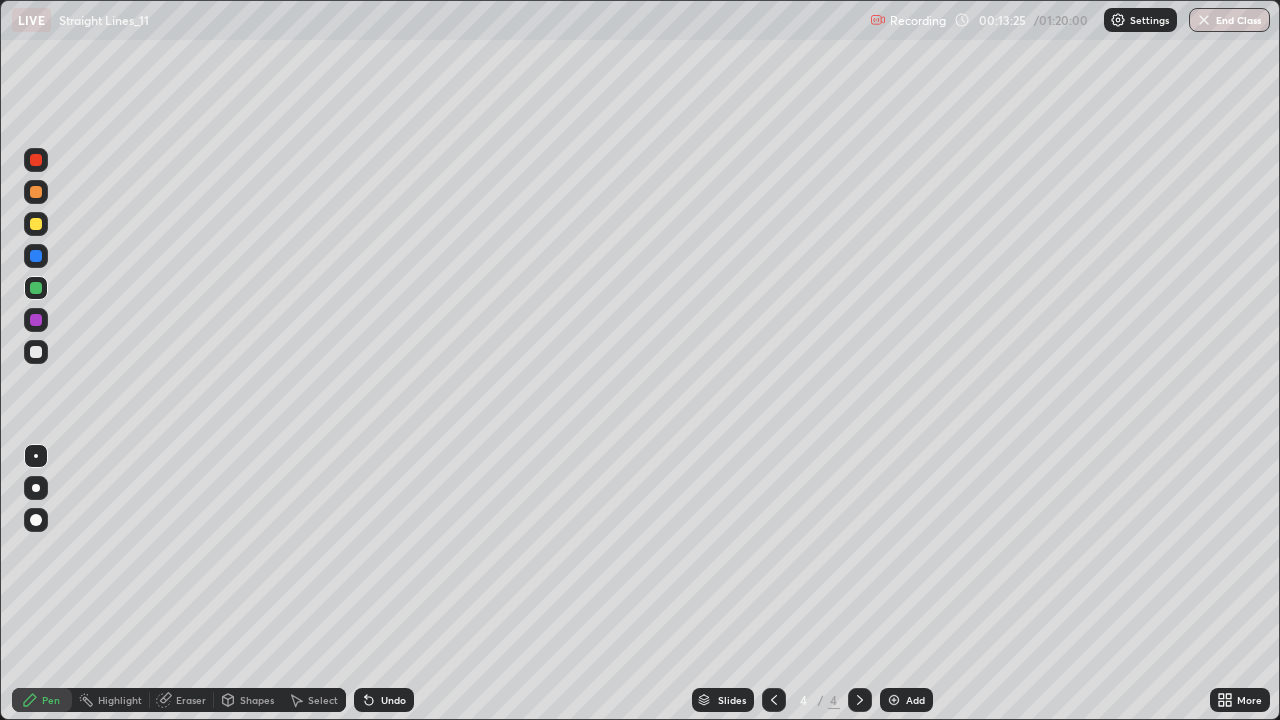 click at bounding box center [36, 256] 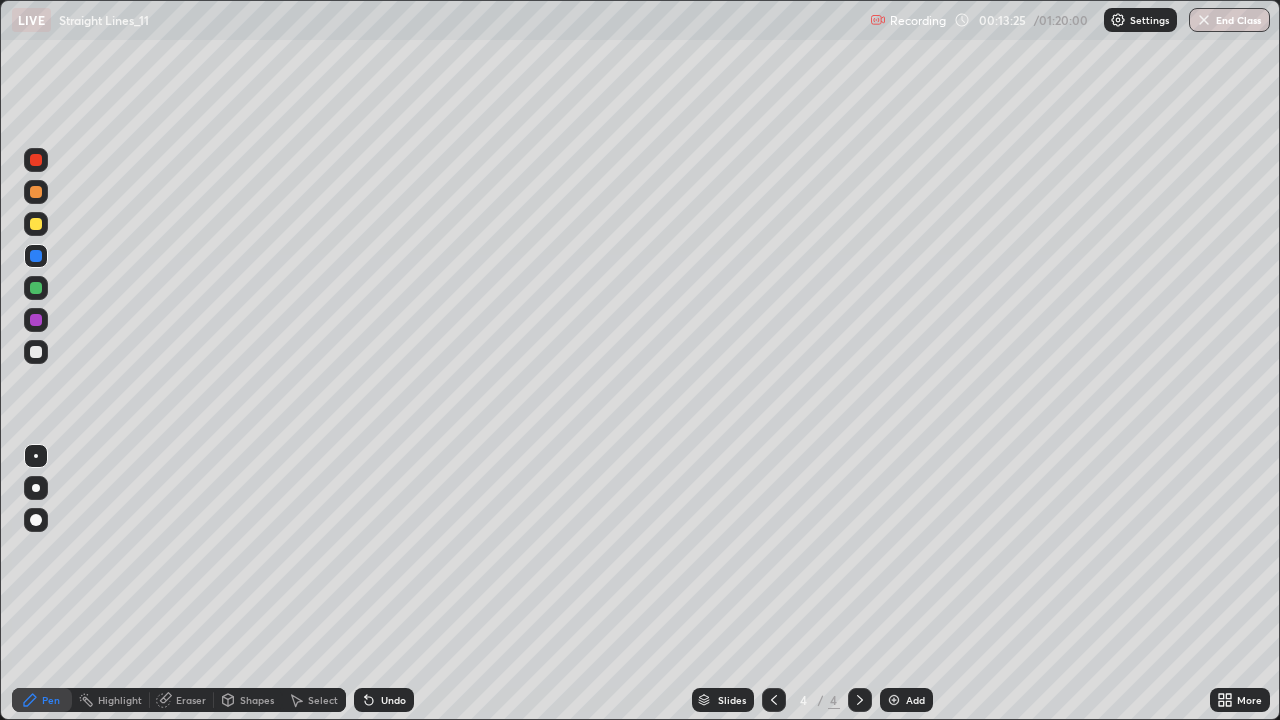 click at bounding box center (36, 224) 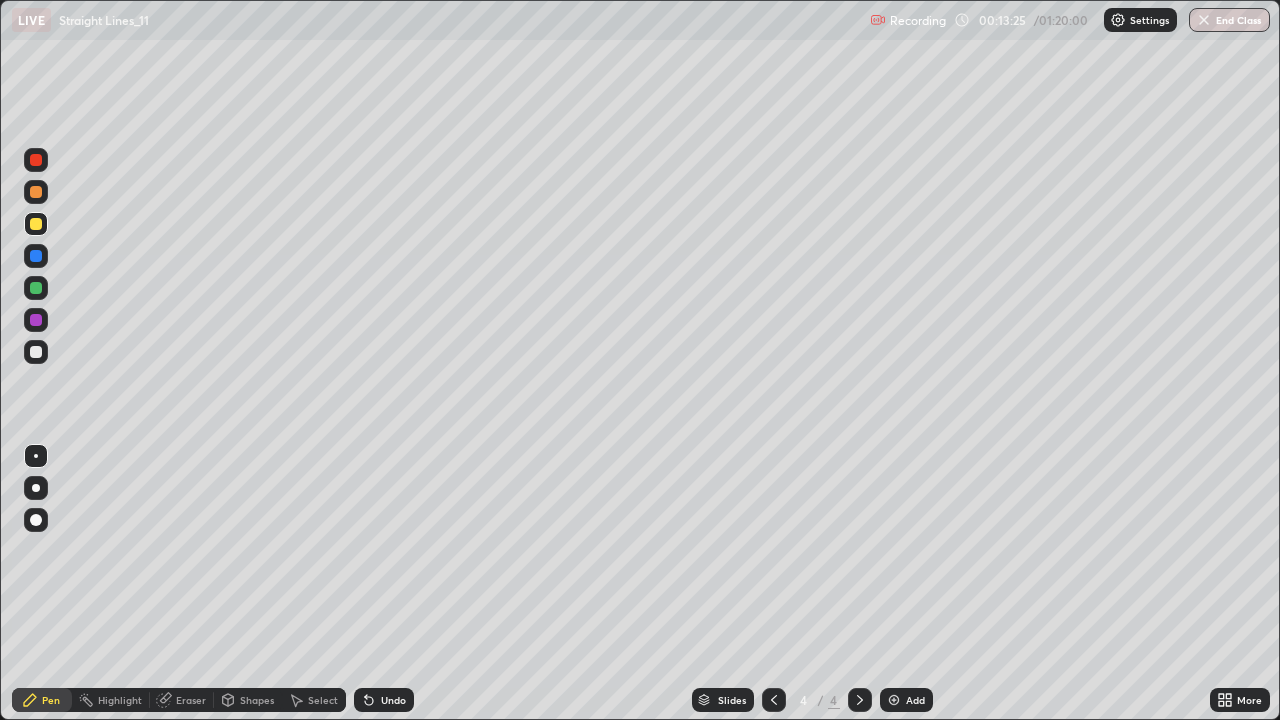click at bounding box center [36, 192] 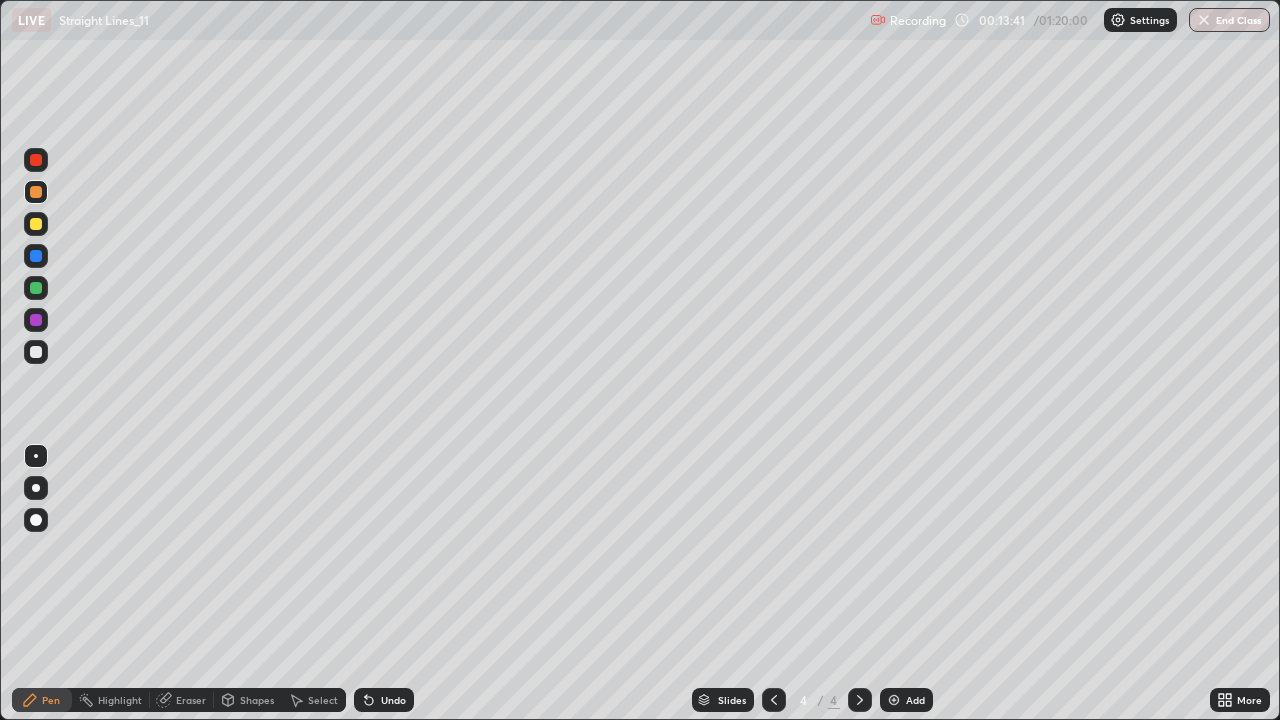 click on "Add" at bounding box center [915, 700] 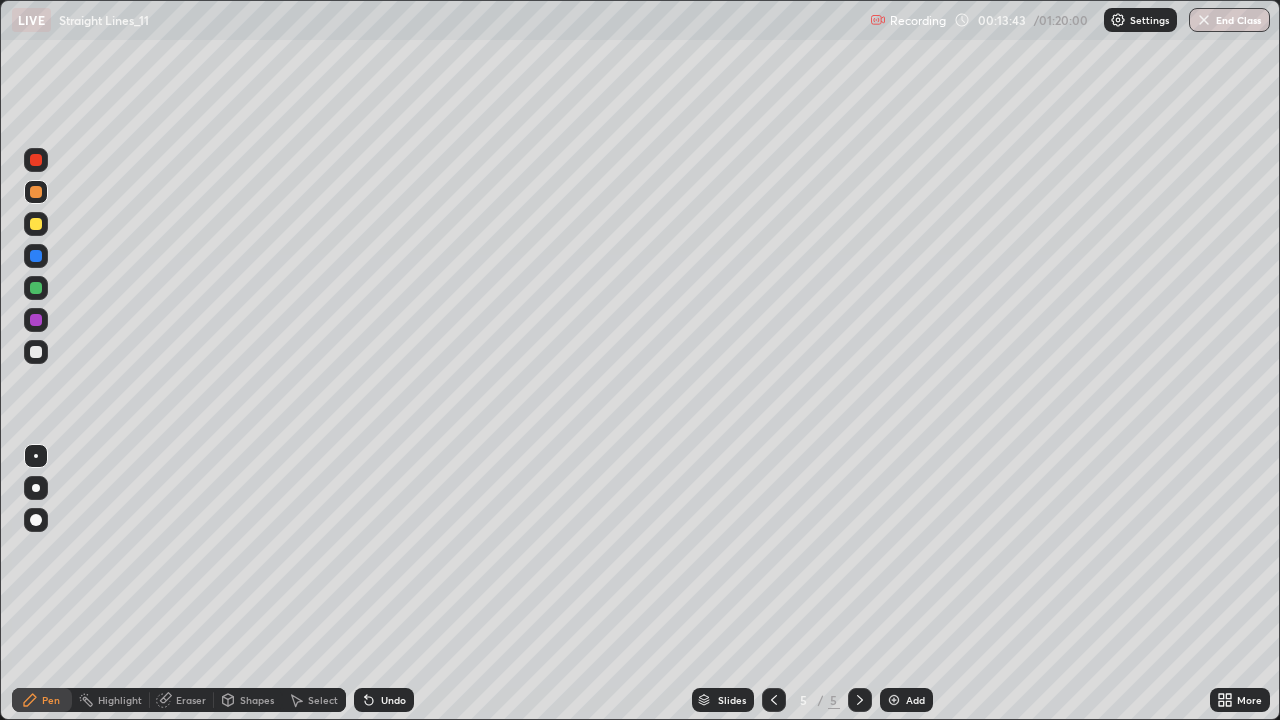 click on "Undo" at bounding box center (393, 700) 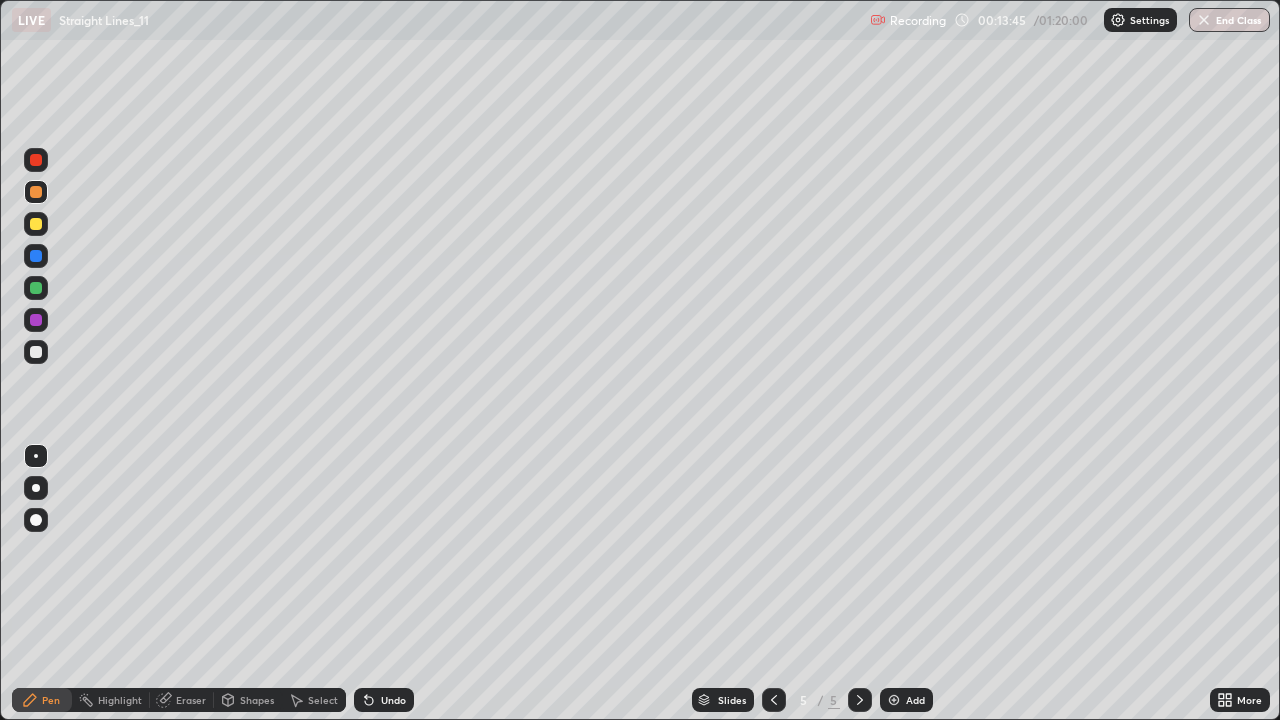click at bounding box center (36, 352) 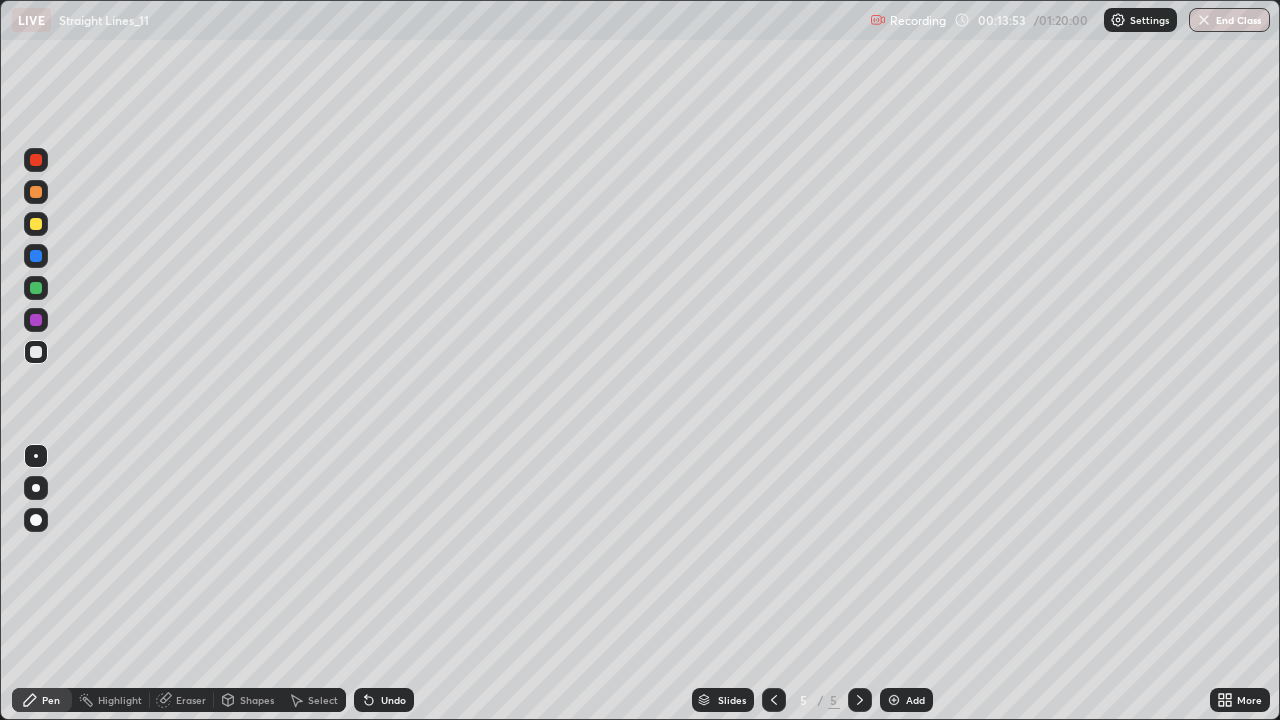 click on "Undo" at bounding box center [393, 700] 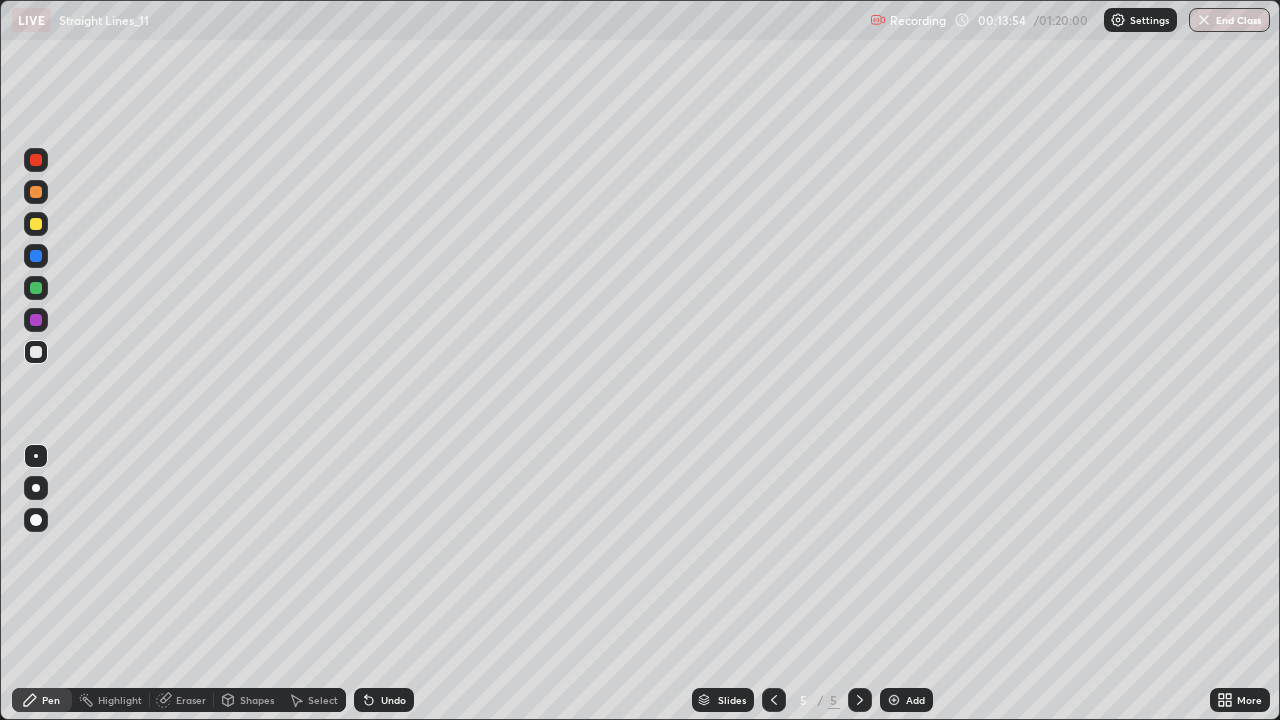 click on "Undo" at bounding box center (384, 700) 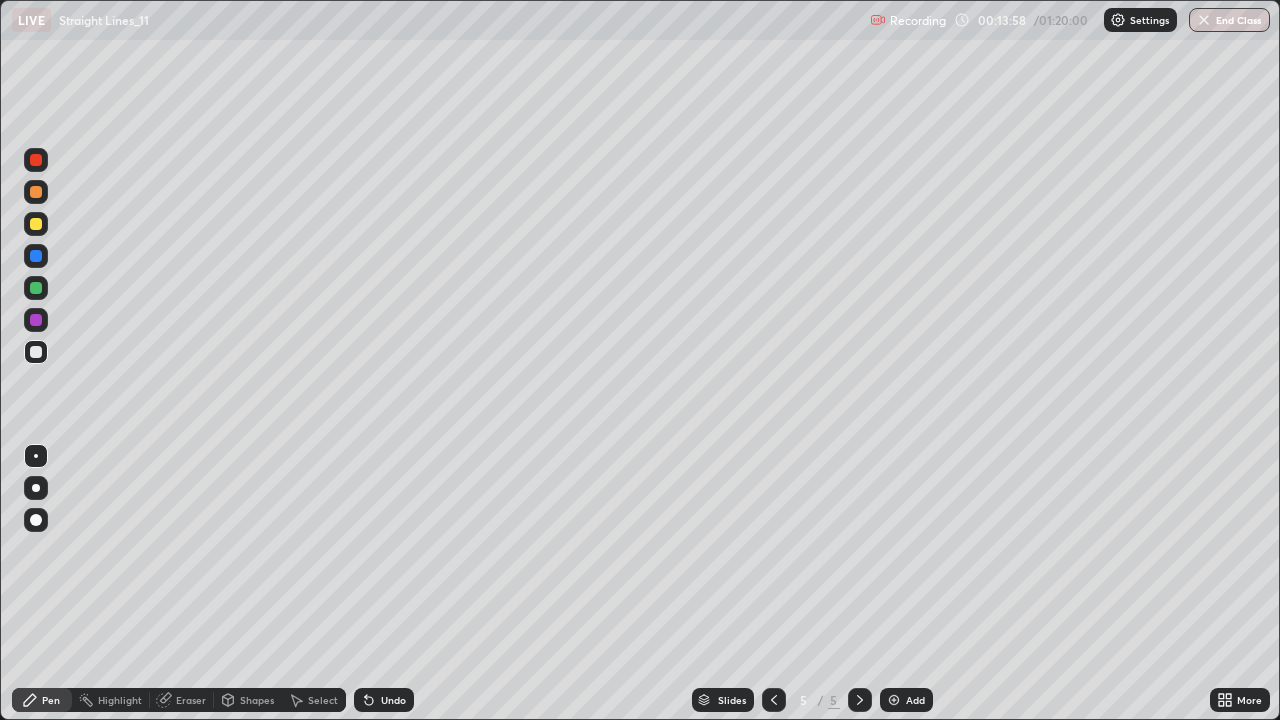 click 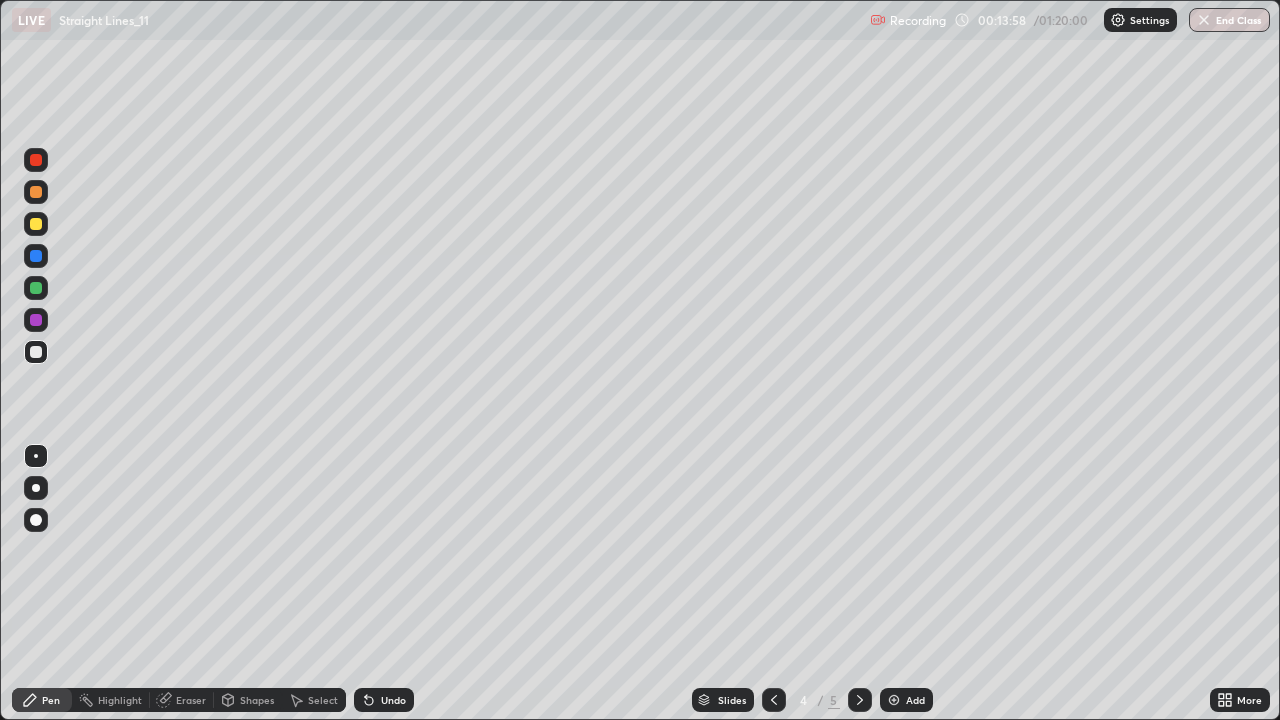 click at bounding box center [774, 700] 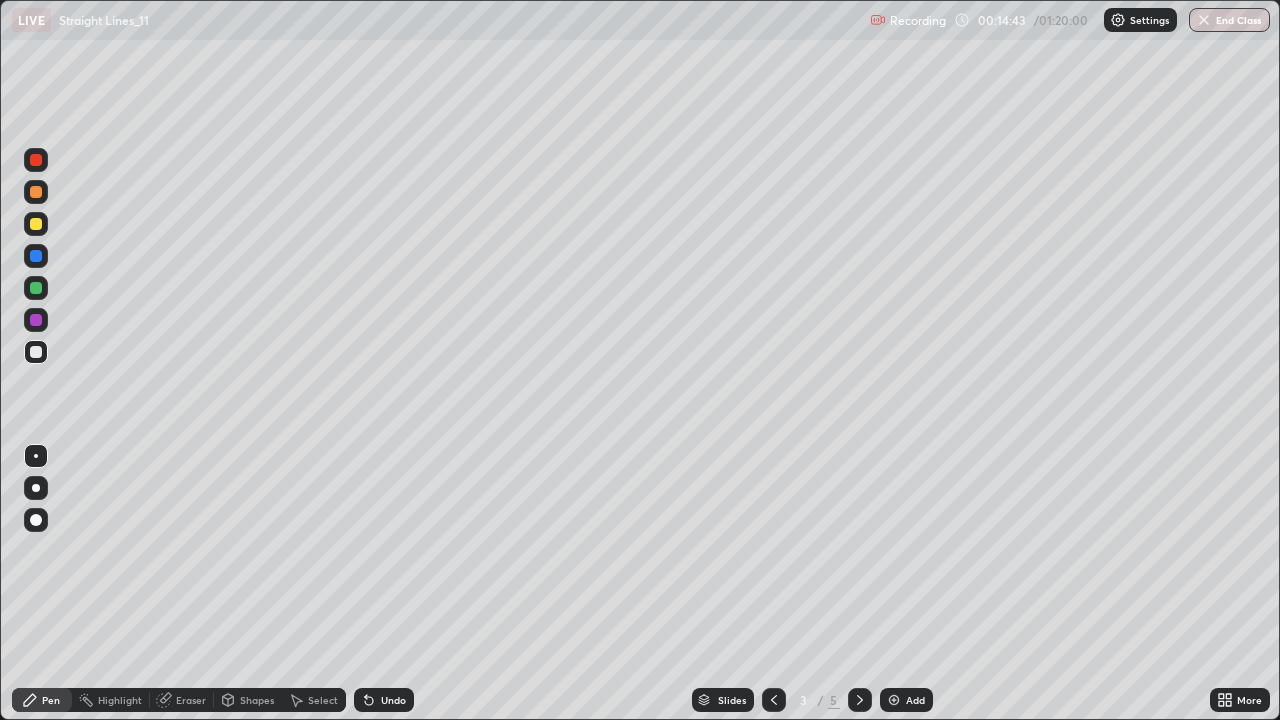 click 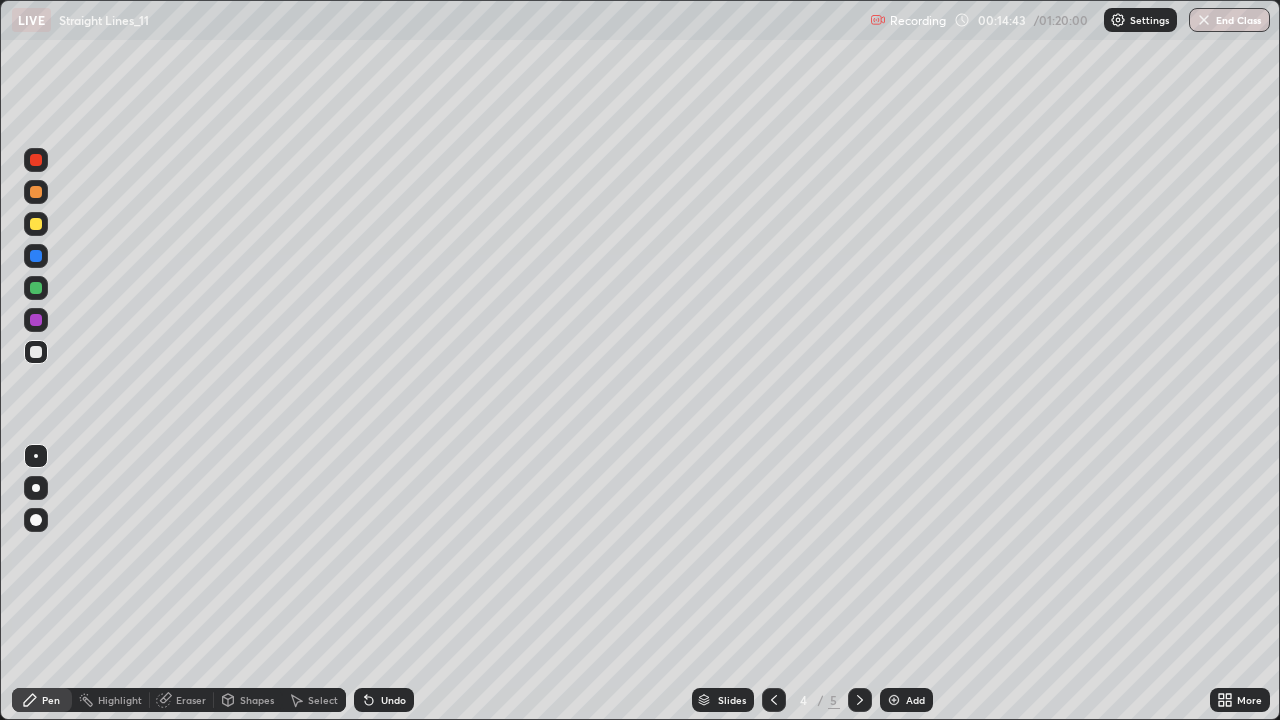 click at bounding box center [860, 700] 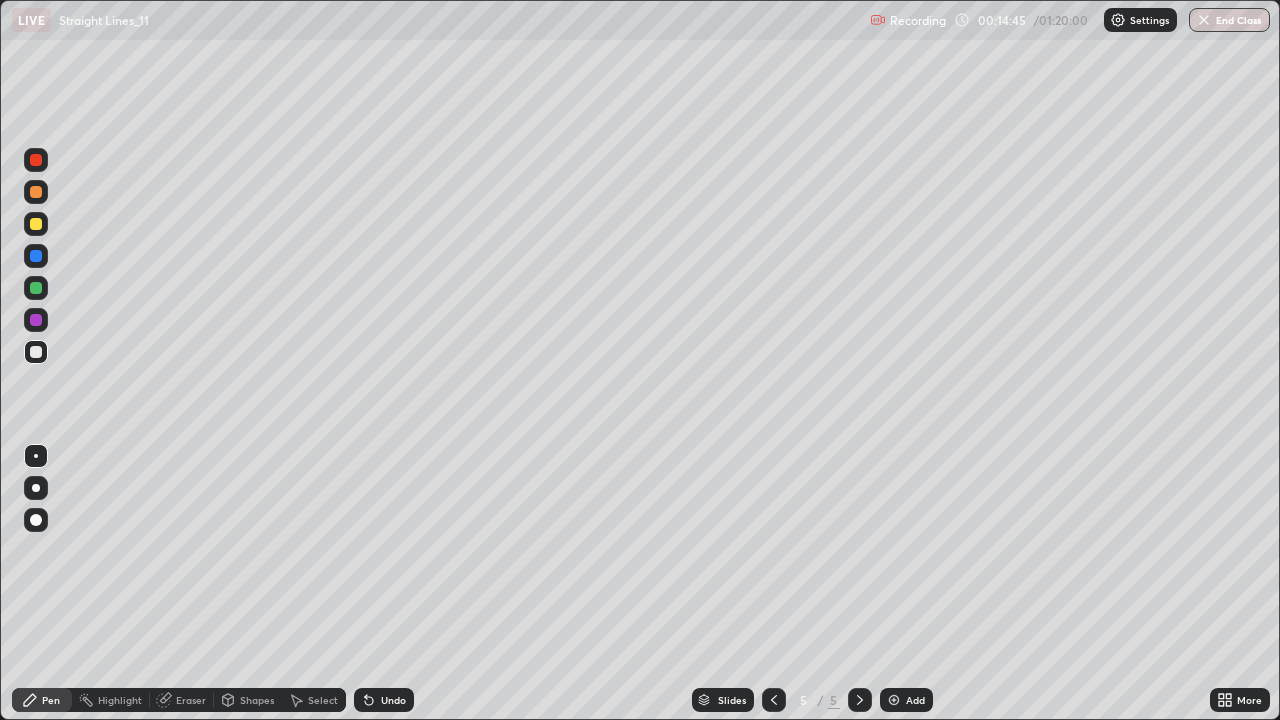 click at bounding box center [36, 224] 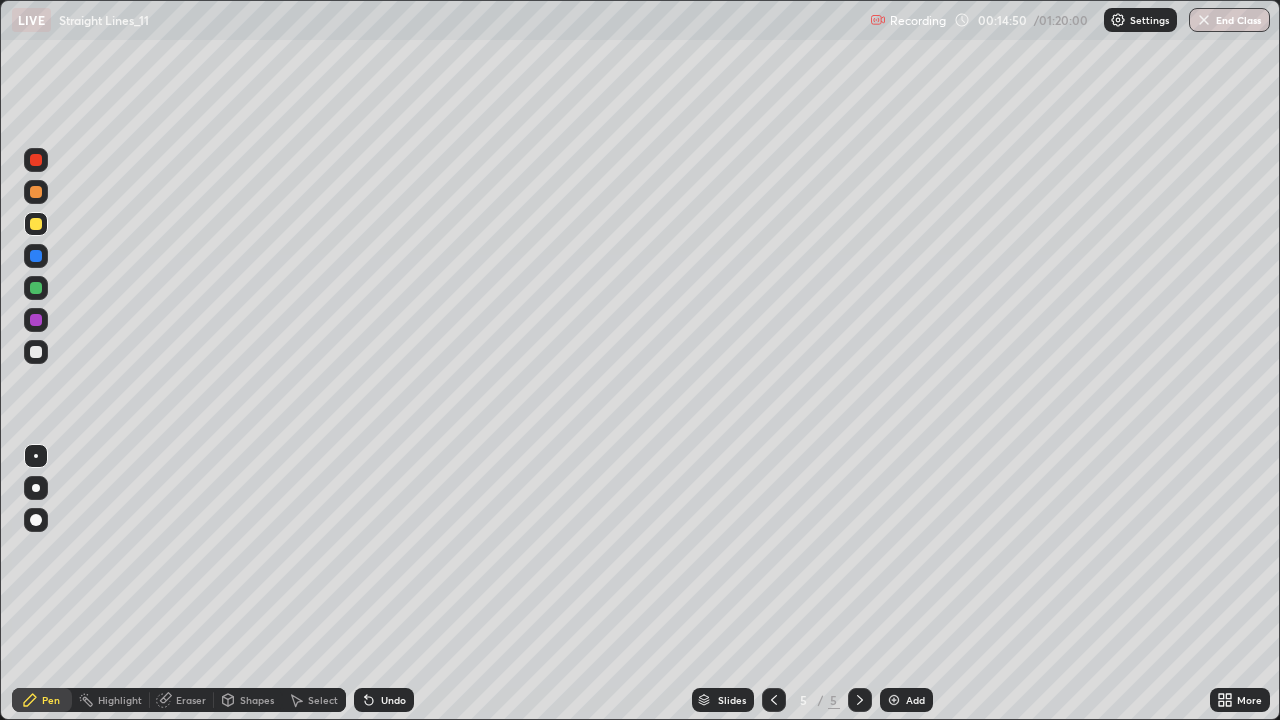 click at bounding box center [36, 352] 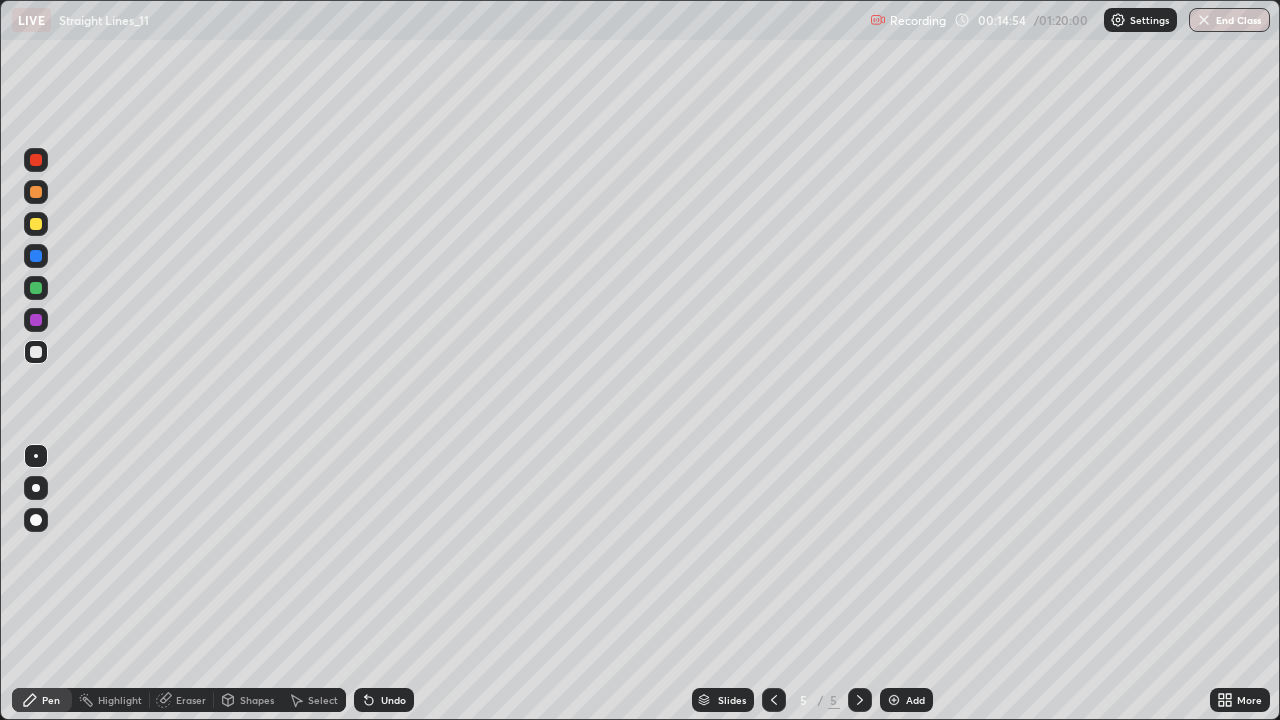 click 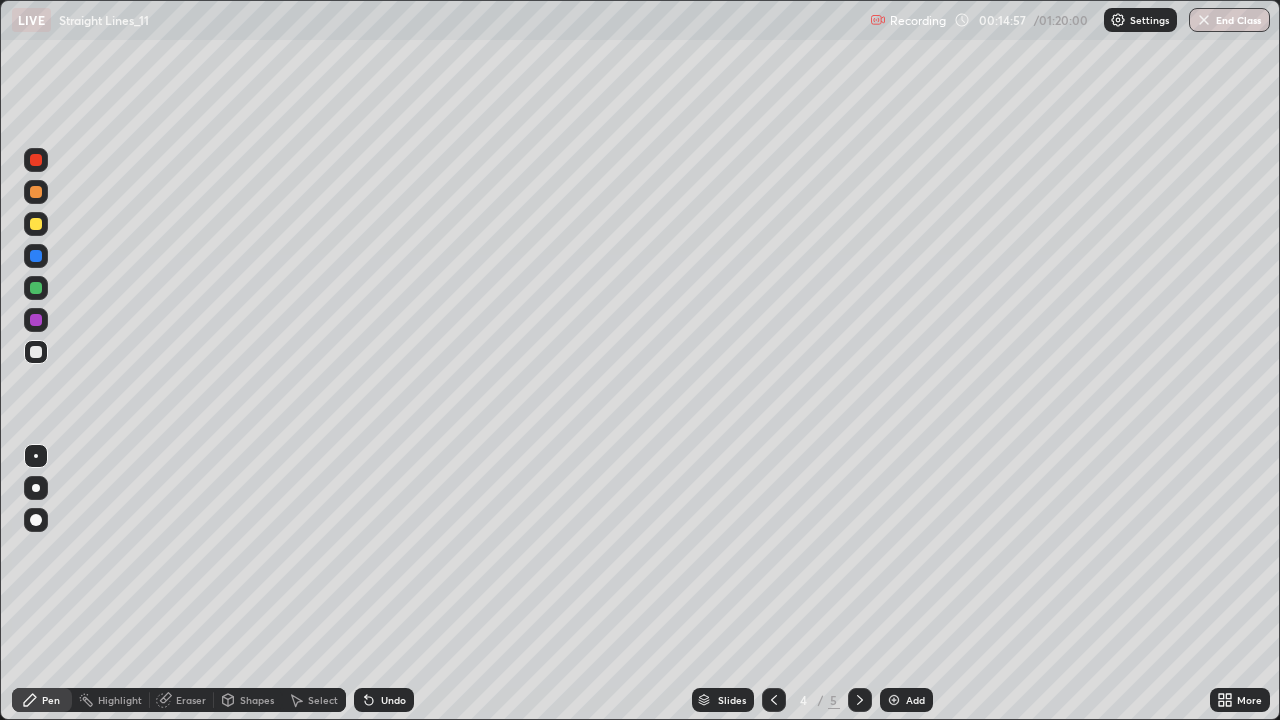 click 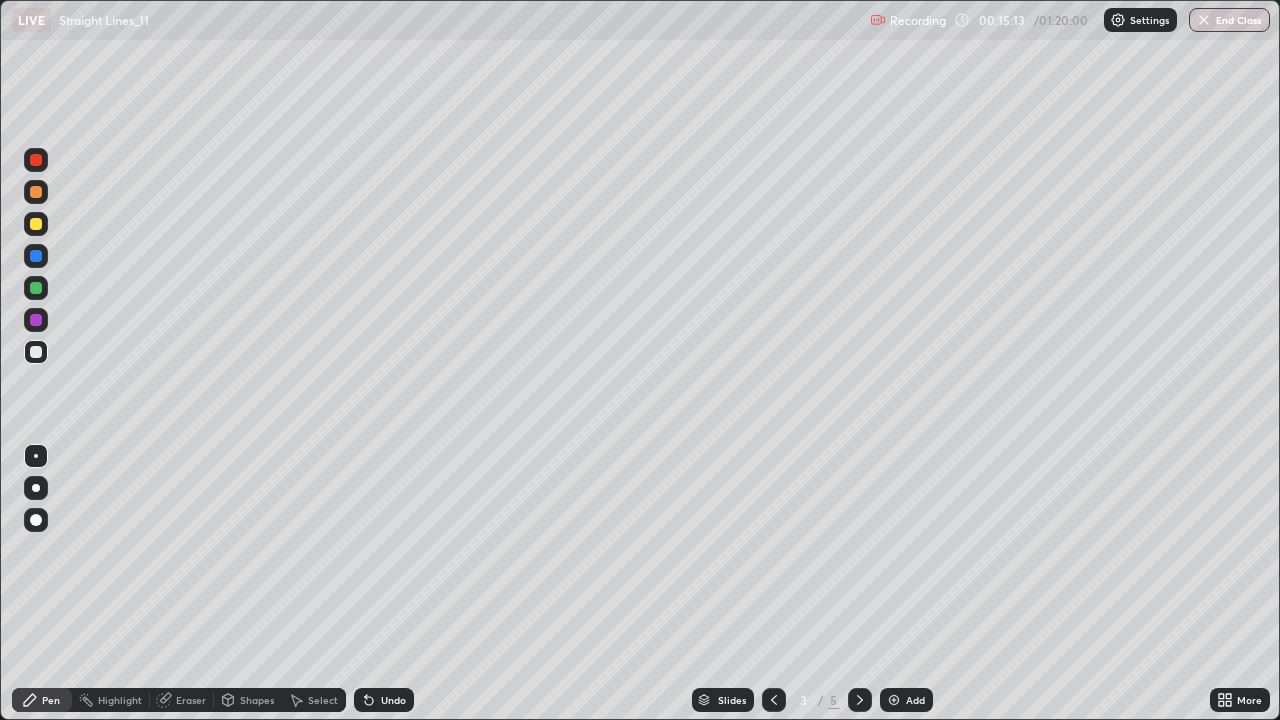 click 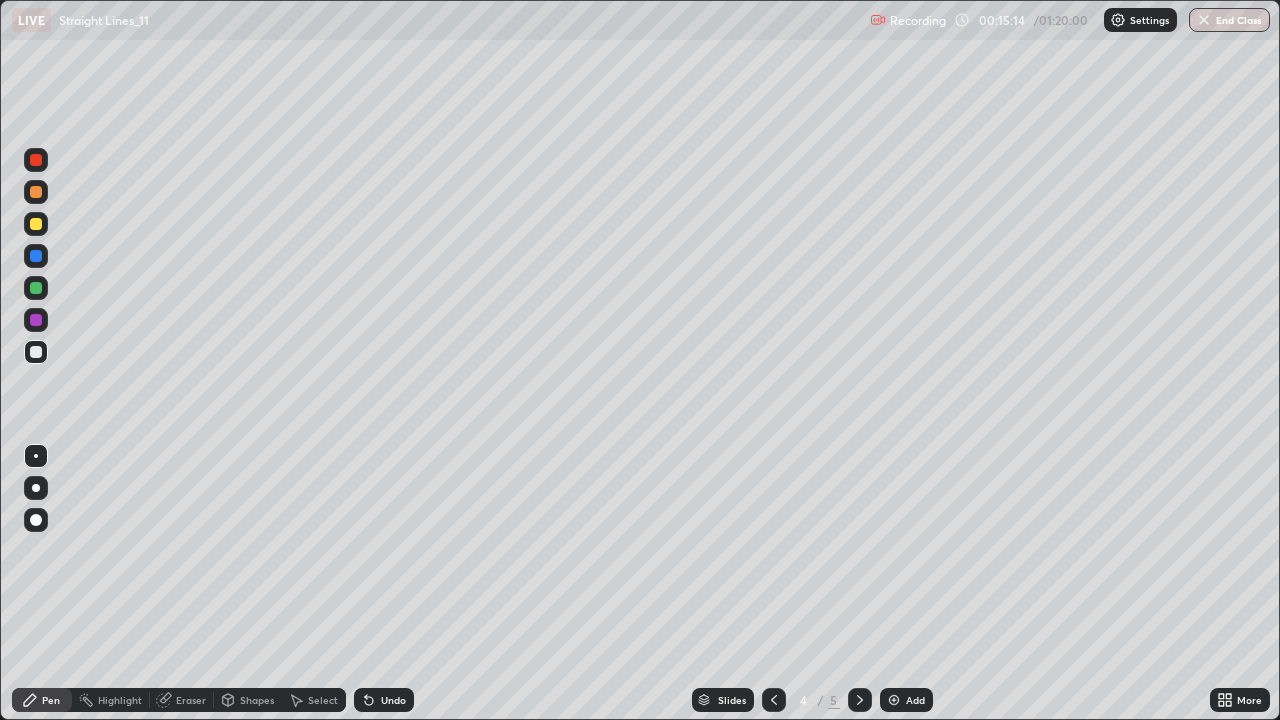 click at bounding box center (860, 700) 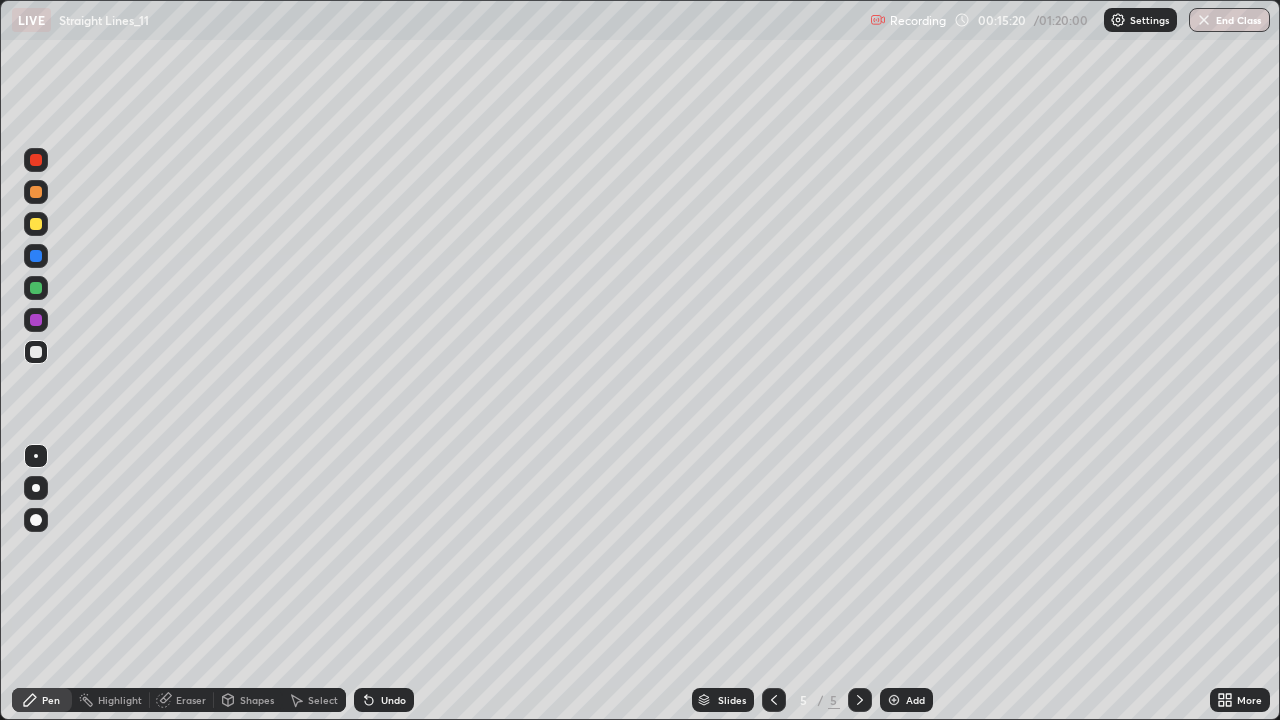 click 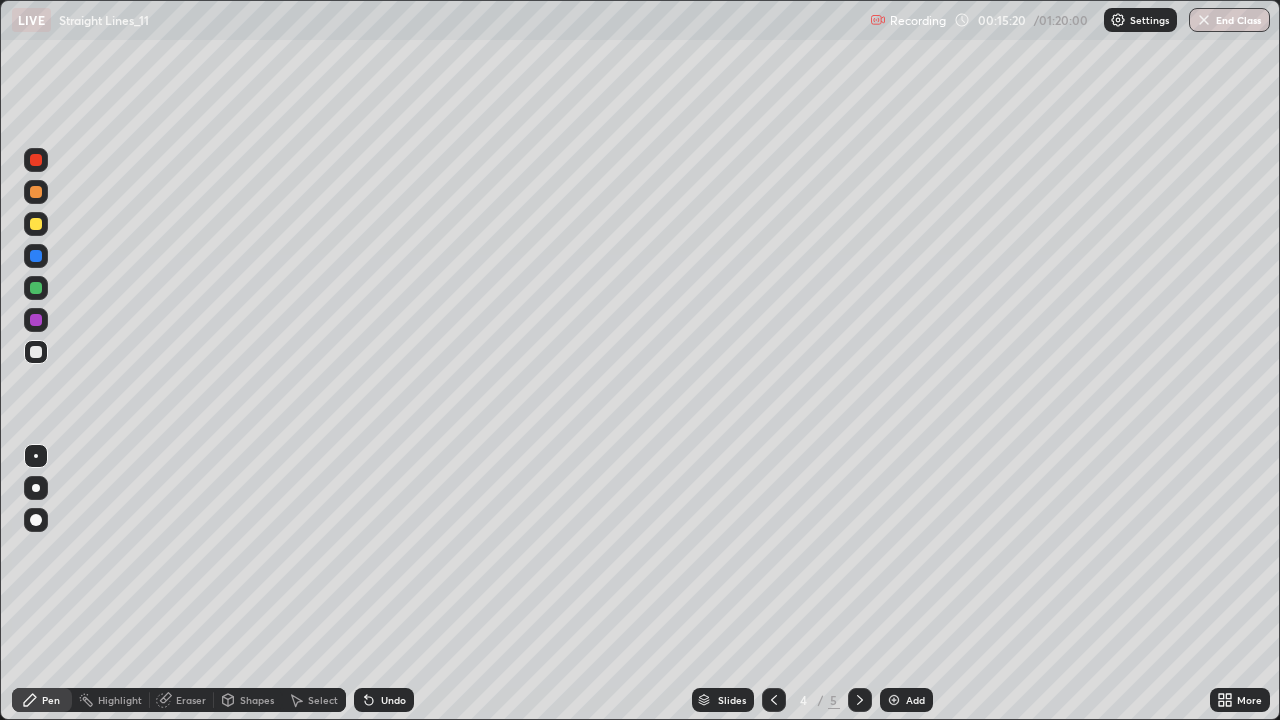 click 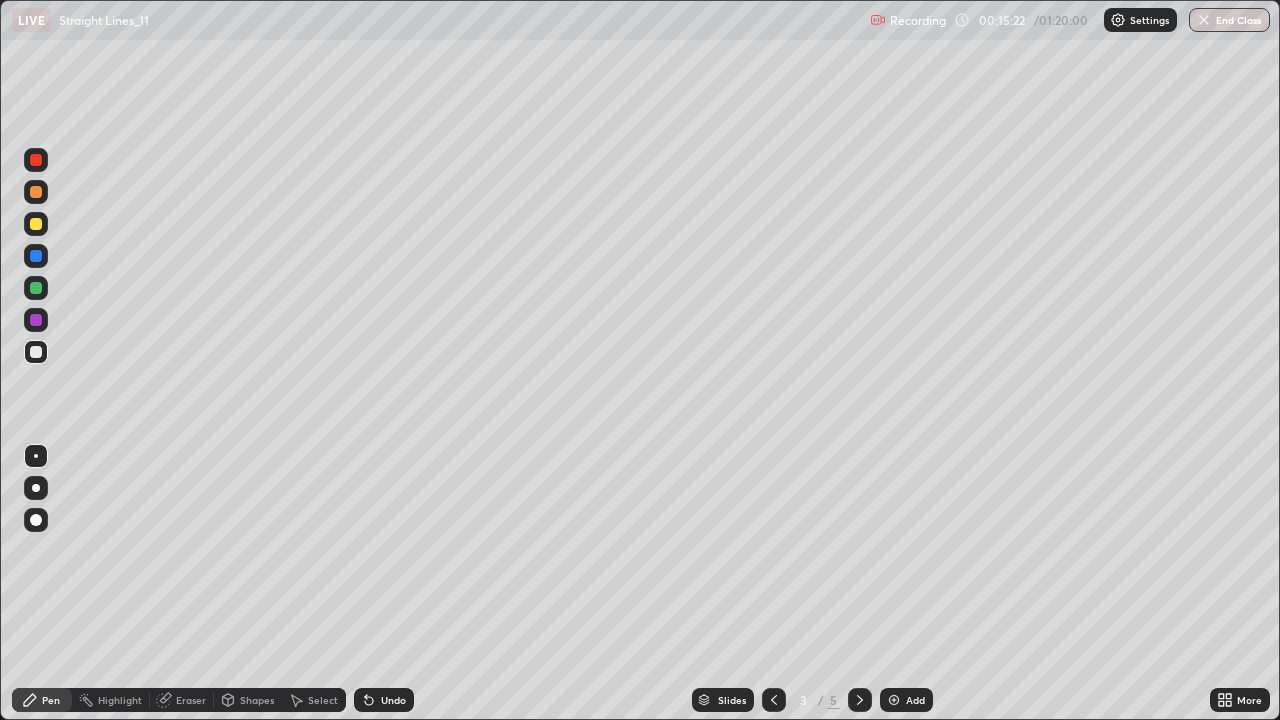 click 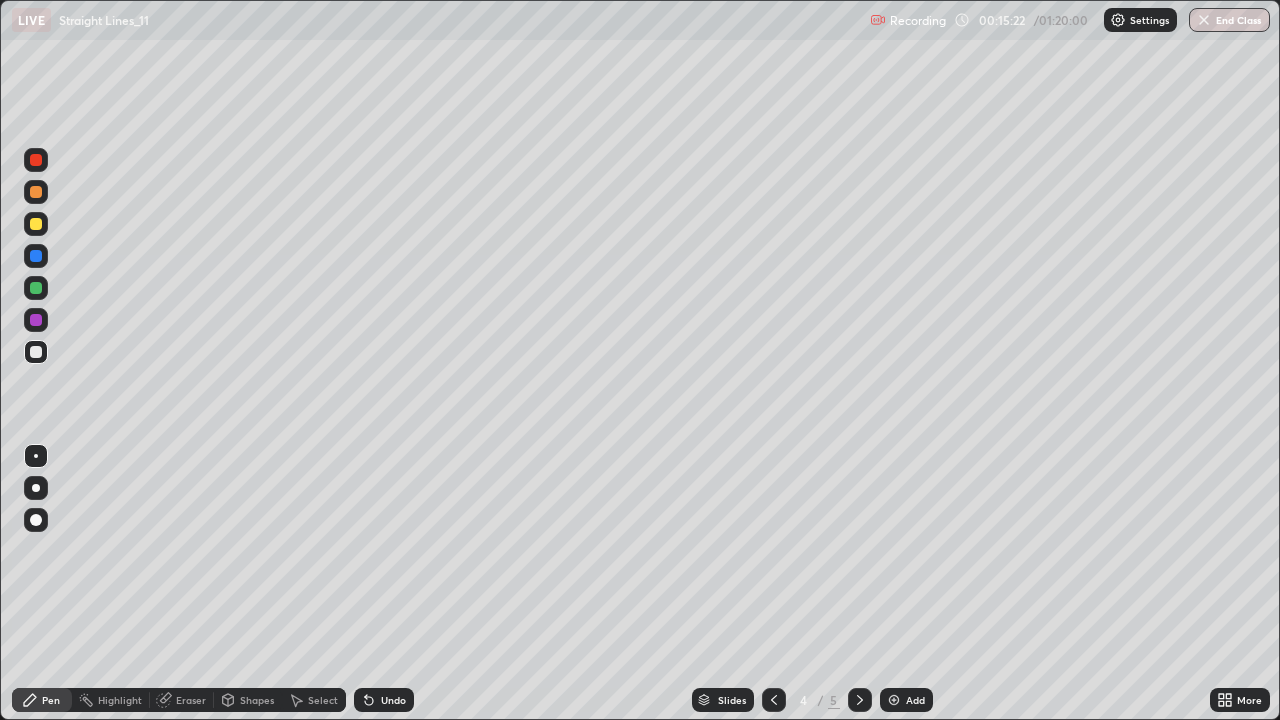 click 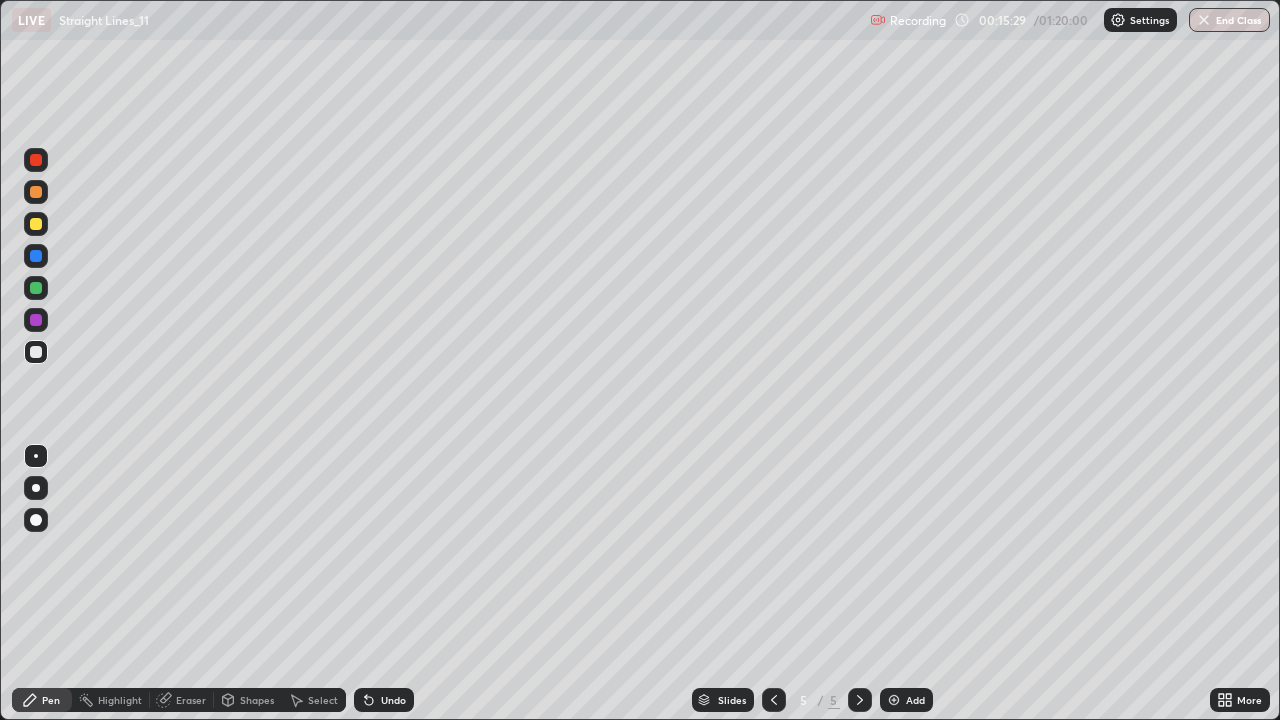 click 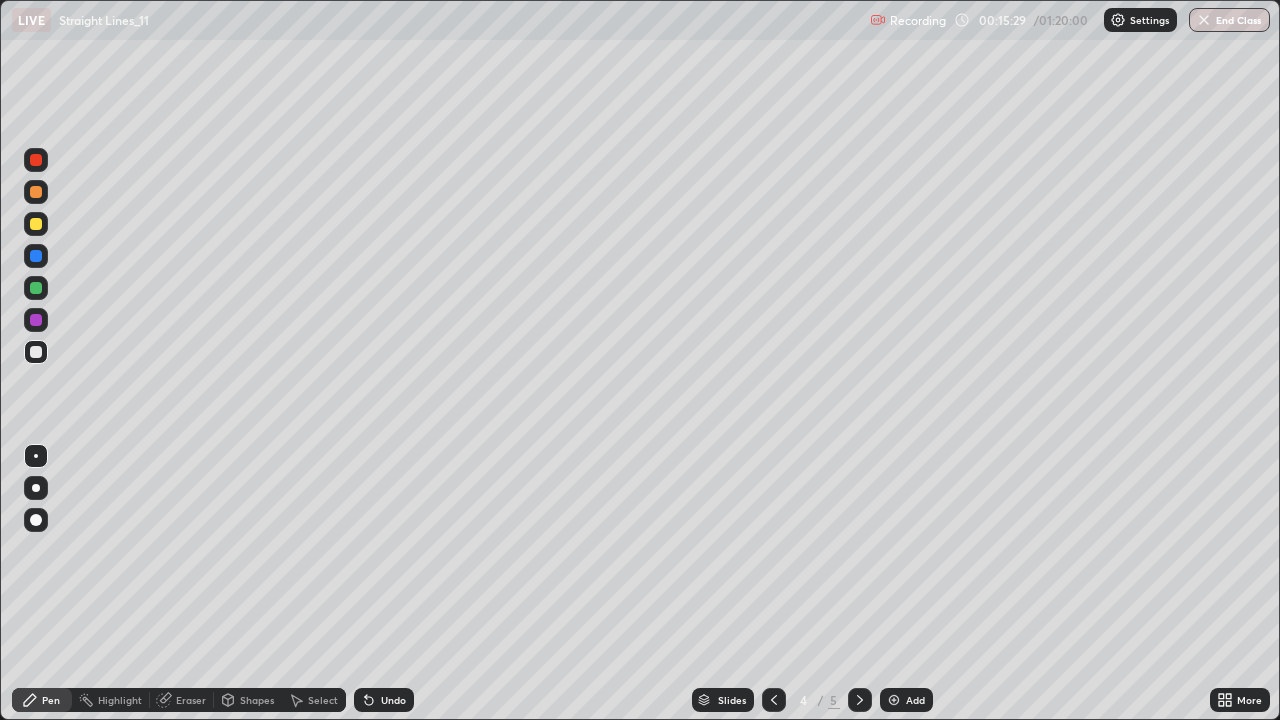 click 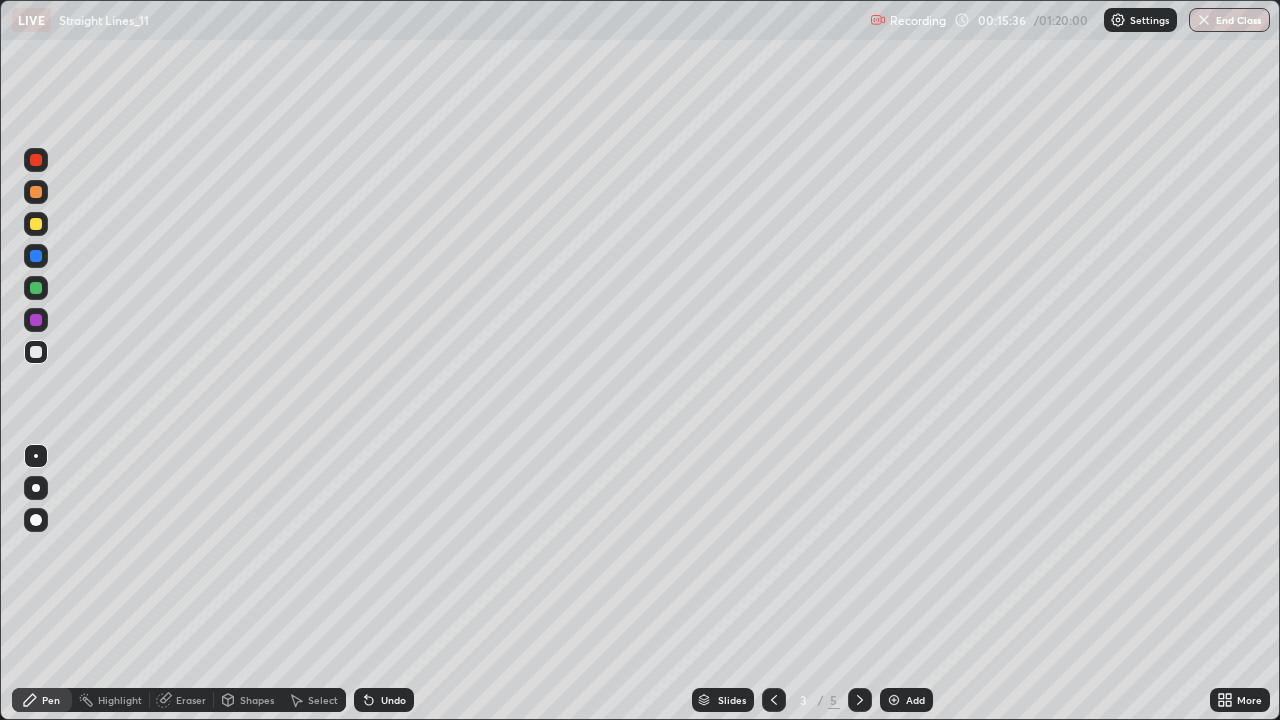 click 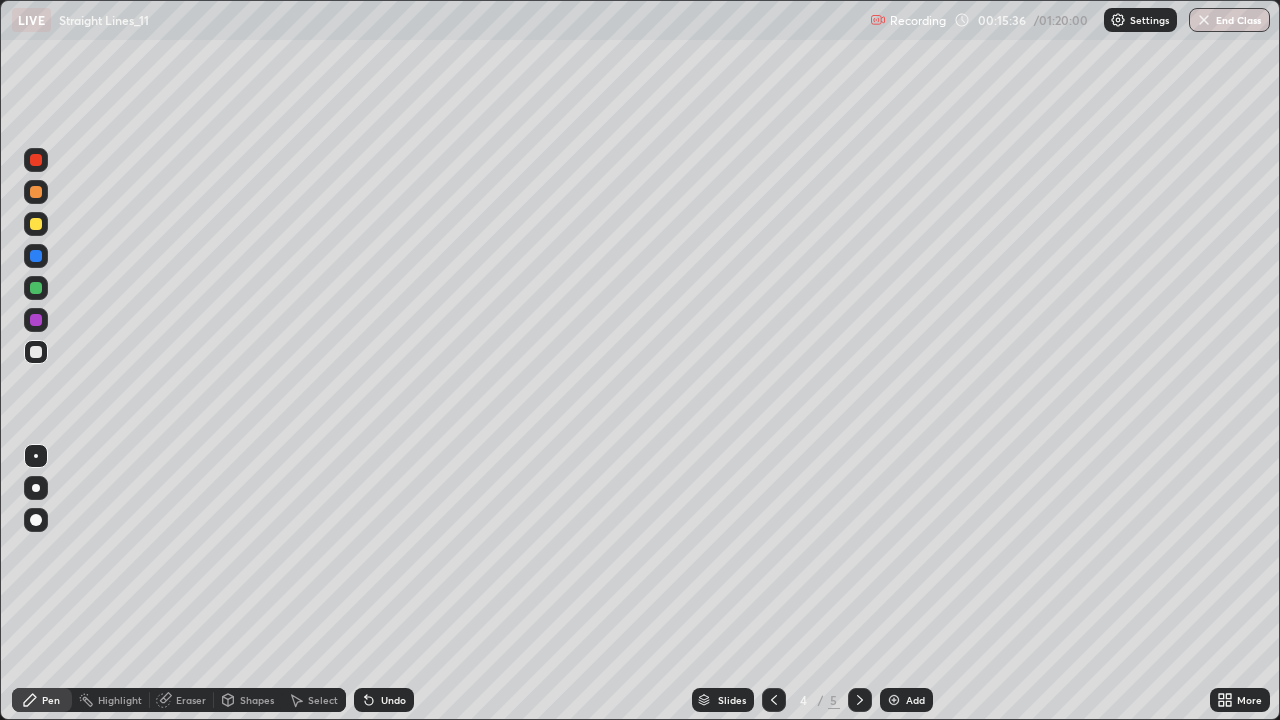 click 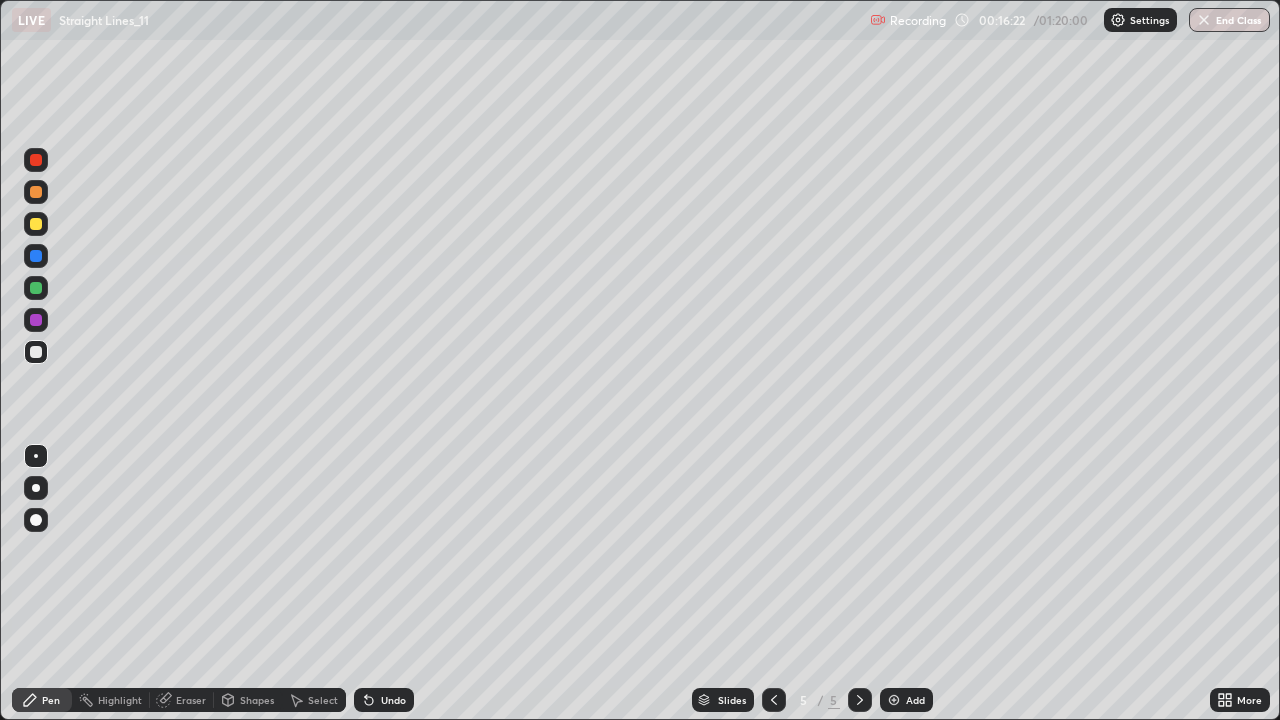 click at bounding box center [774, 700] 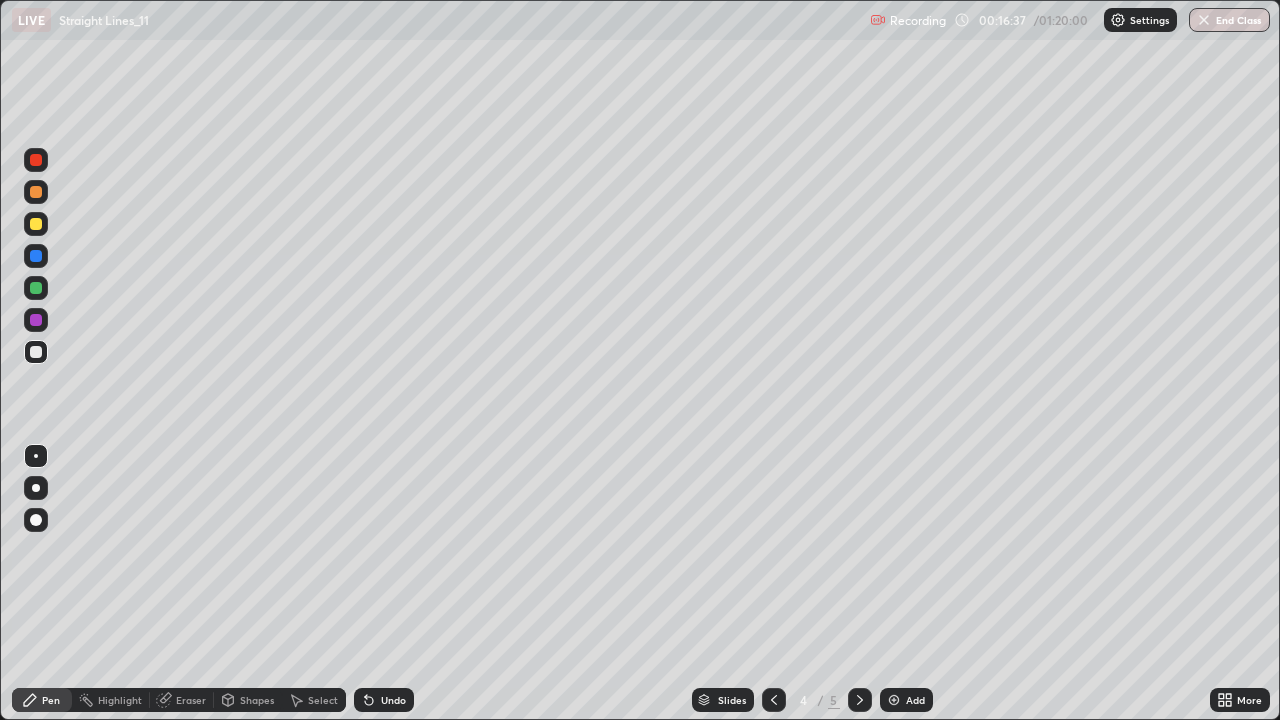 click at bounding box center [774, 700] 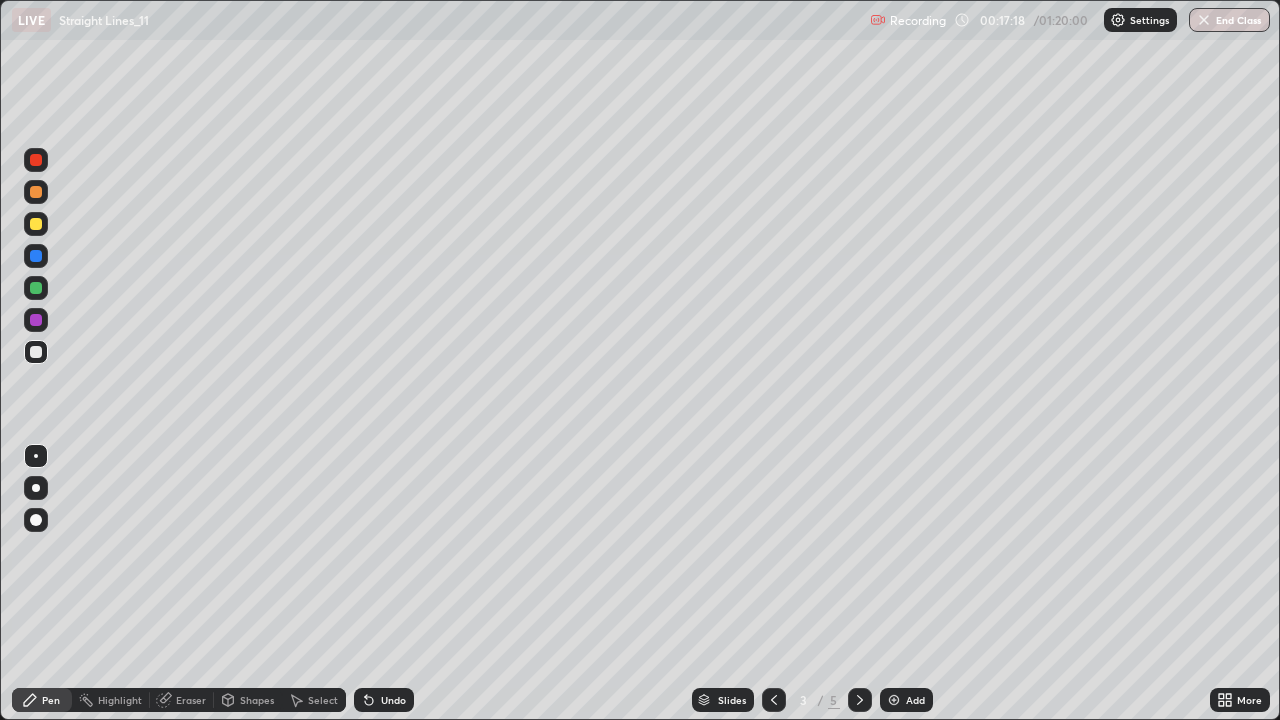 click 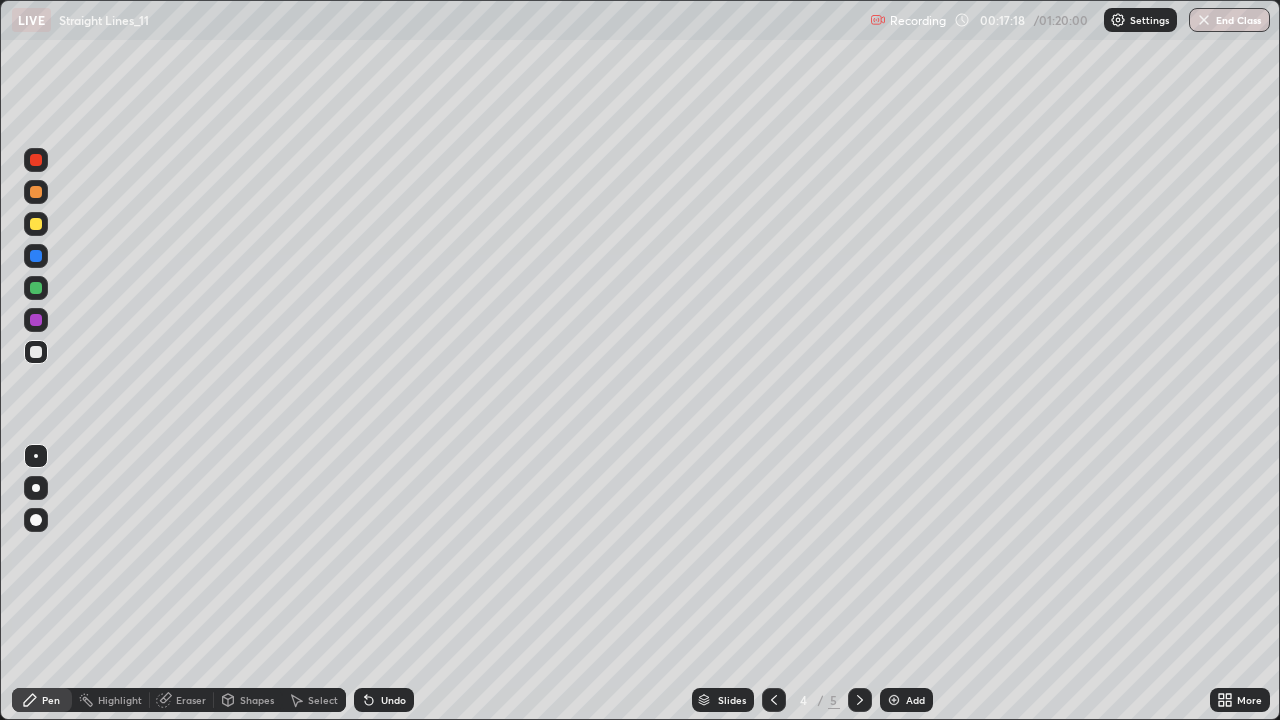 click 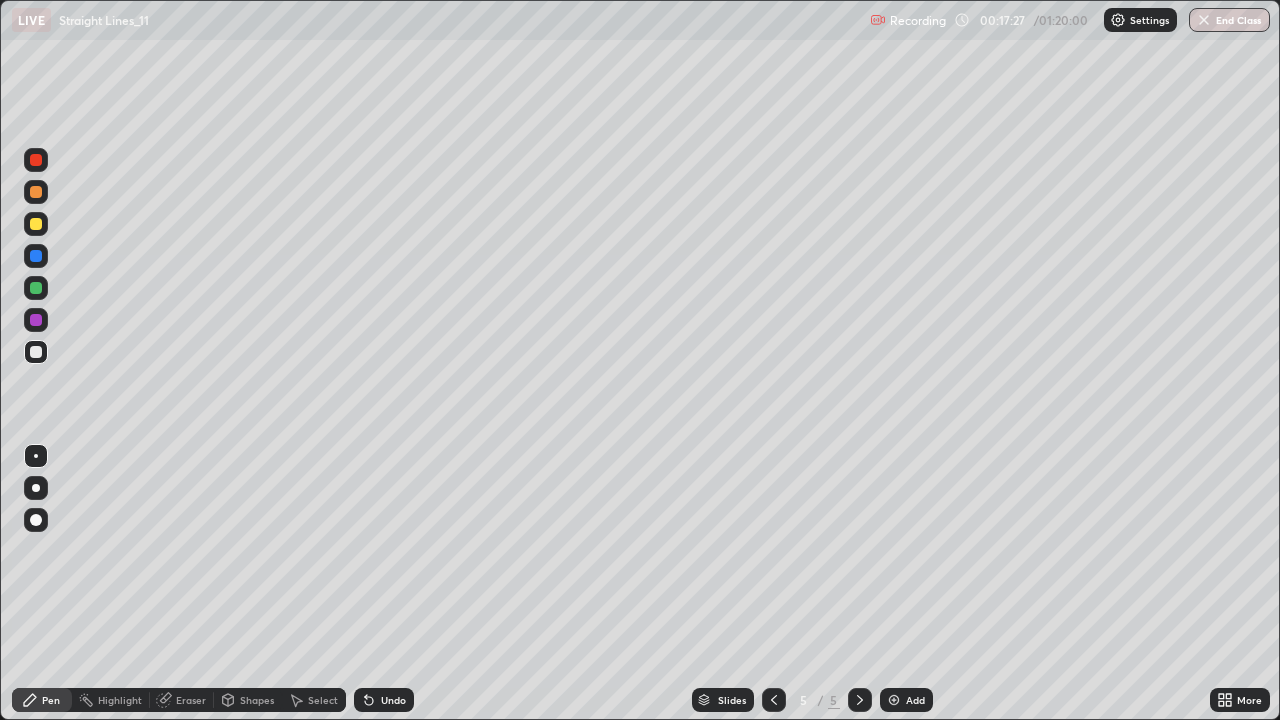 click on "Add" at bounding box center [915, 700] 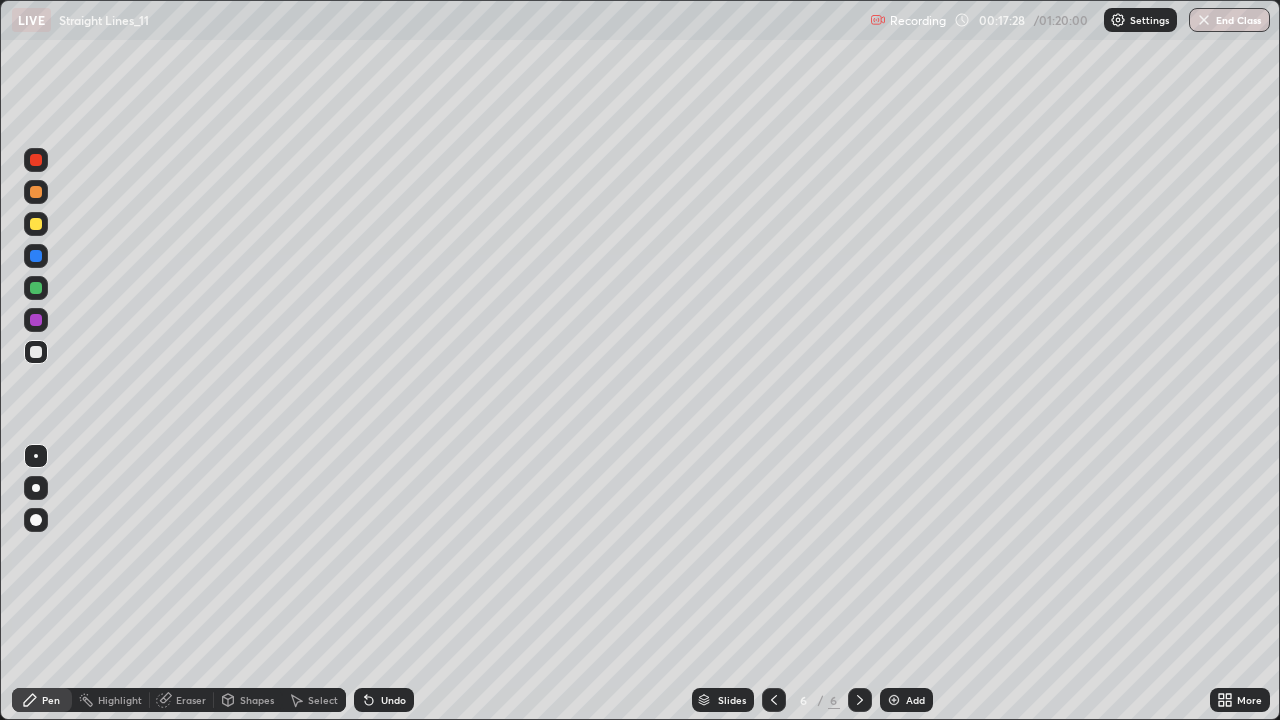 click at bounding box center (36, 224) 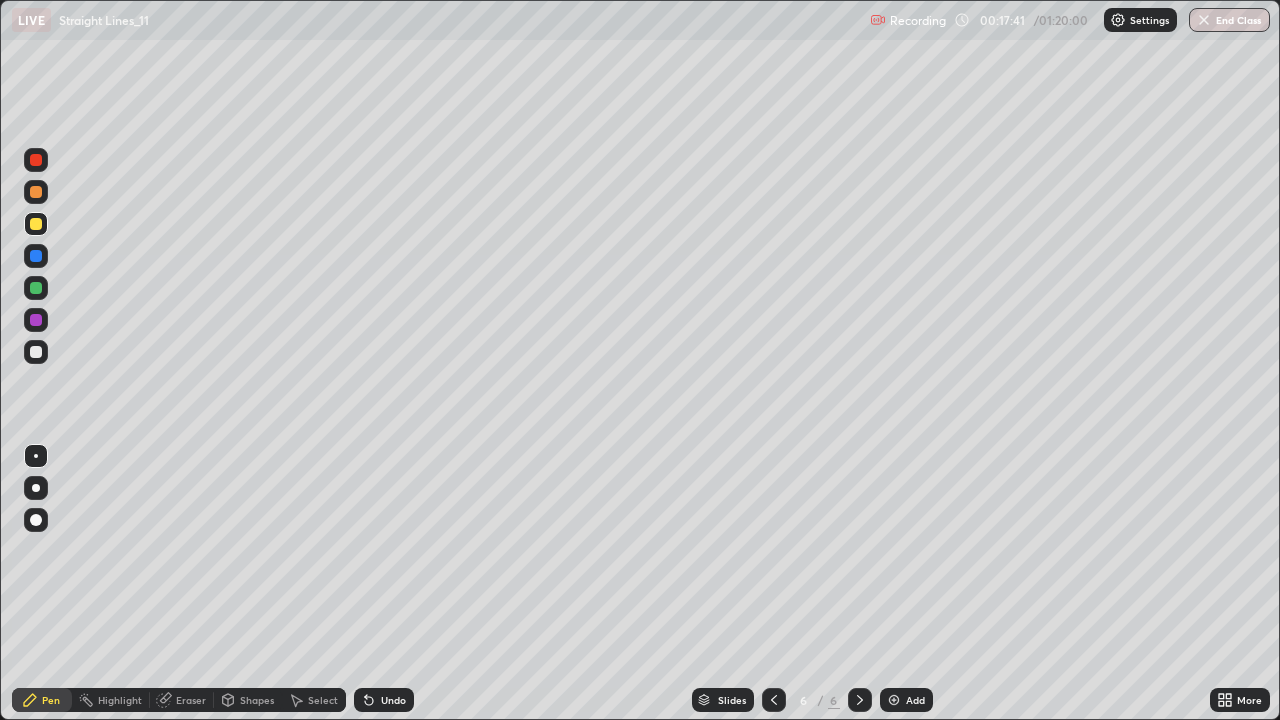 click on "Undo" at bounding box center [393, 700] 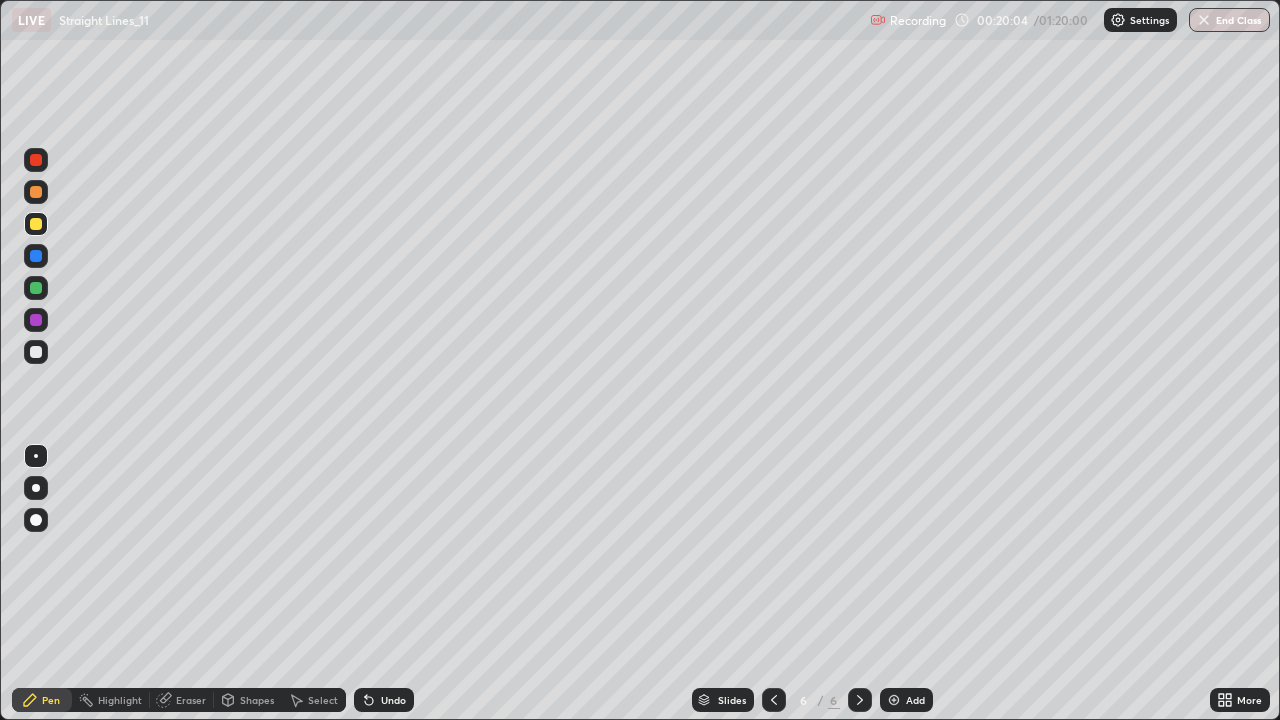 click at bounding box center [36, 352] 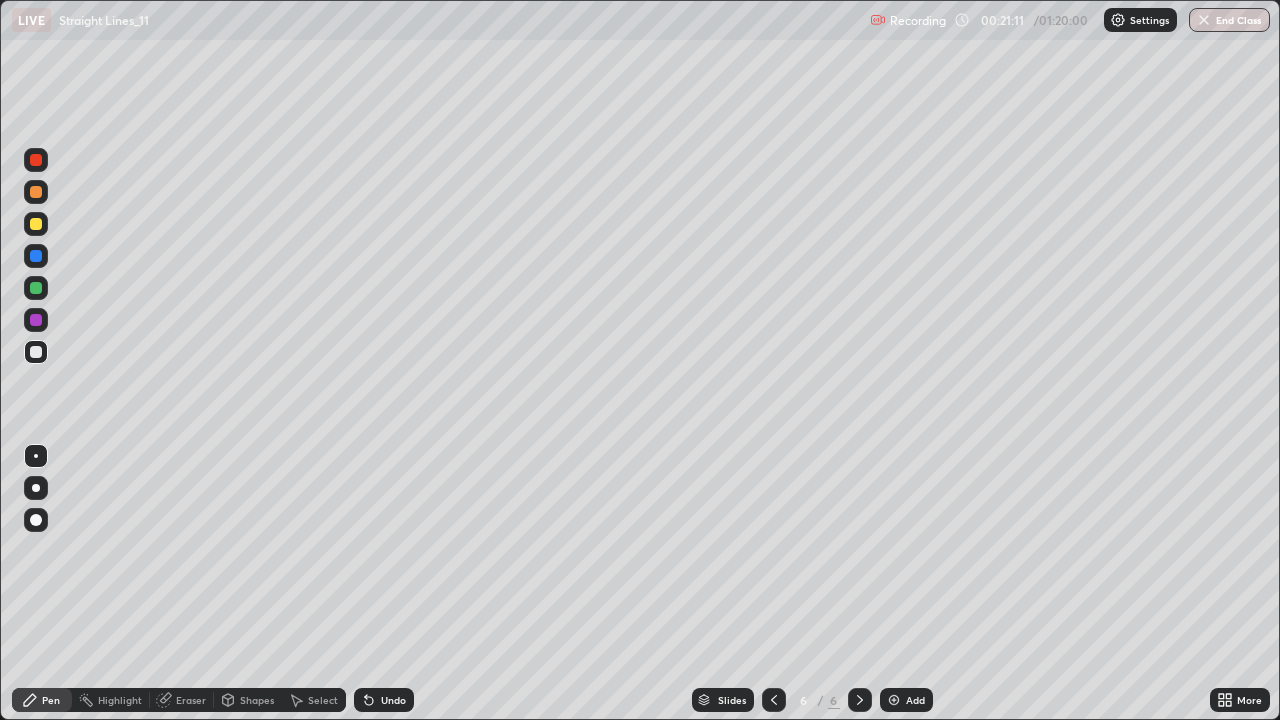 click at bounding box center [36, 352] 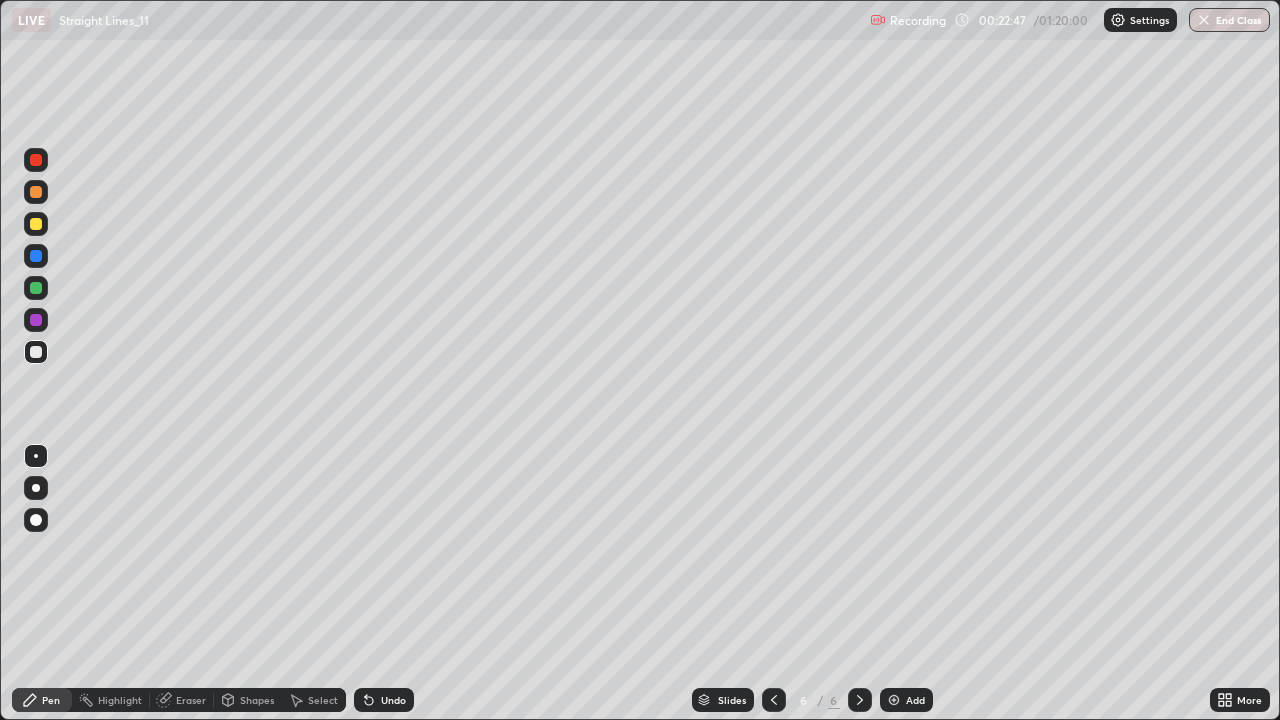 click on "Undo" at bounding box center [393, 700] 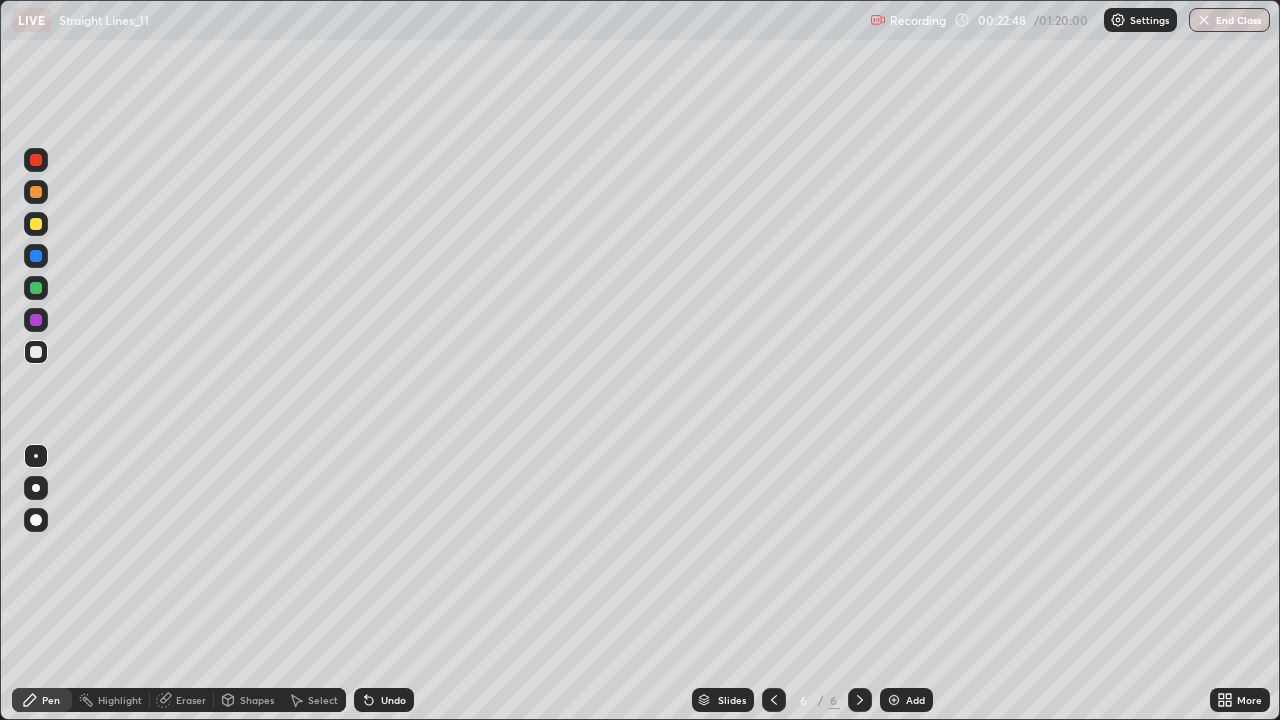 click on "Undo" at bounding box center [384, 700] 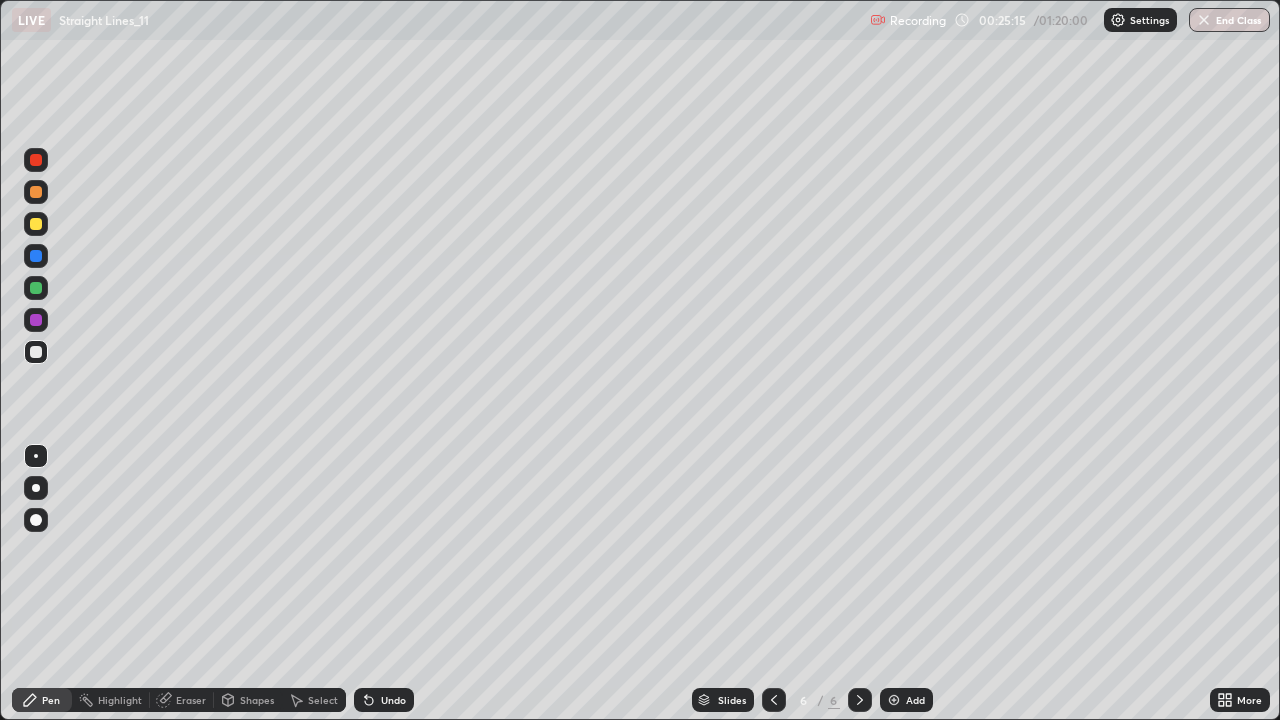 click on "Add" at bounding box center [915, 700] 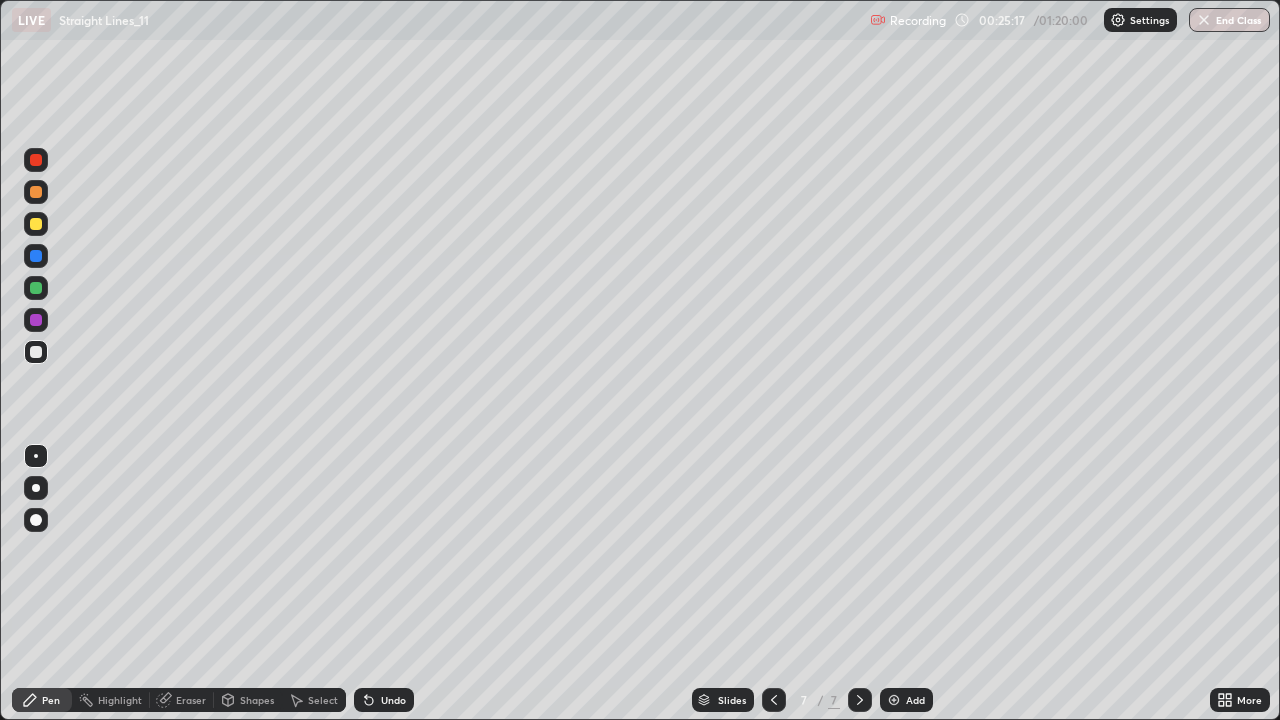 click at bounding box center [36, 224] 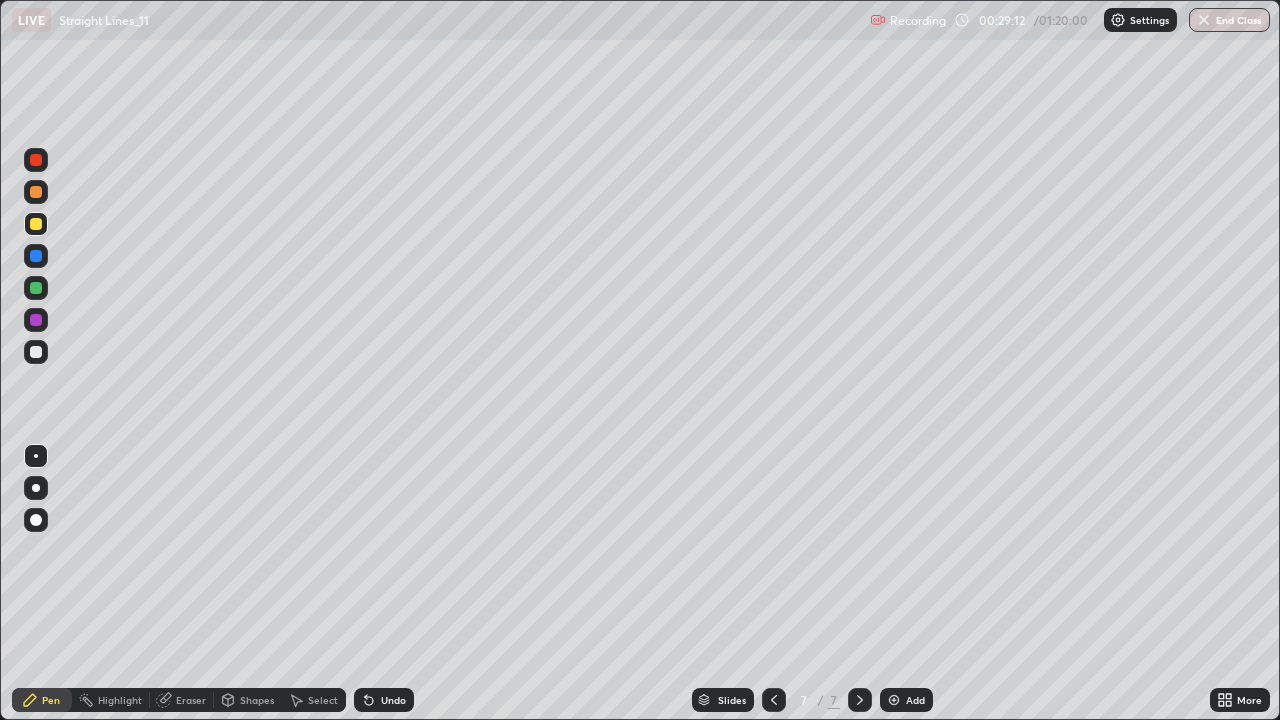click at bounding box center (36, 352) 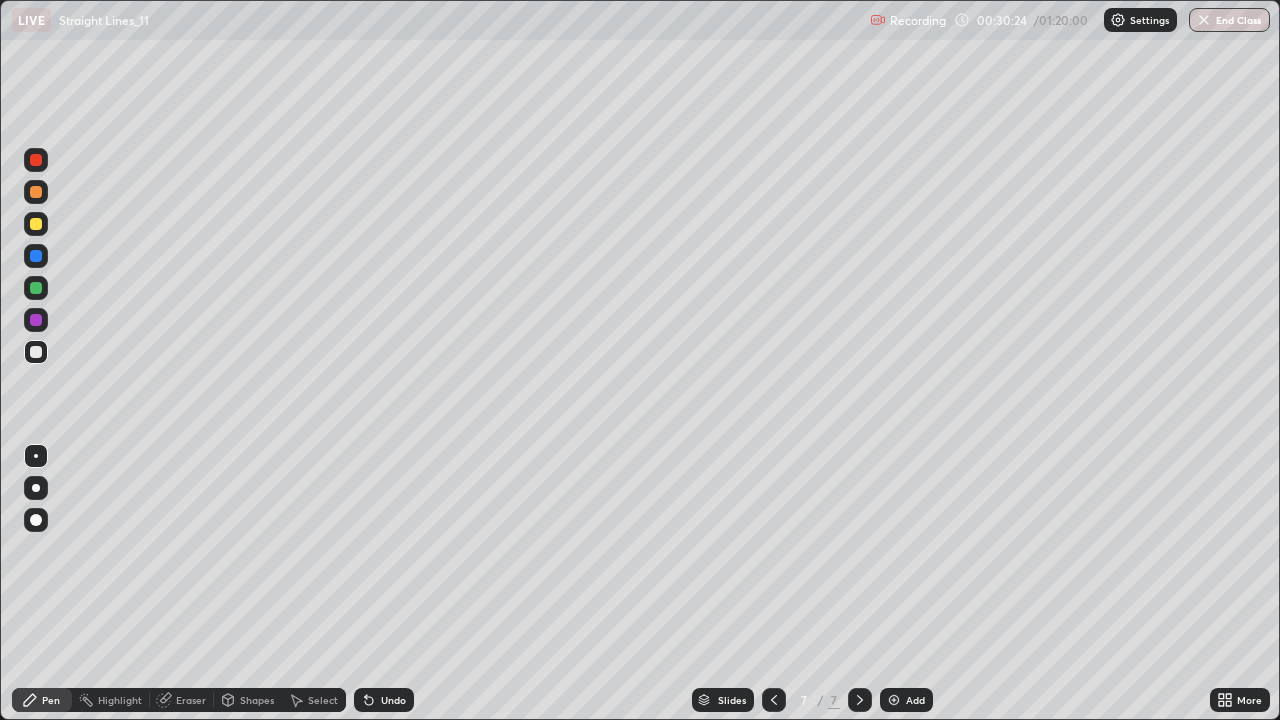 click on "Eraser" at bounding box center (191, 700) 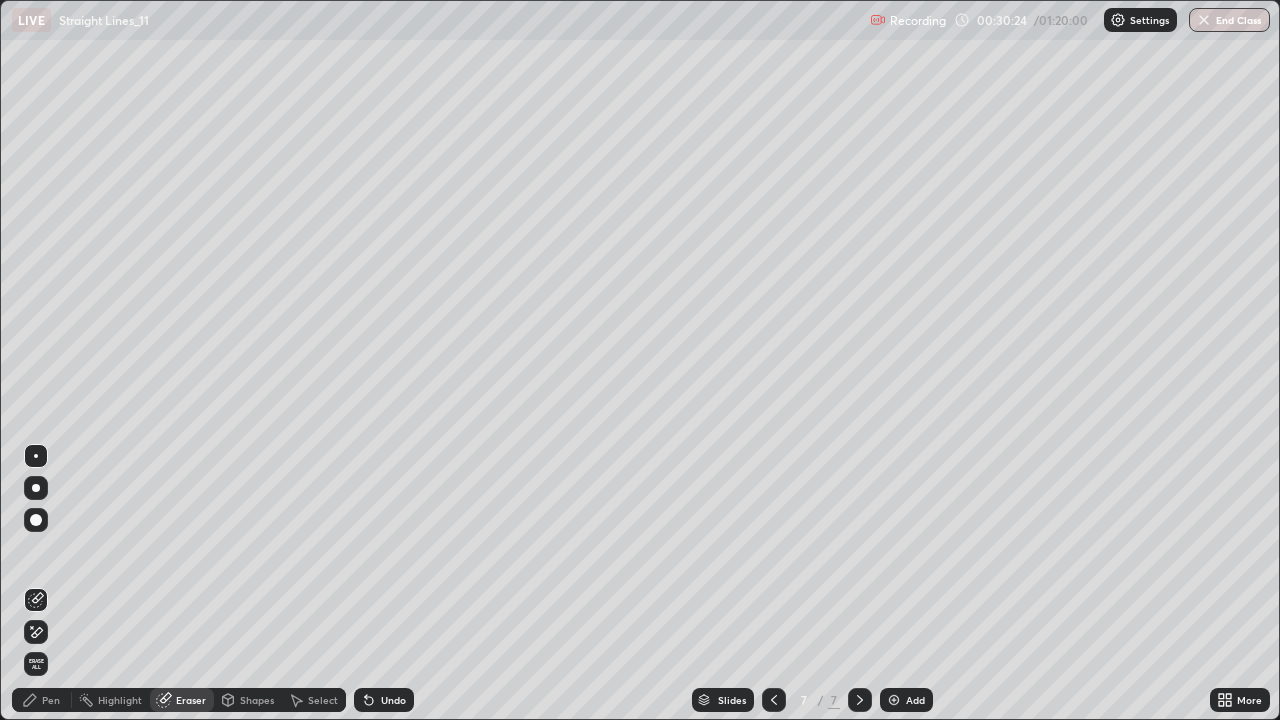 click on "Highlight" at bounding box center (120, 700) 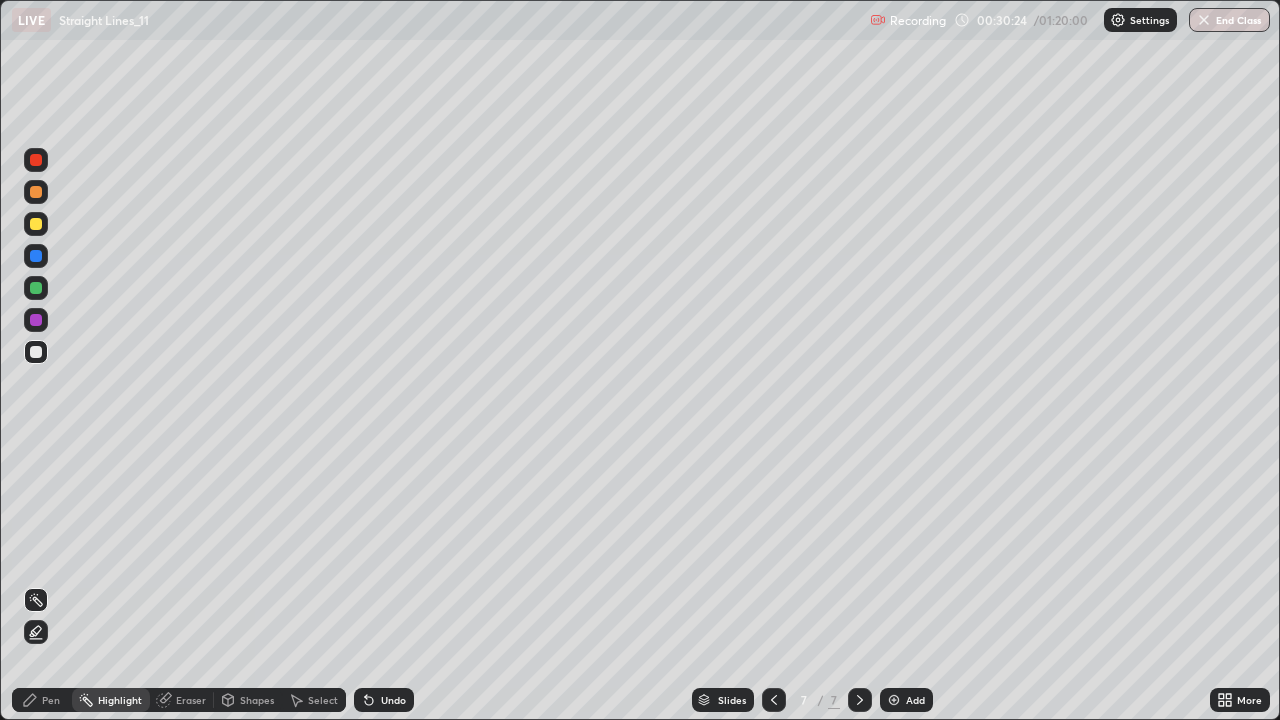 click on "Shapes" at bounding box center [257, 700] 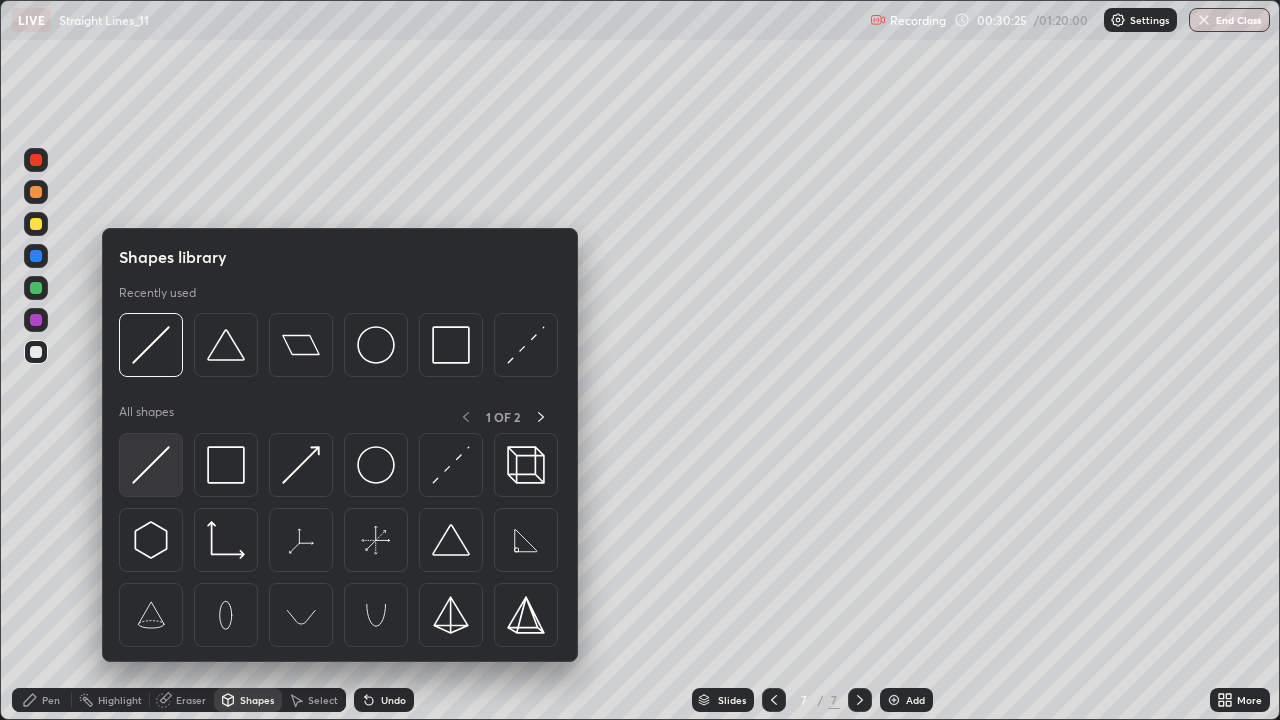 click at bounding box center (151, 465) 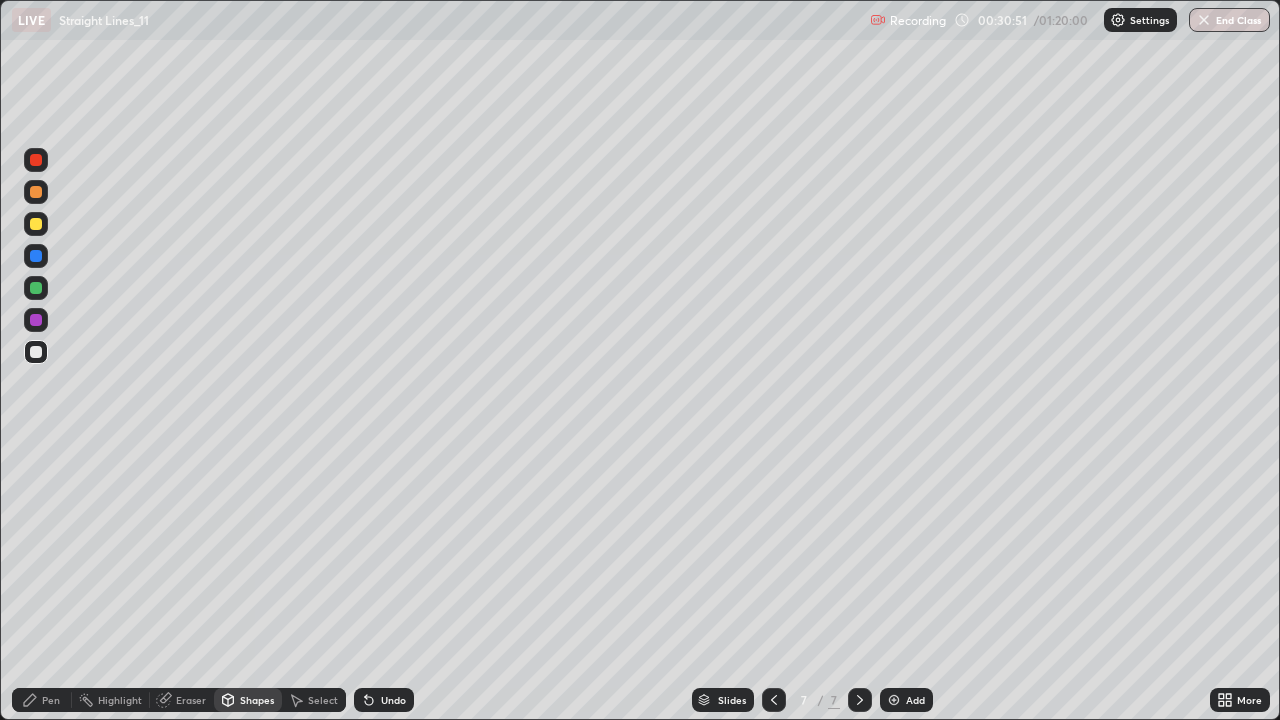 click at bounding box center (36, 256) 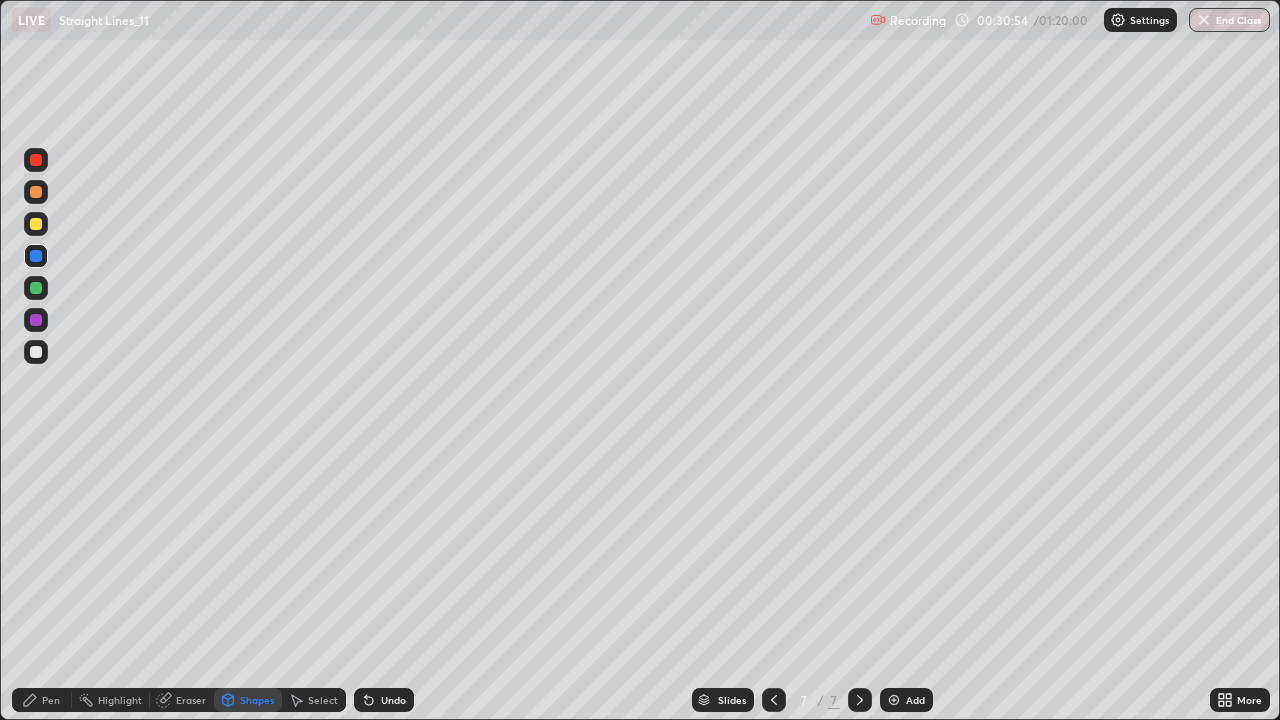 click on "Undo" at bounding box center (384, 700) 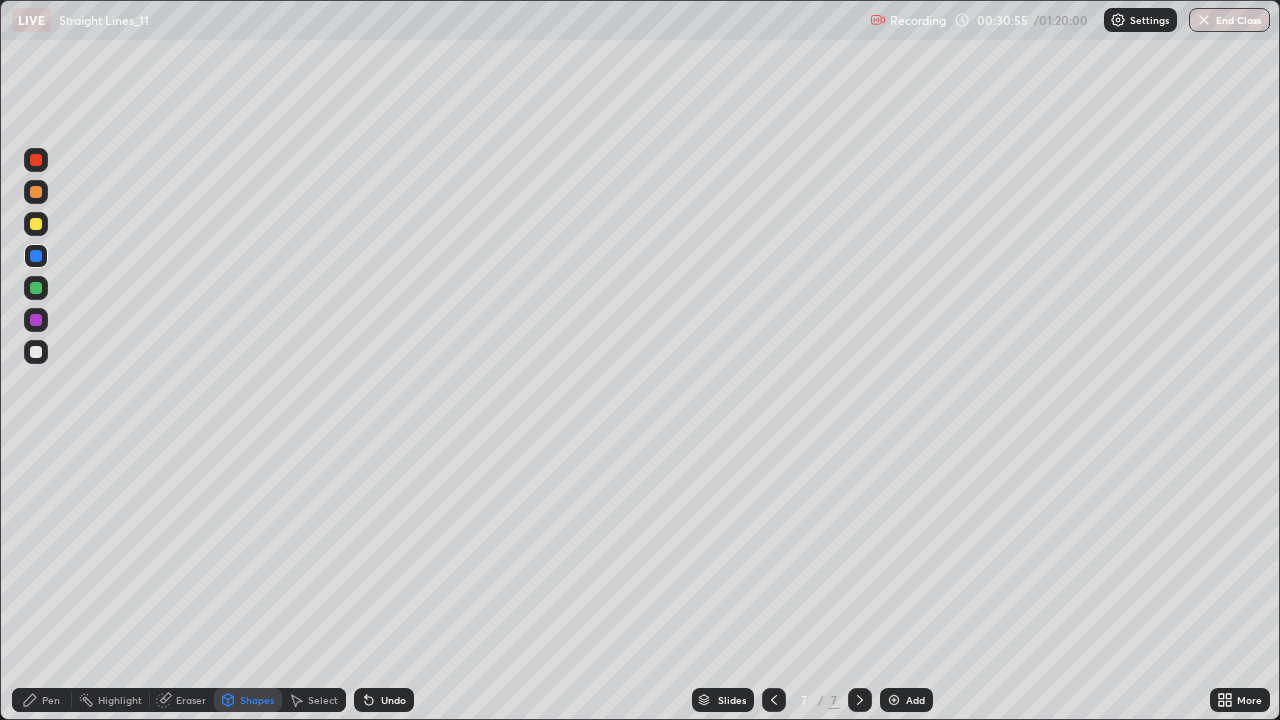 click on "Pen" at bounding box center [51, 700] 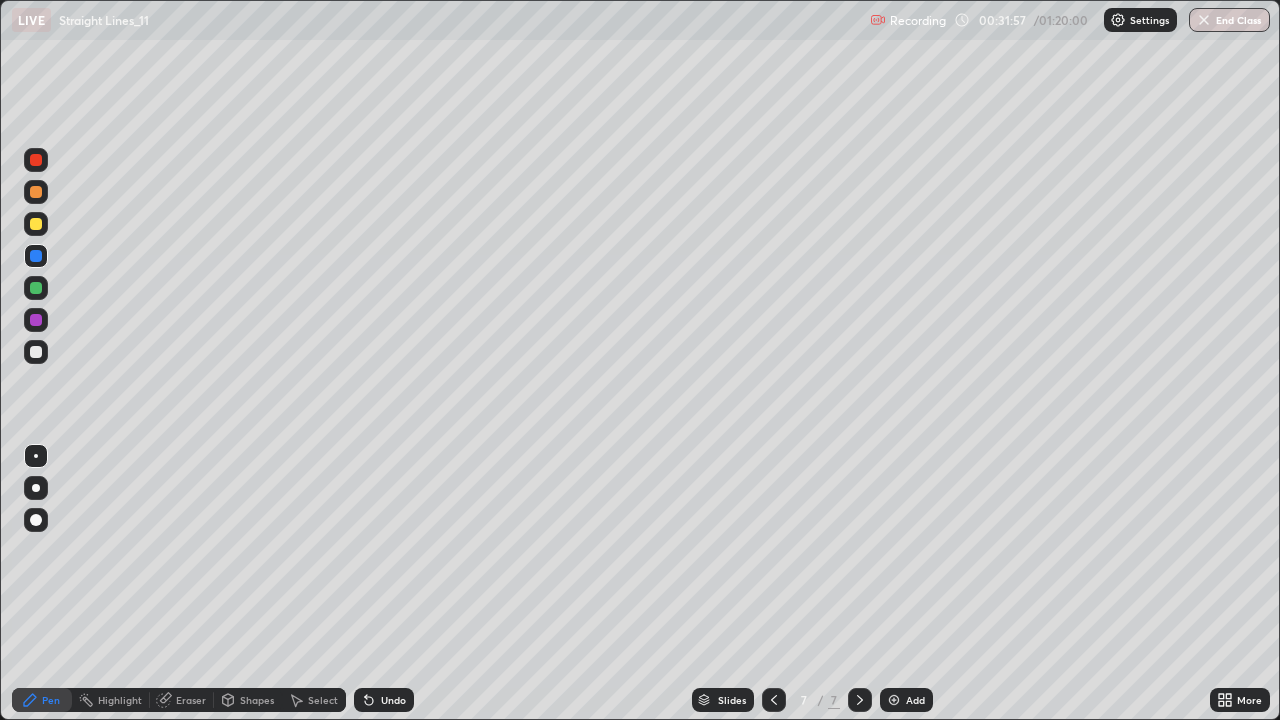 click at bounding box center (36, 224) 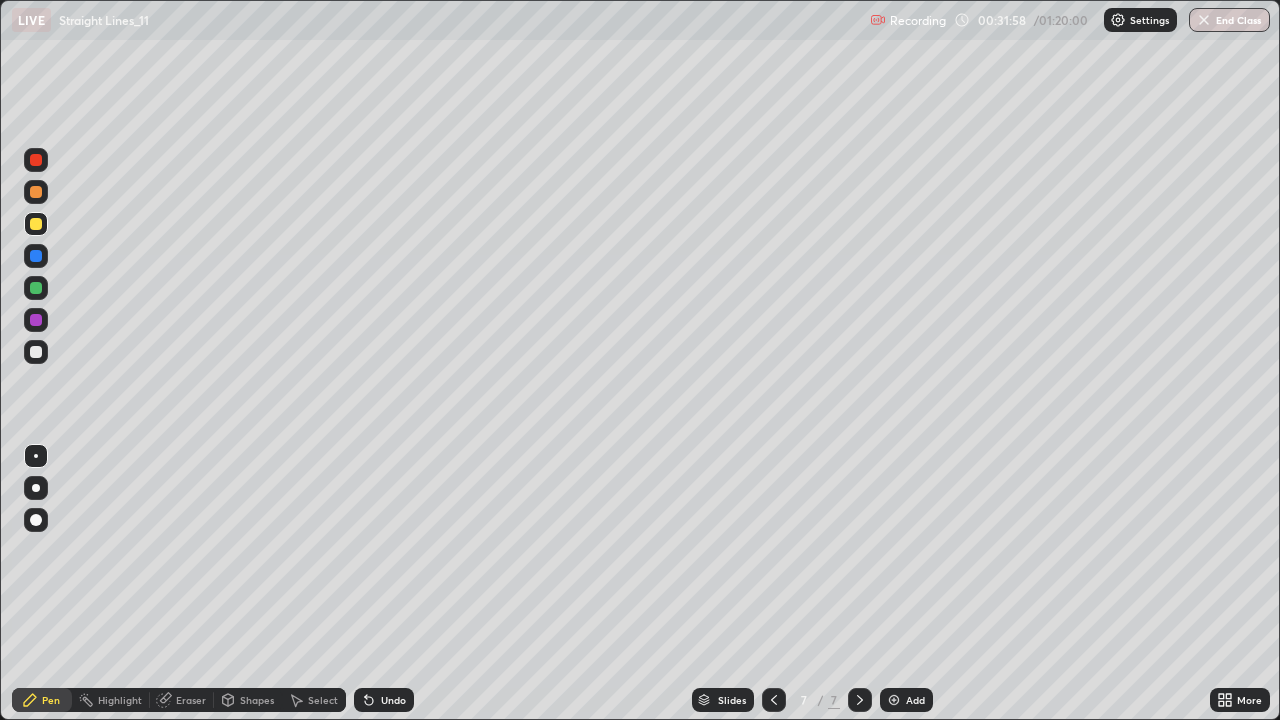 click at bounding box center (36, 288) 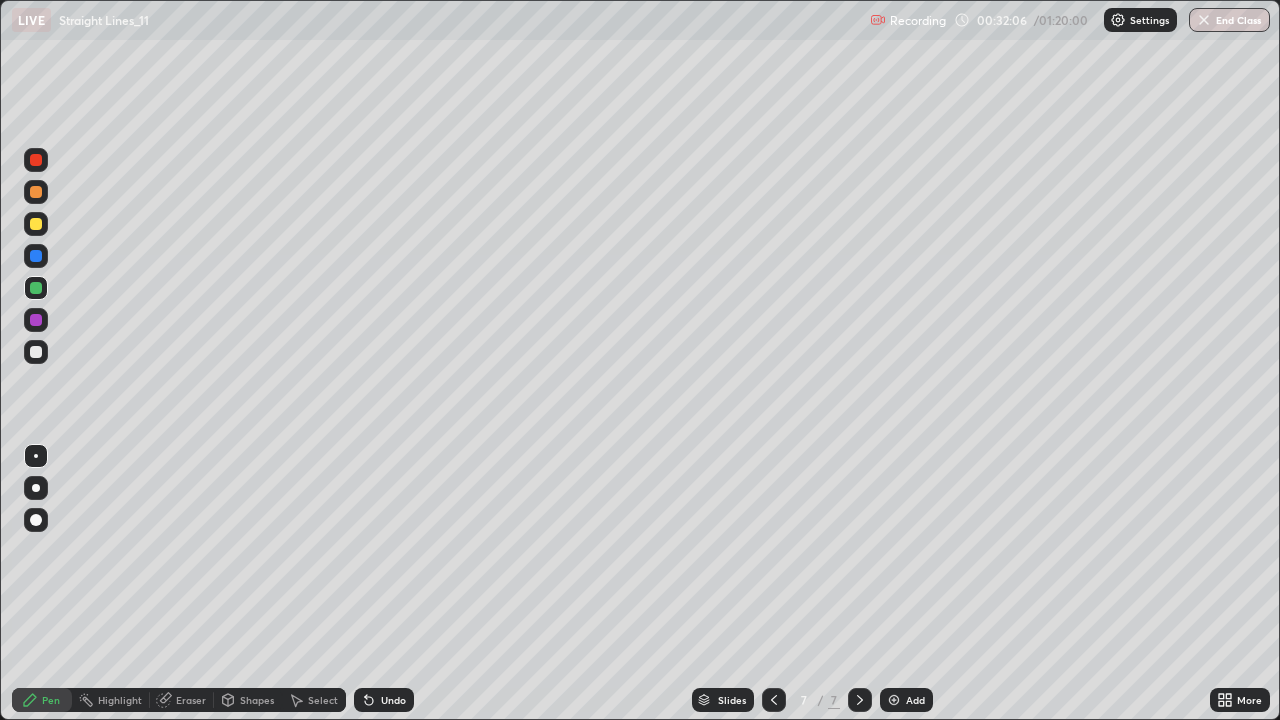 click at bounding box center (36, 256) 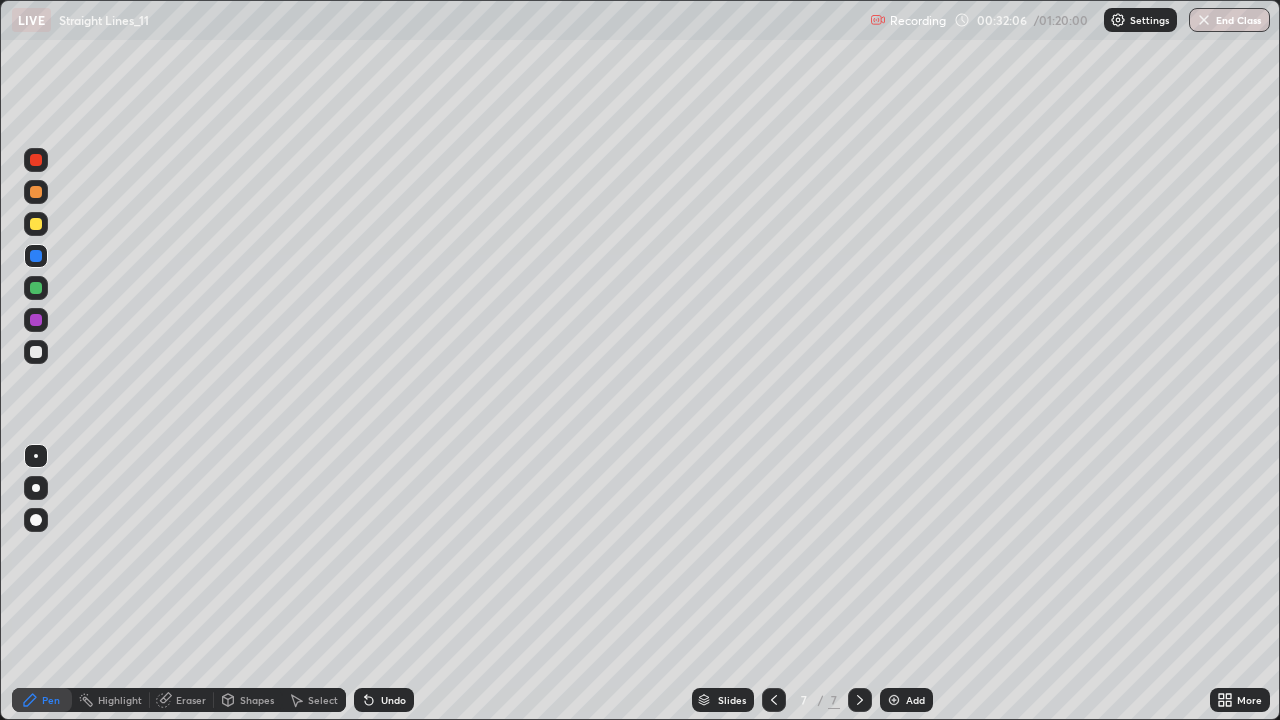 click at bounding box center [36, 288] 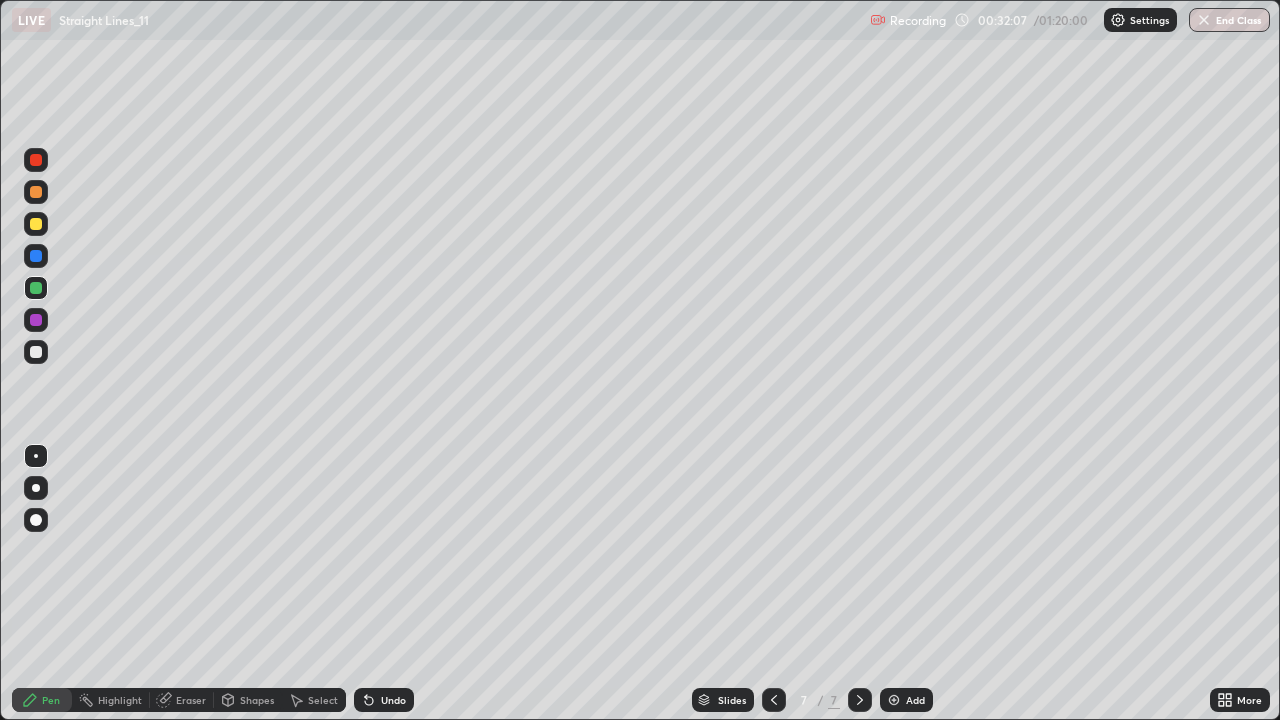 click at bounding box center (36, 352) 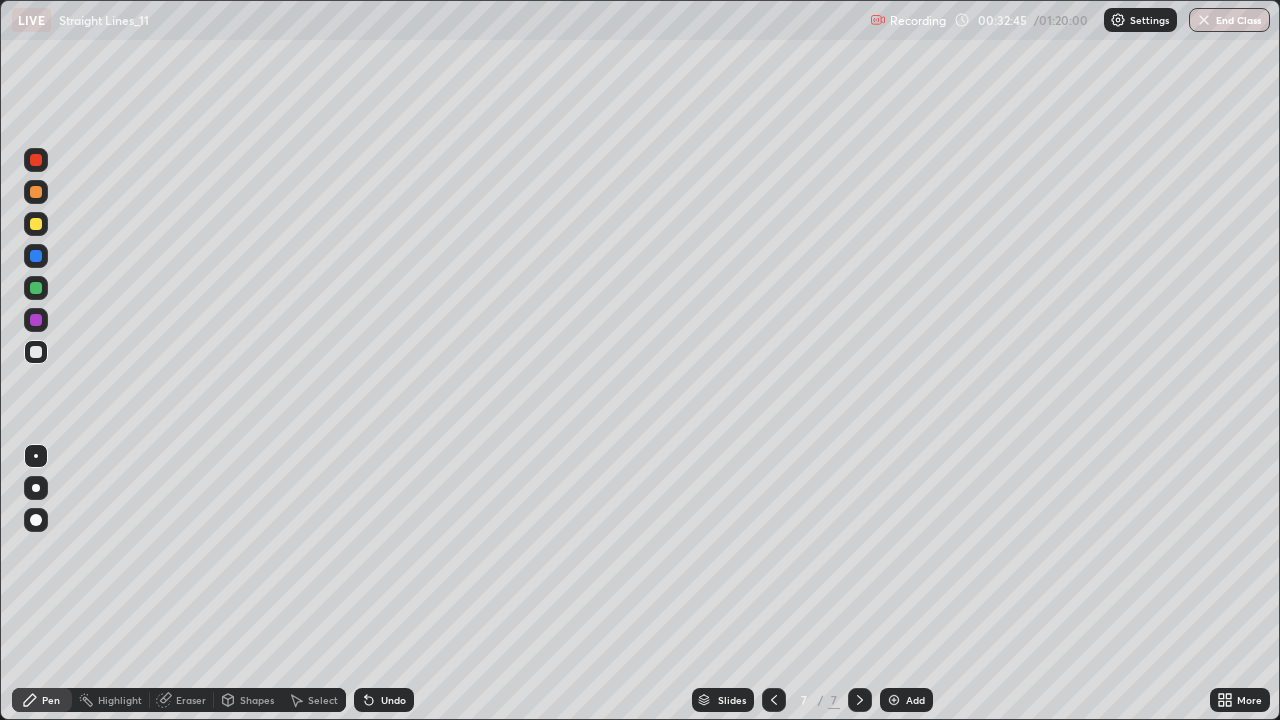 click at bounding box center [36, 256] 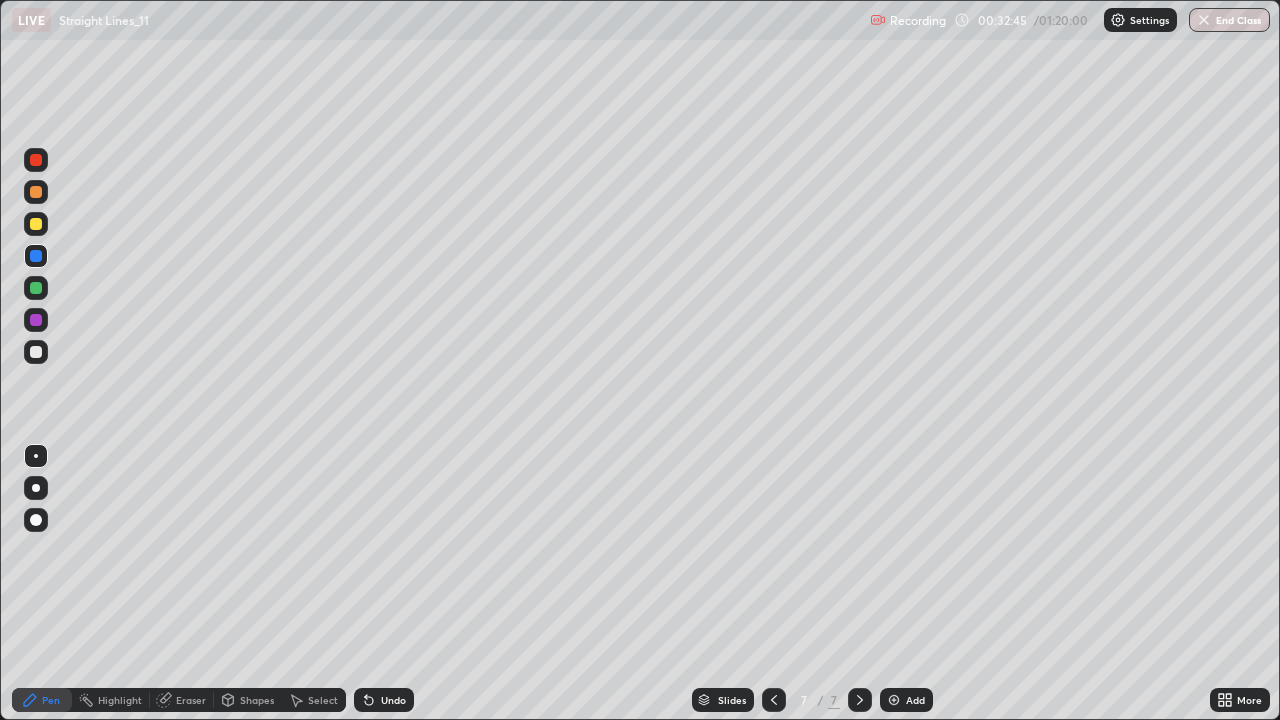 click at bounding box center (36, 352) 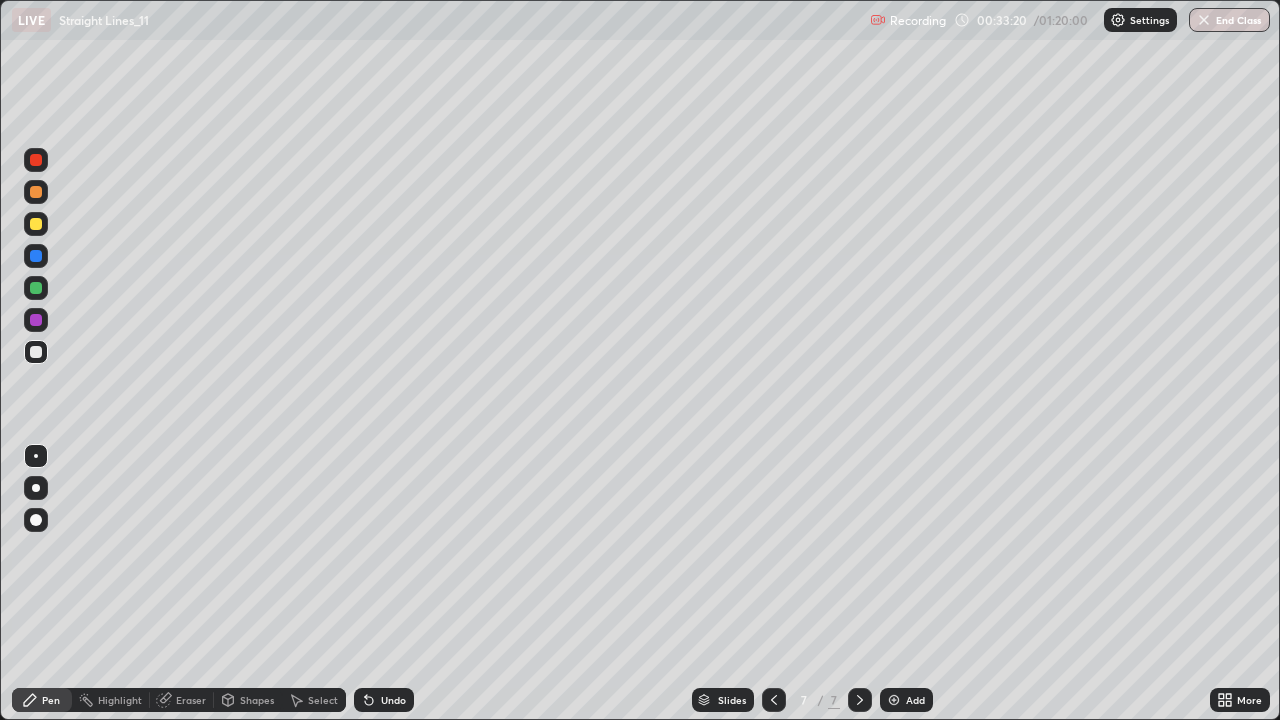 click on "Undo" at bounding box center [393, 700] 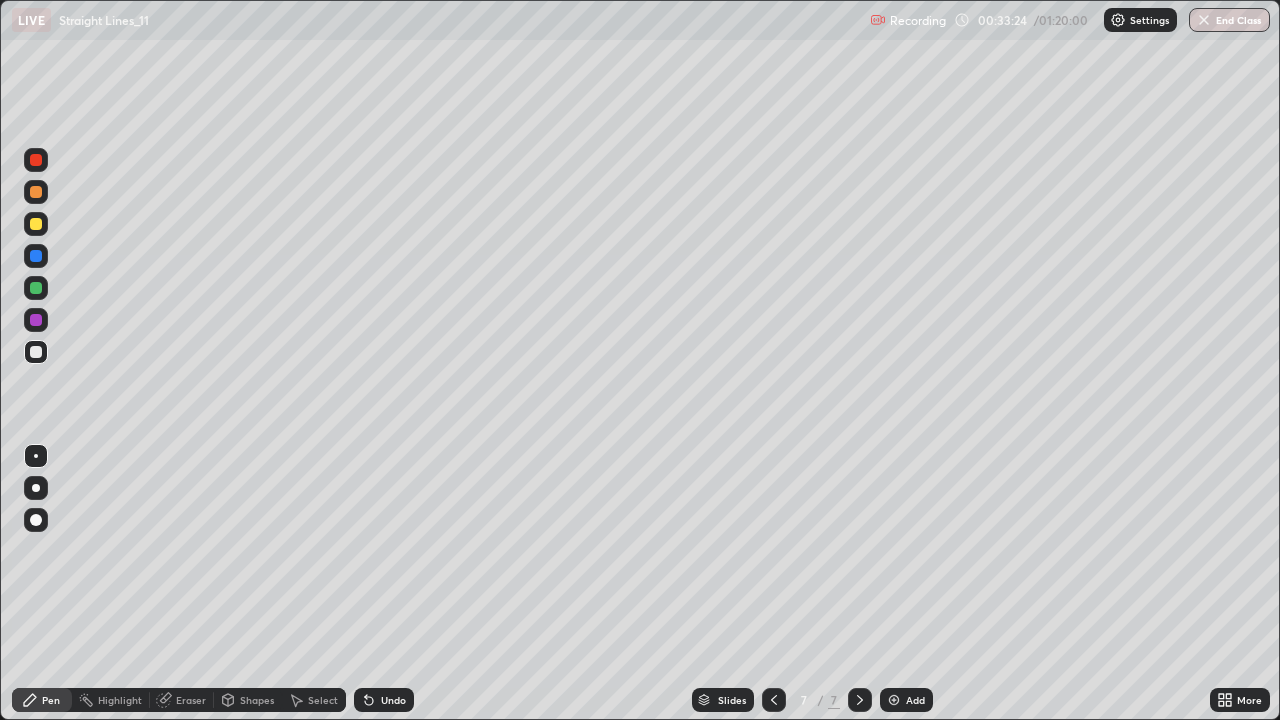 click on "Undo" at bounding box center (393, 700) 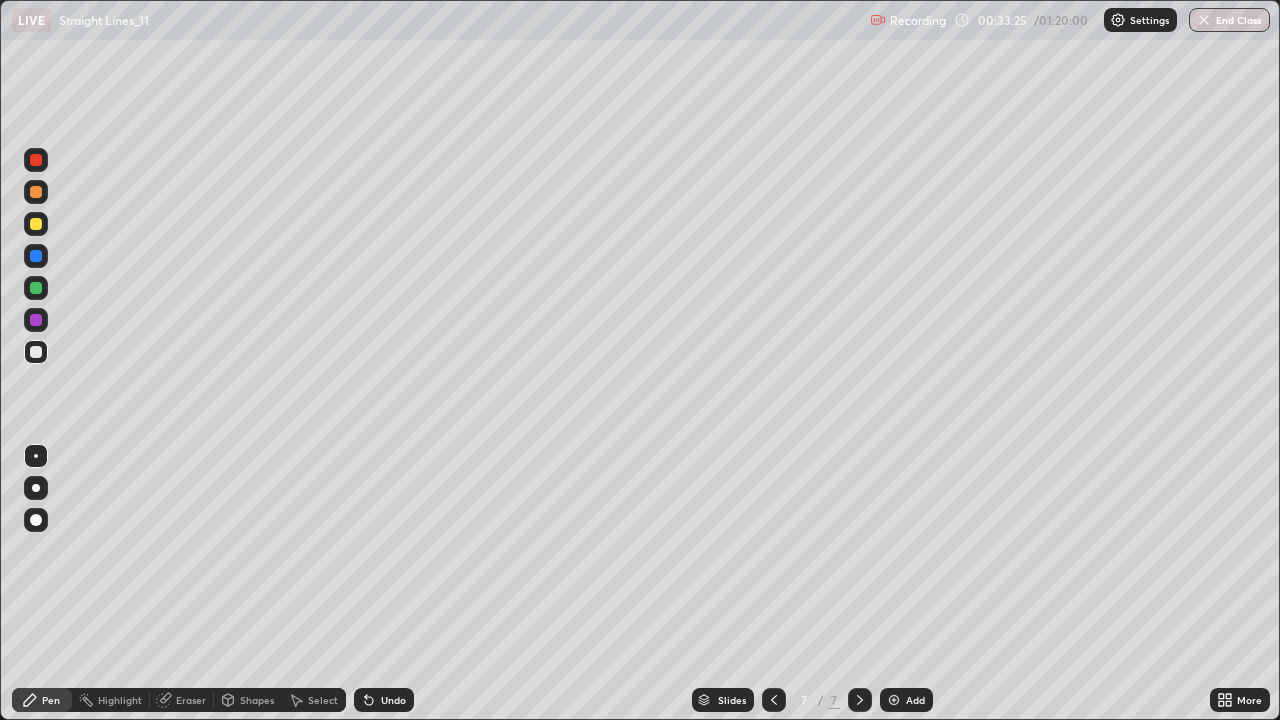 click on "Undo" at bounding box center (393, 700) 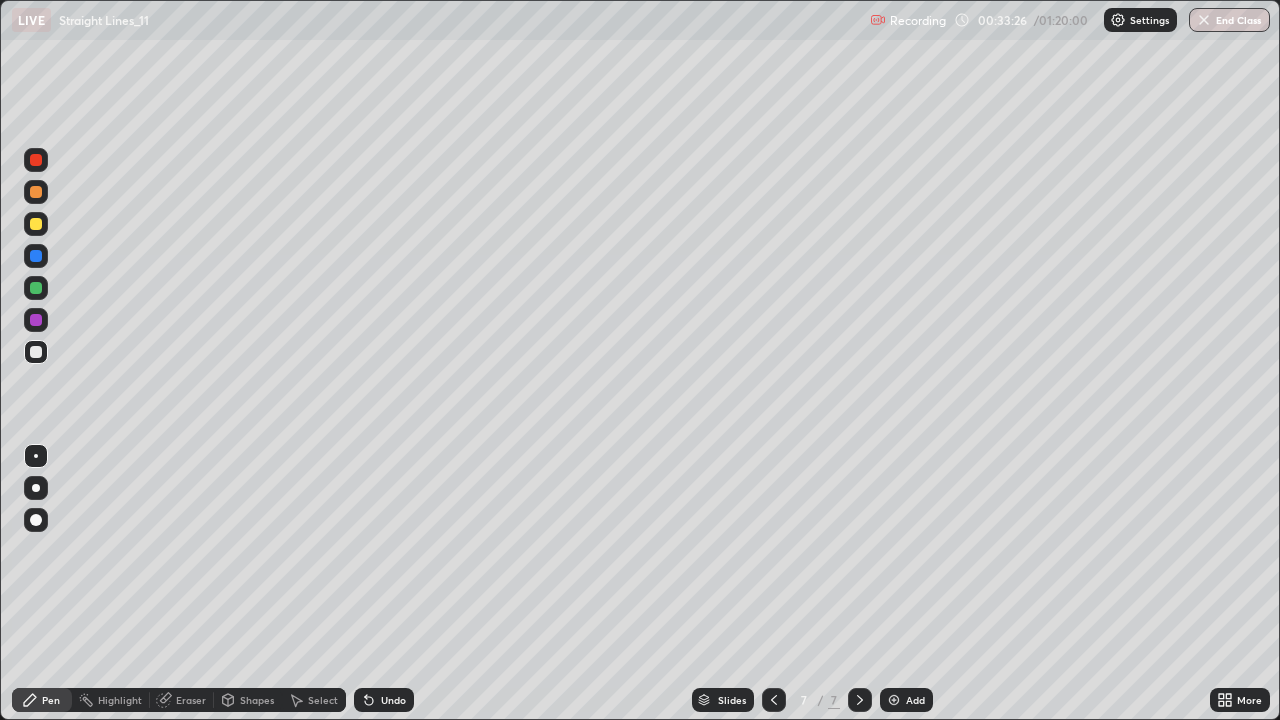 click on "Undo" at bounding box center (393, 700) 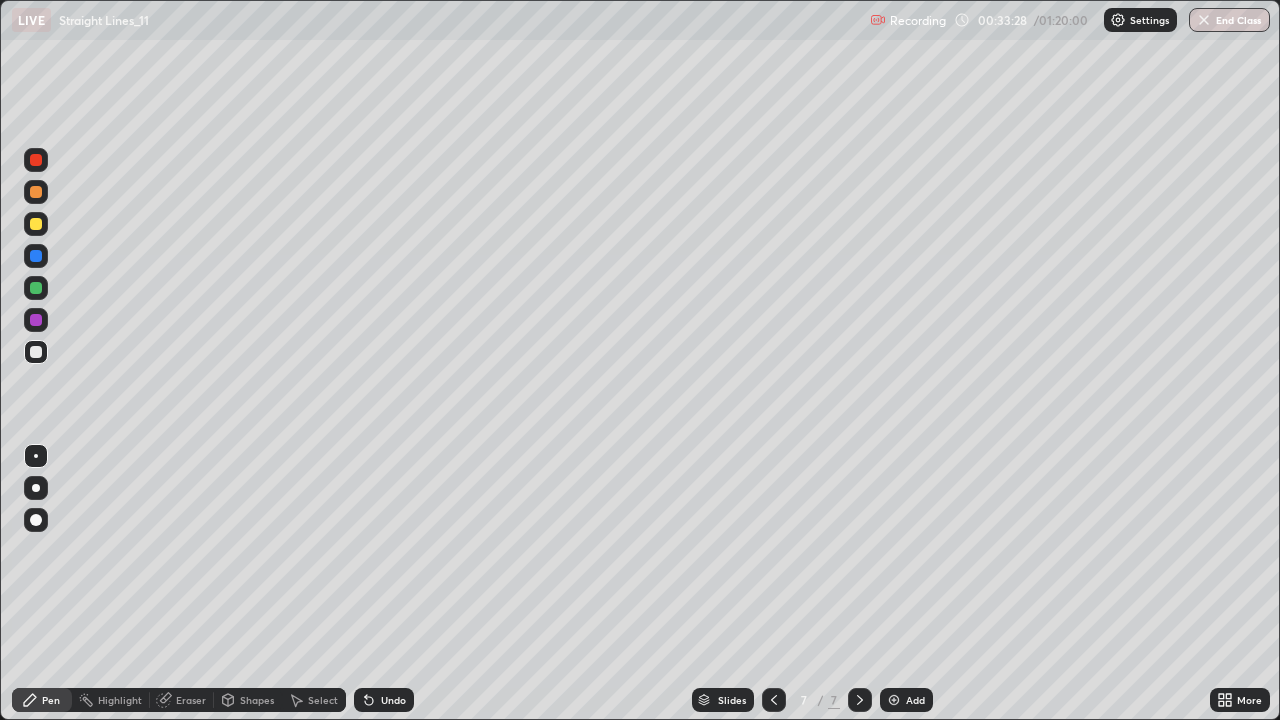 click on "Undo" at bounding box center [393, 700] 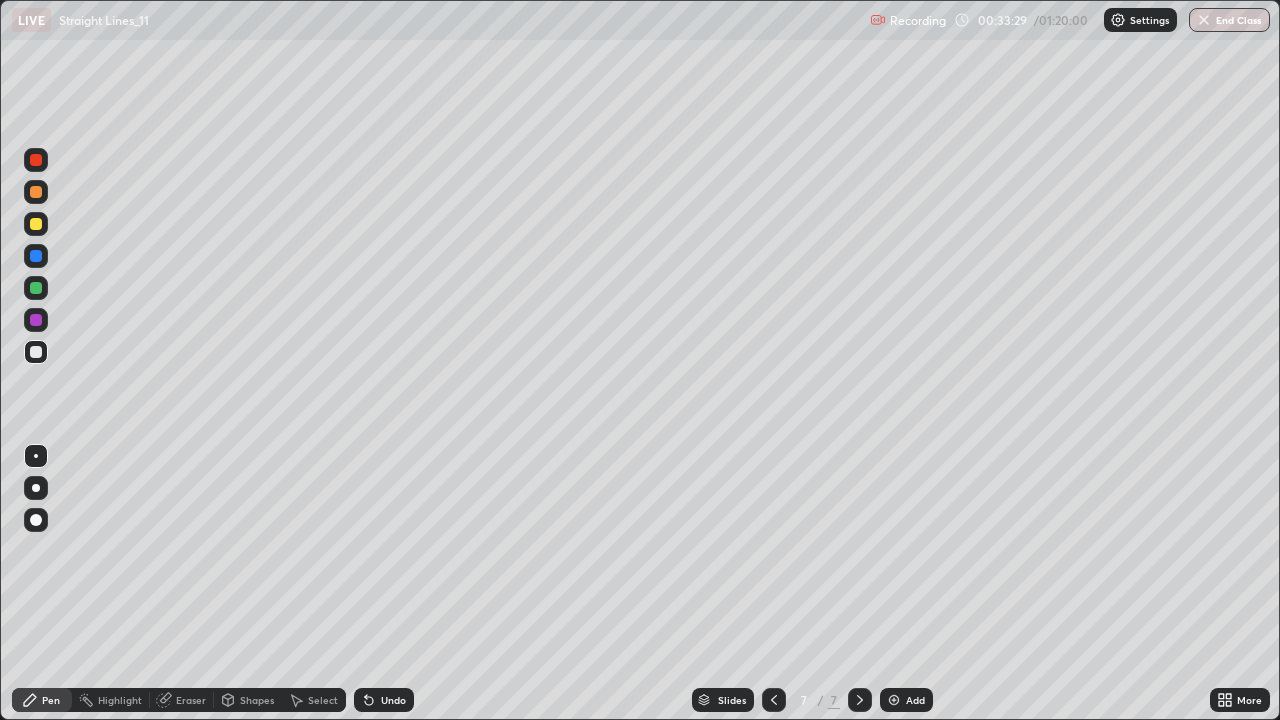 click on "Undo" at bounding box center (393, 700) 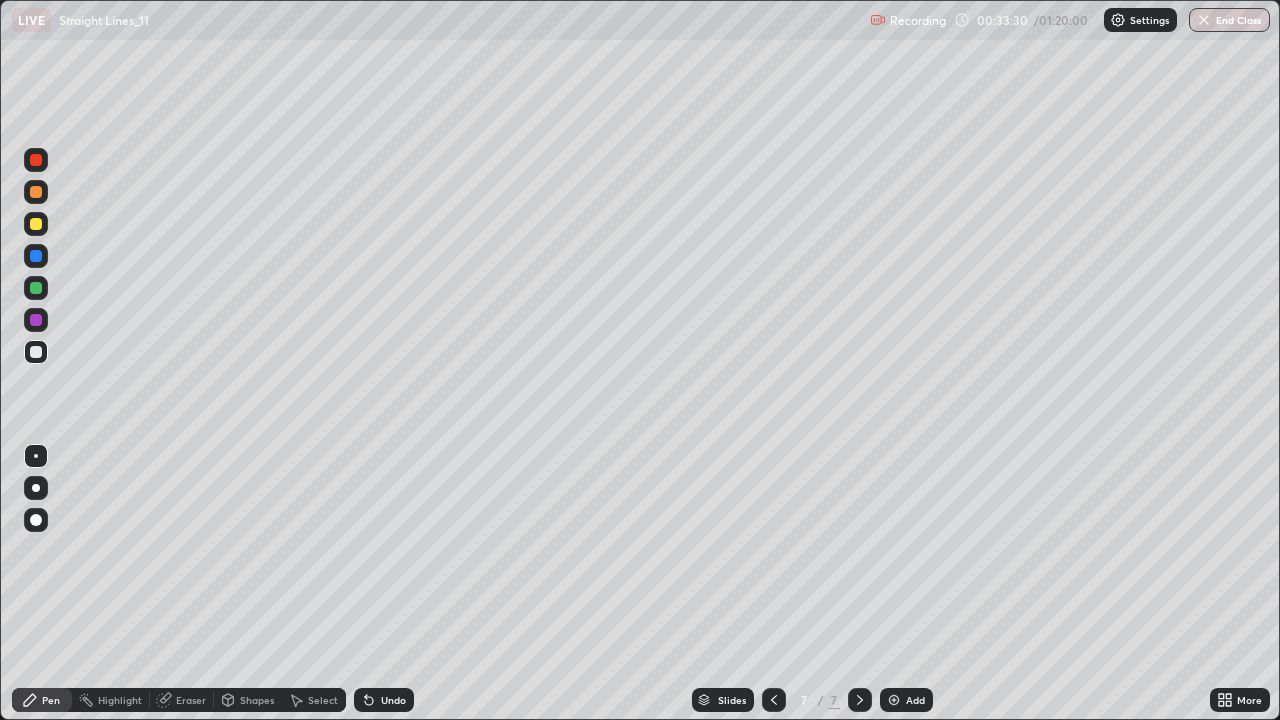 click on "Undo" at bounding box center (384, 700) 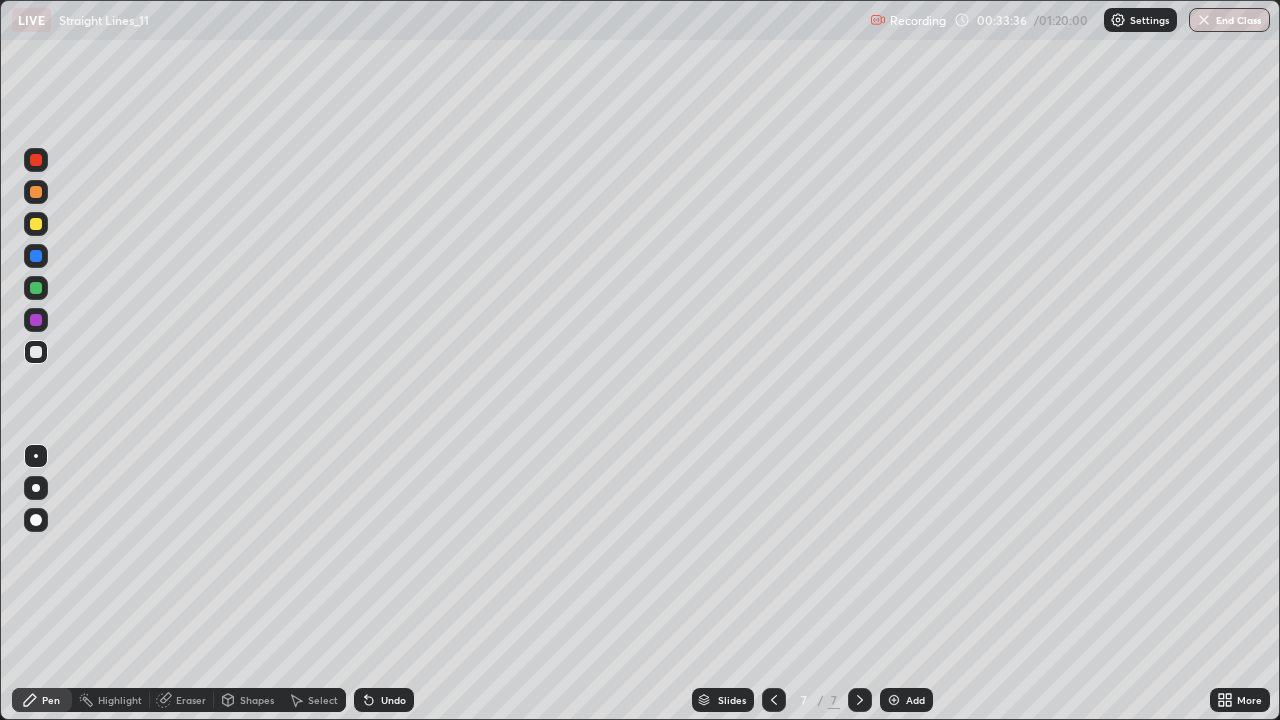 click at bounding box center (36, 288) 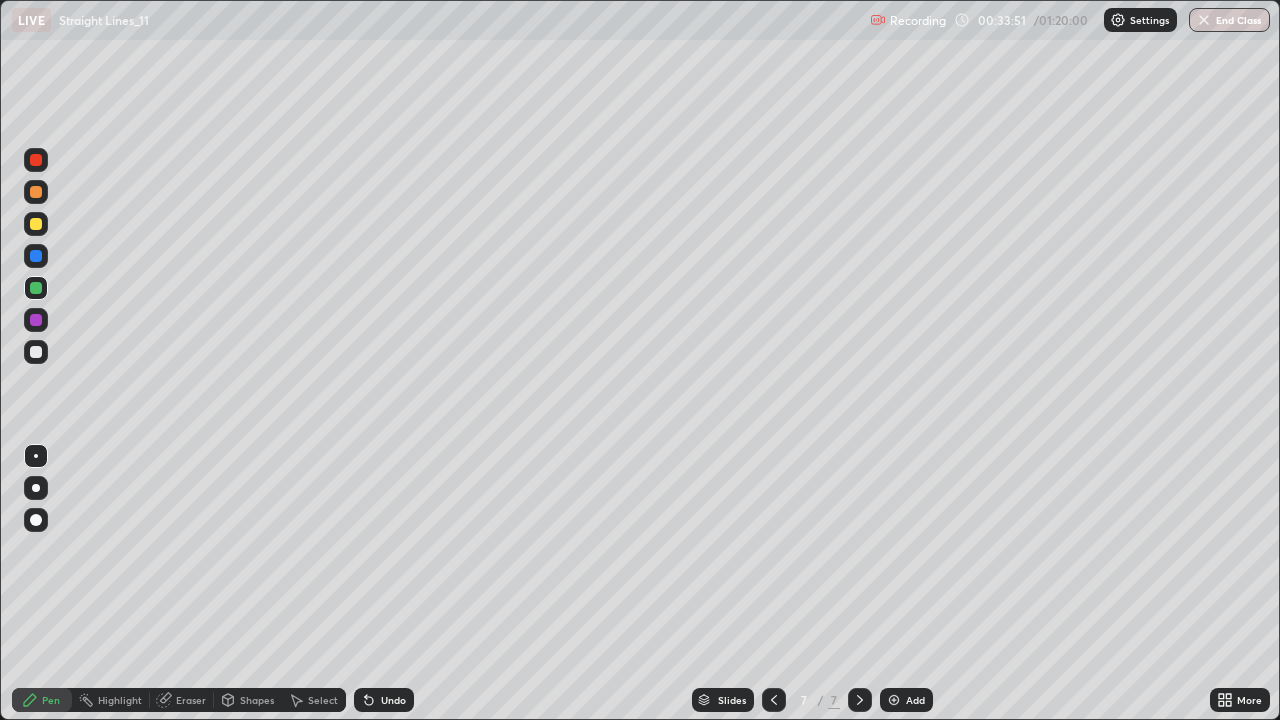 click at bounding box center (36, 352) 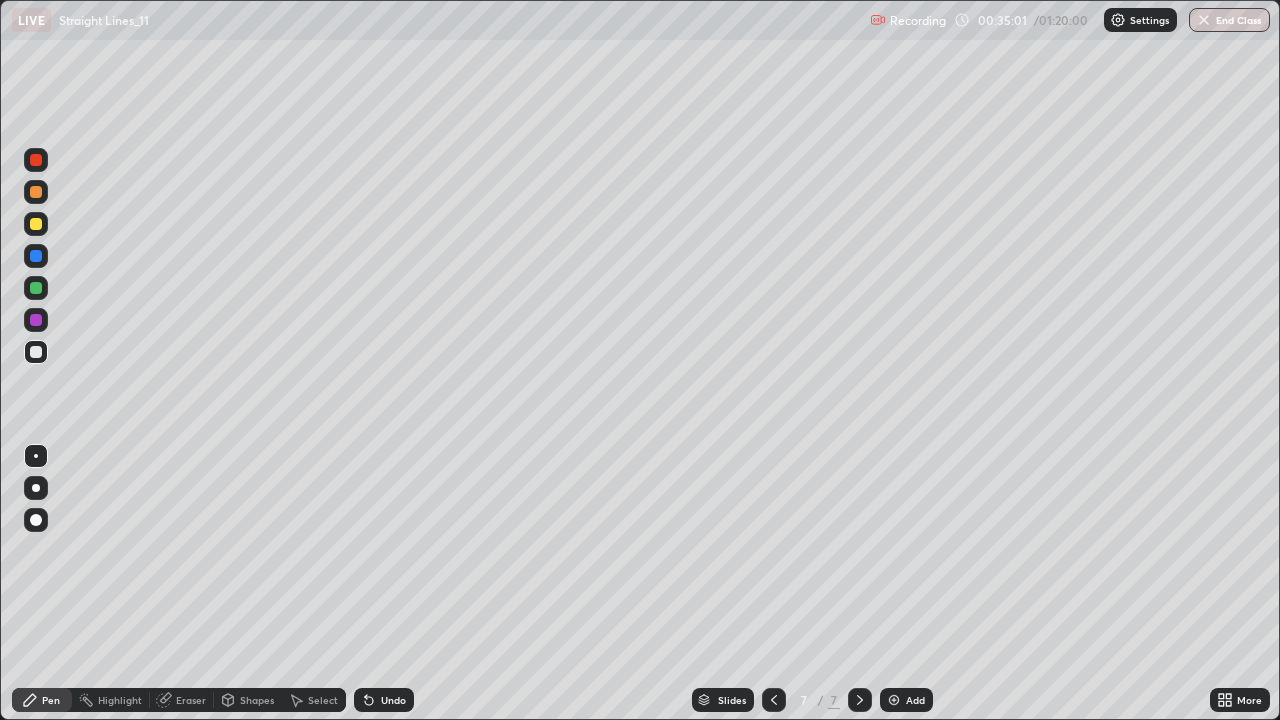 click on "Add" at bounding box center [906, 700] 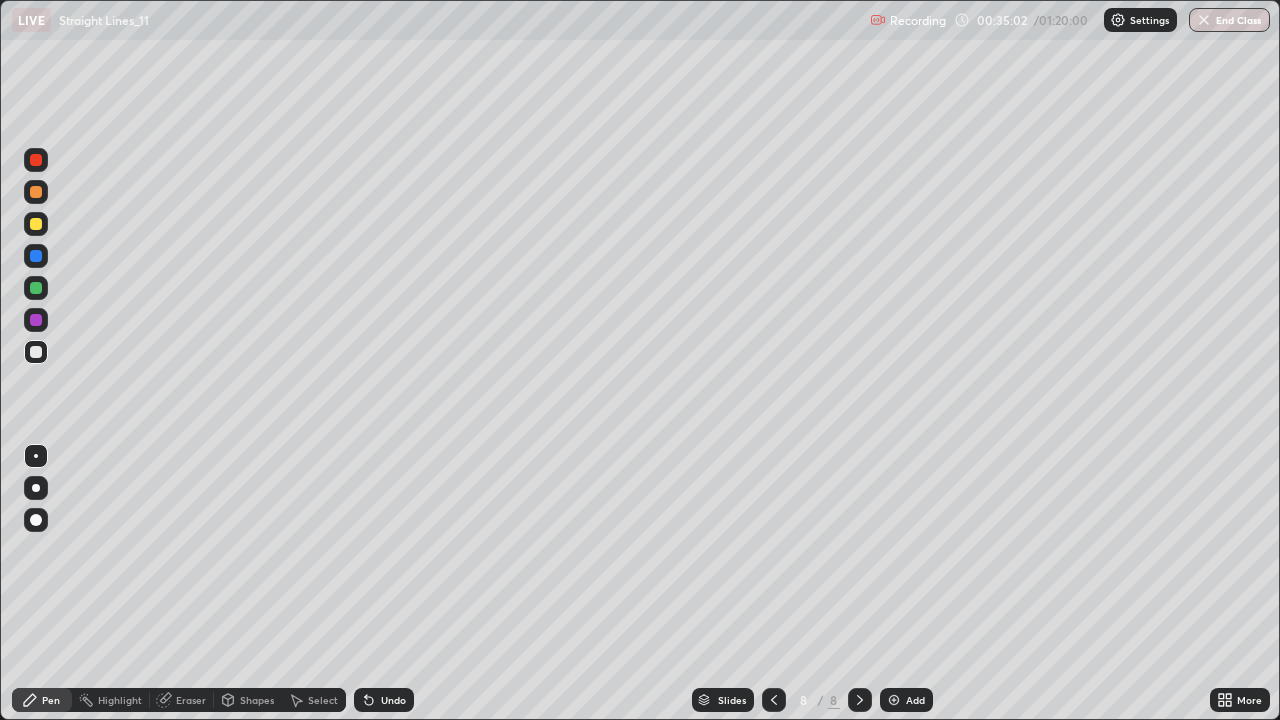 click at bounding box center (36, 224) 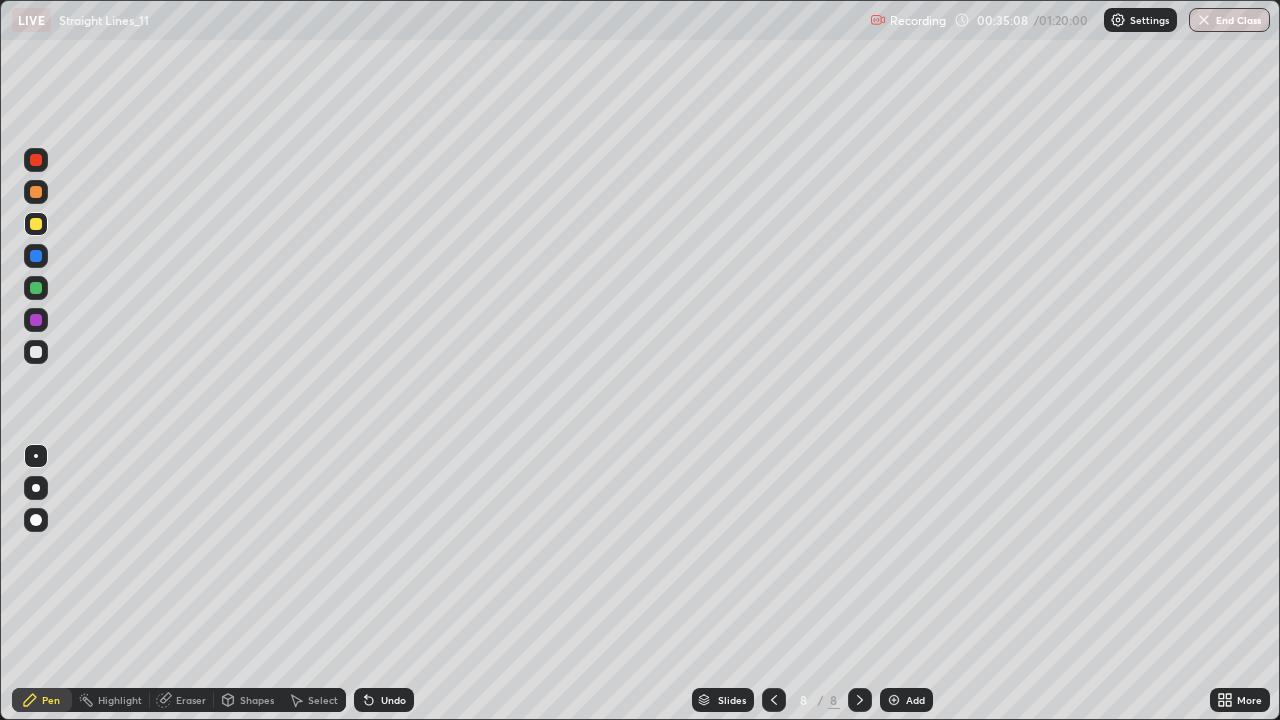 click at bounding box center [774, 700] 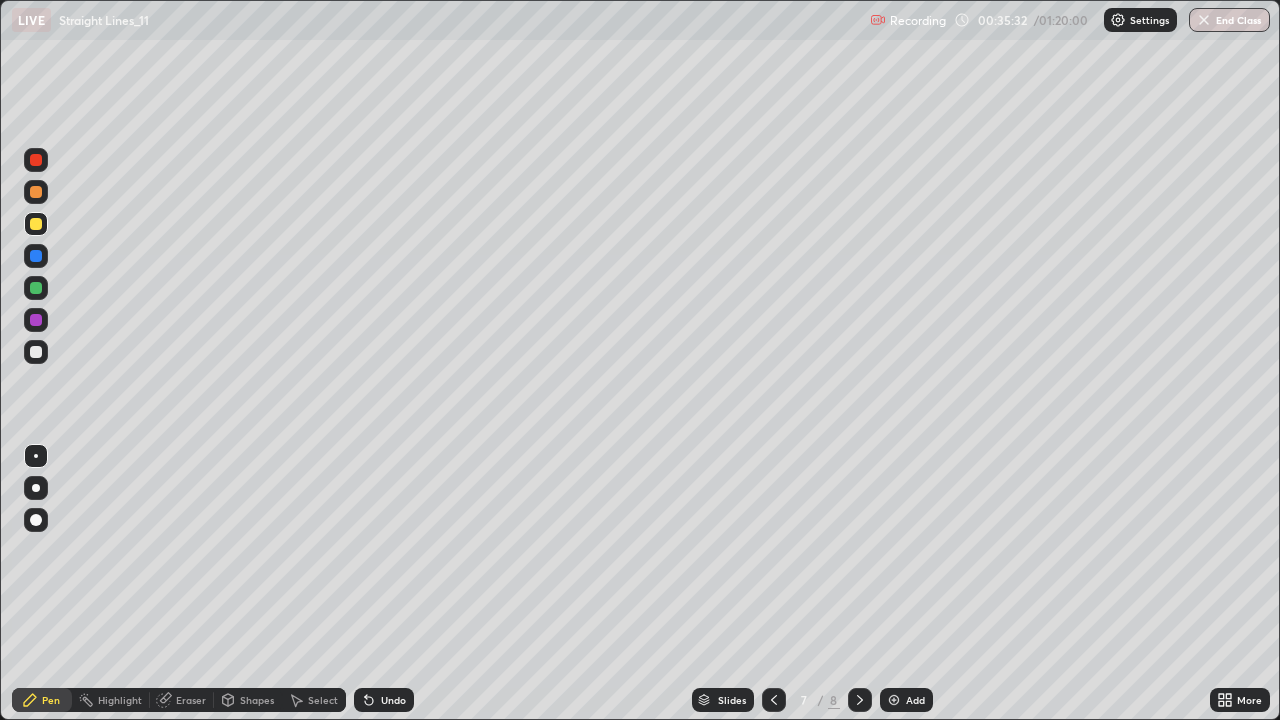 click at bounding box center (860, 700) 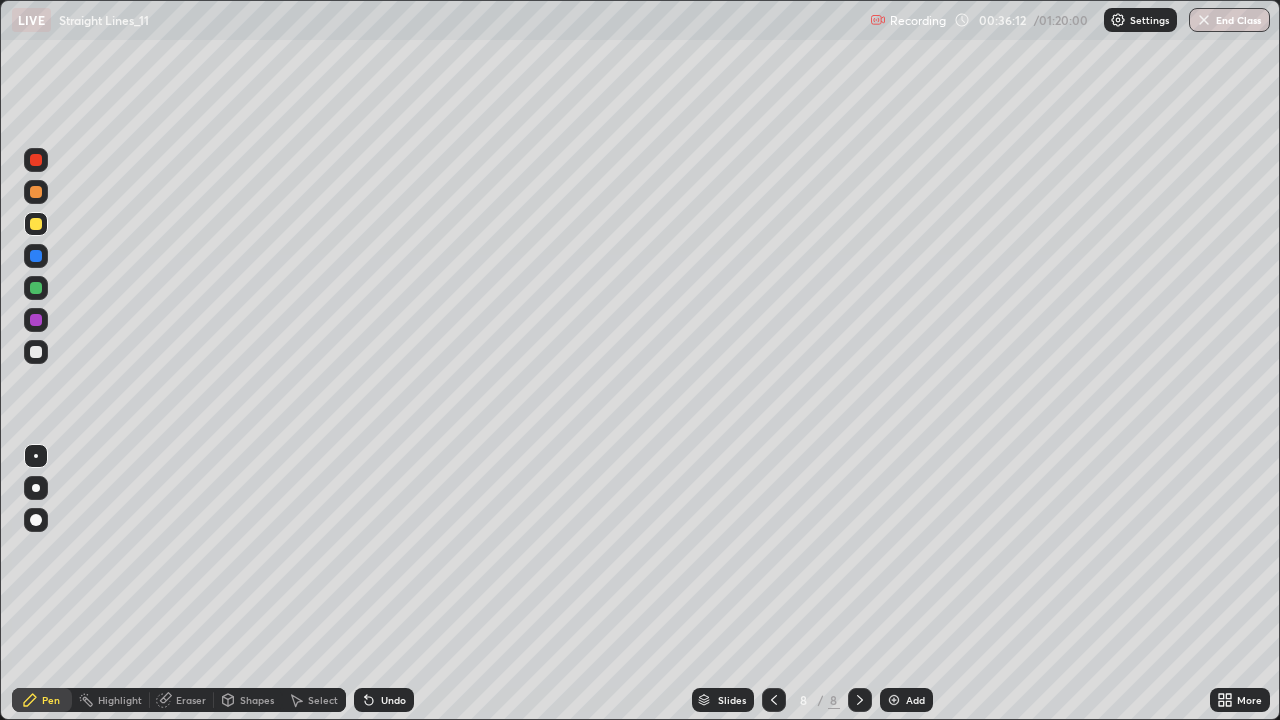 click on "Undo" at bounding box center (393, 700) 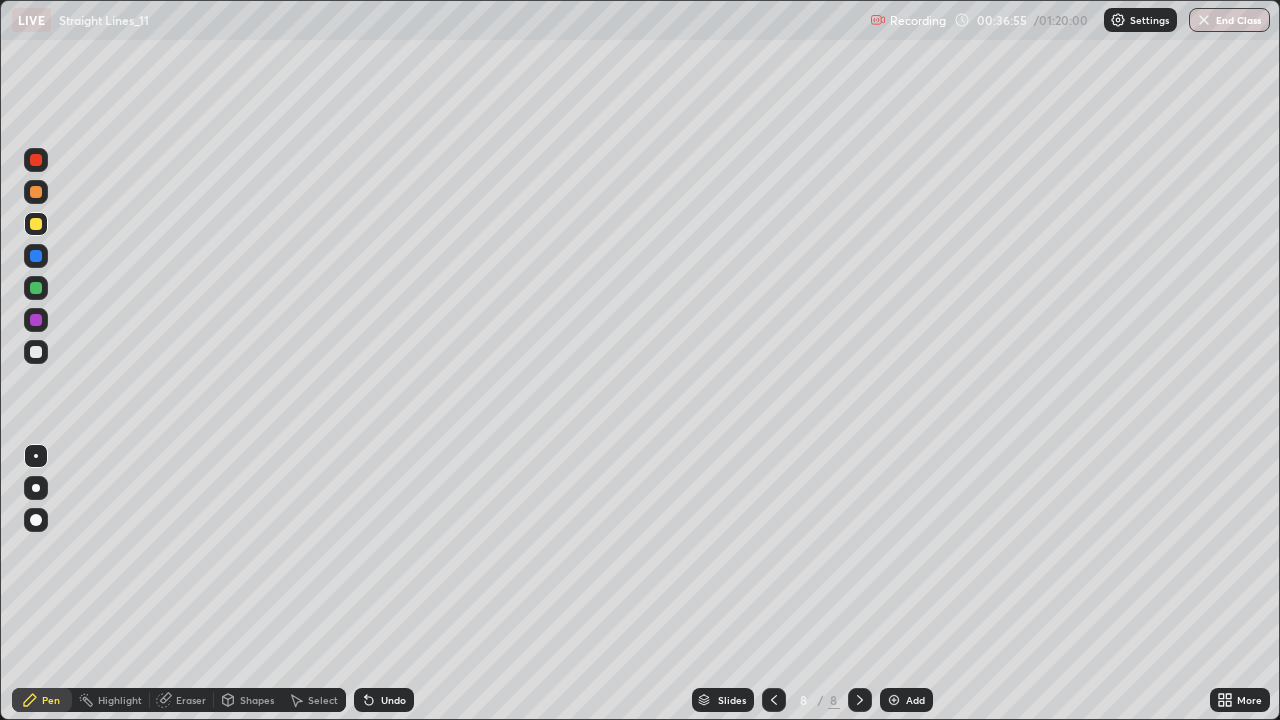 click at bounding box center [36, 352] 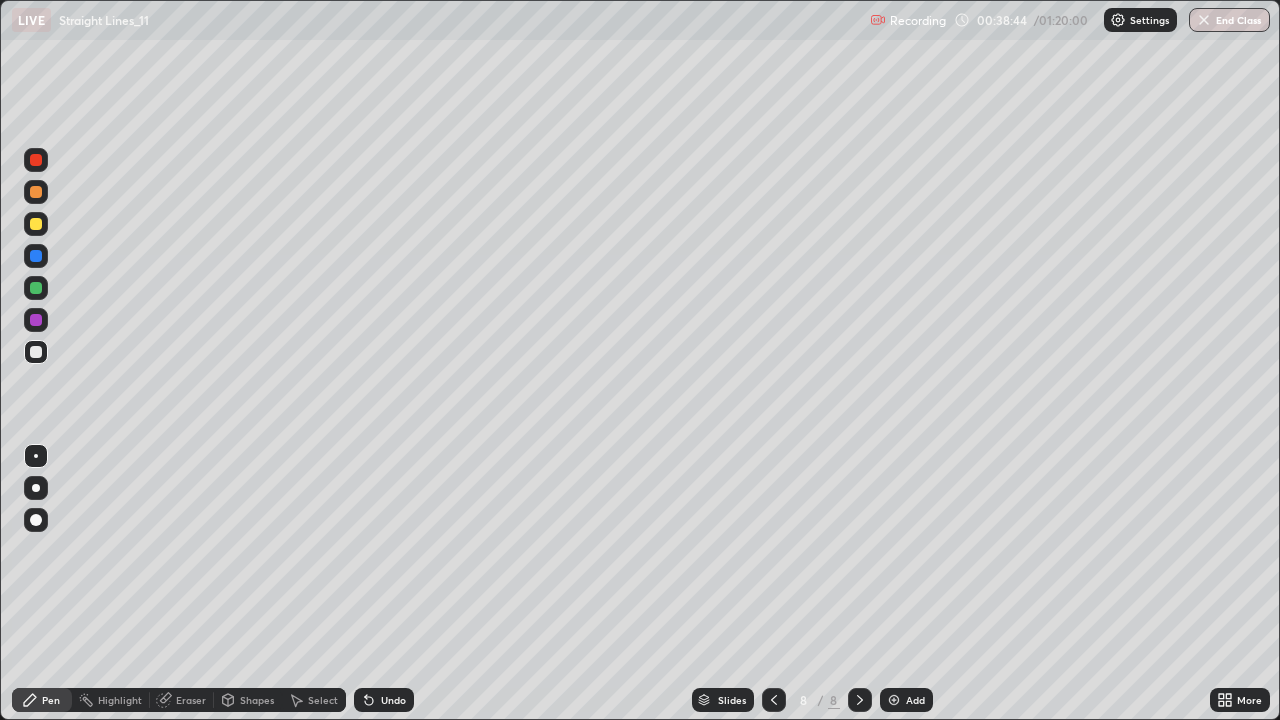 click on "Undo" at bounding box center [393, 700] 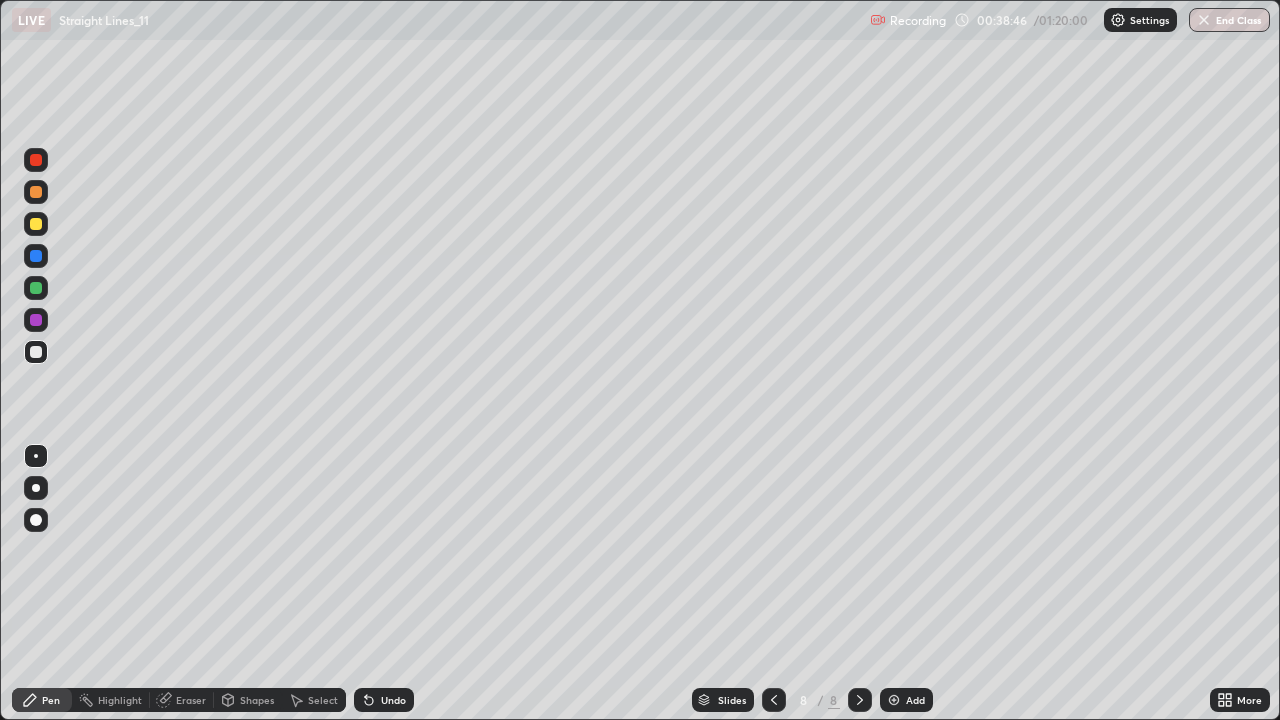 click on "Undo" at bounding box center [384, 700] 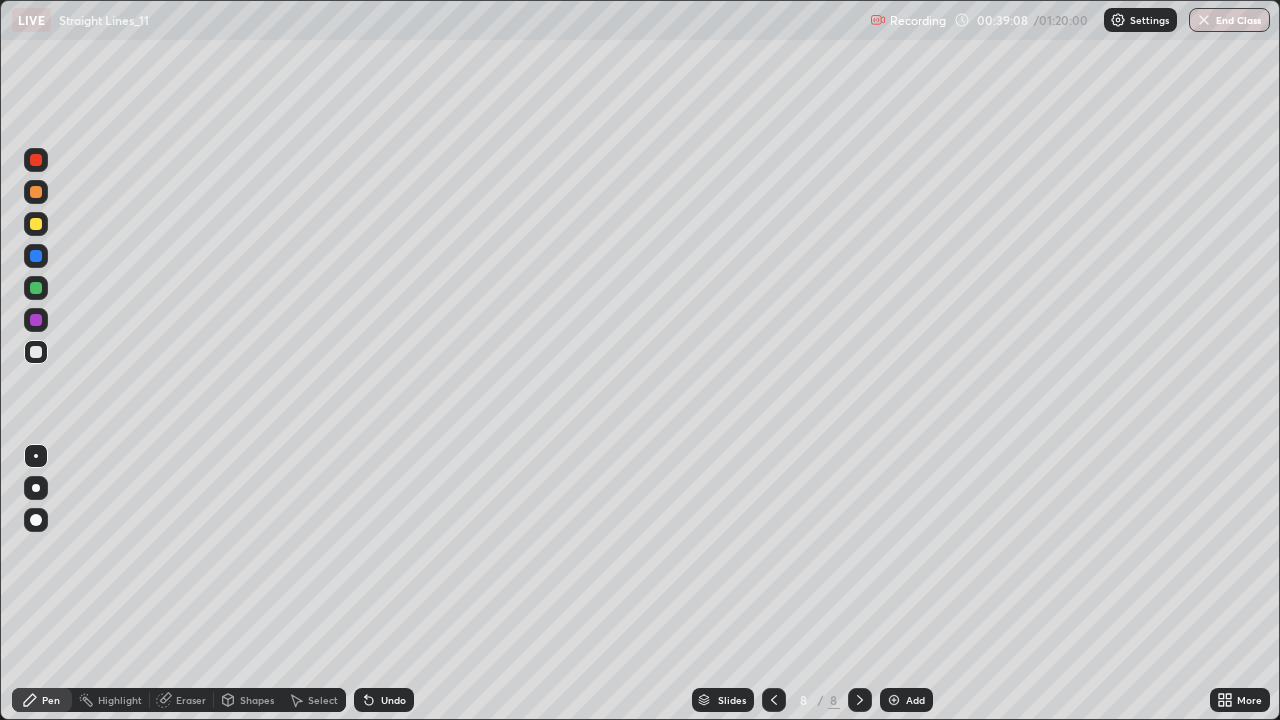 click at bounding box center (36, 224) 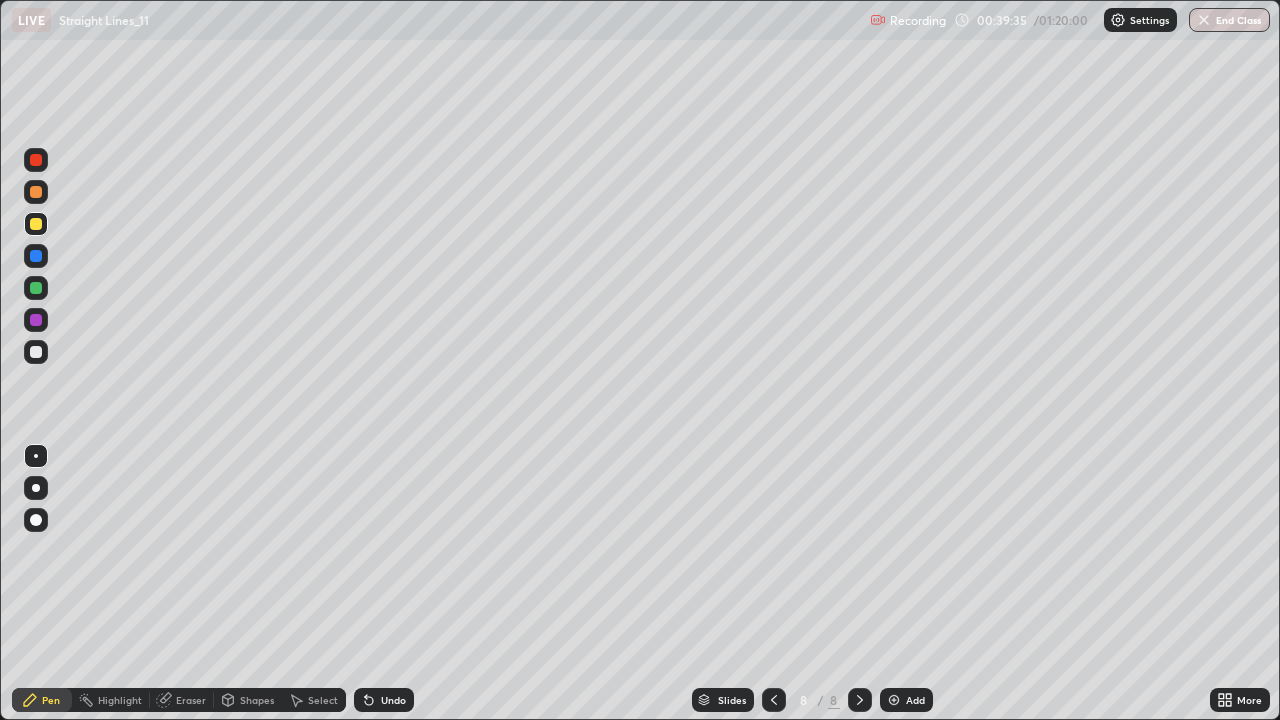 click on "Add" at bounding box center (906, 700) 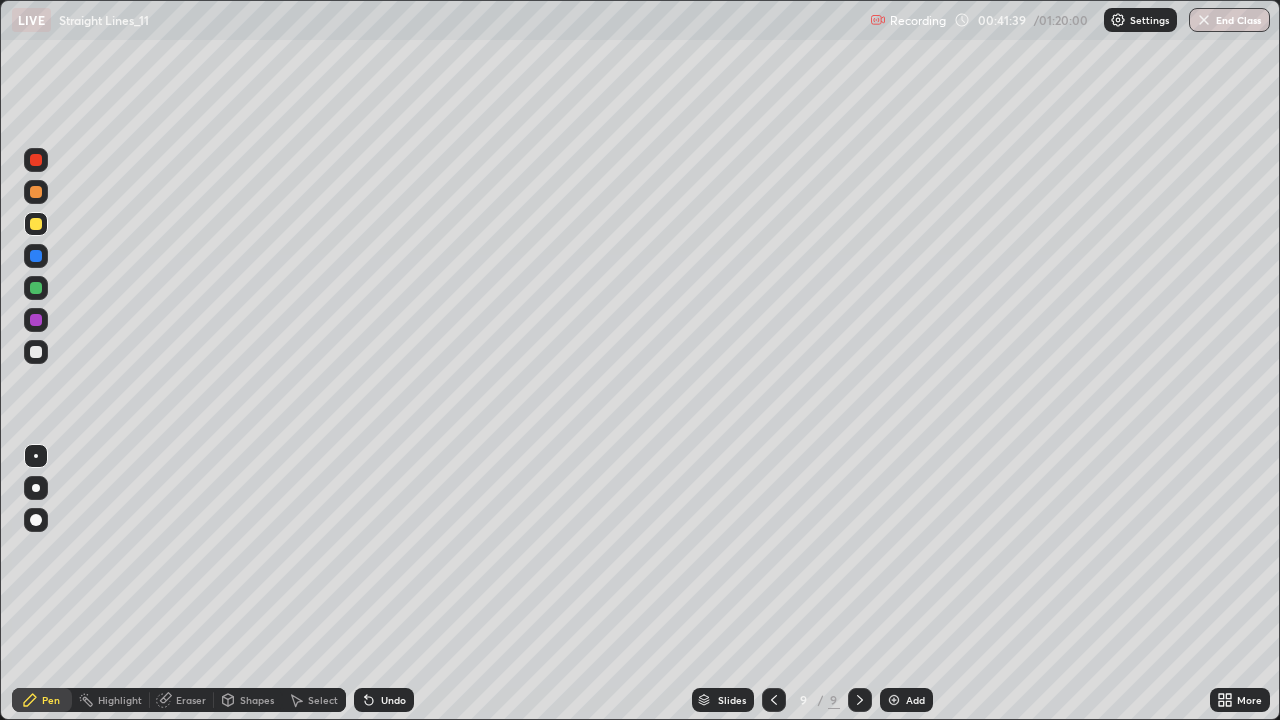click on "Select" at bounding box center (314, 700) 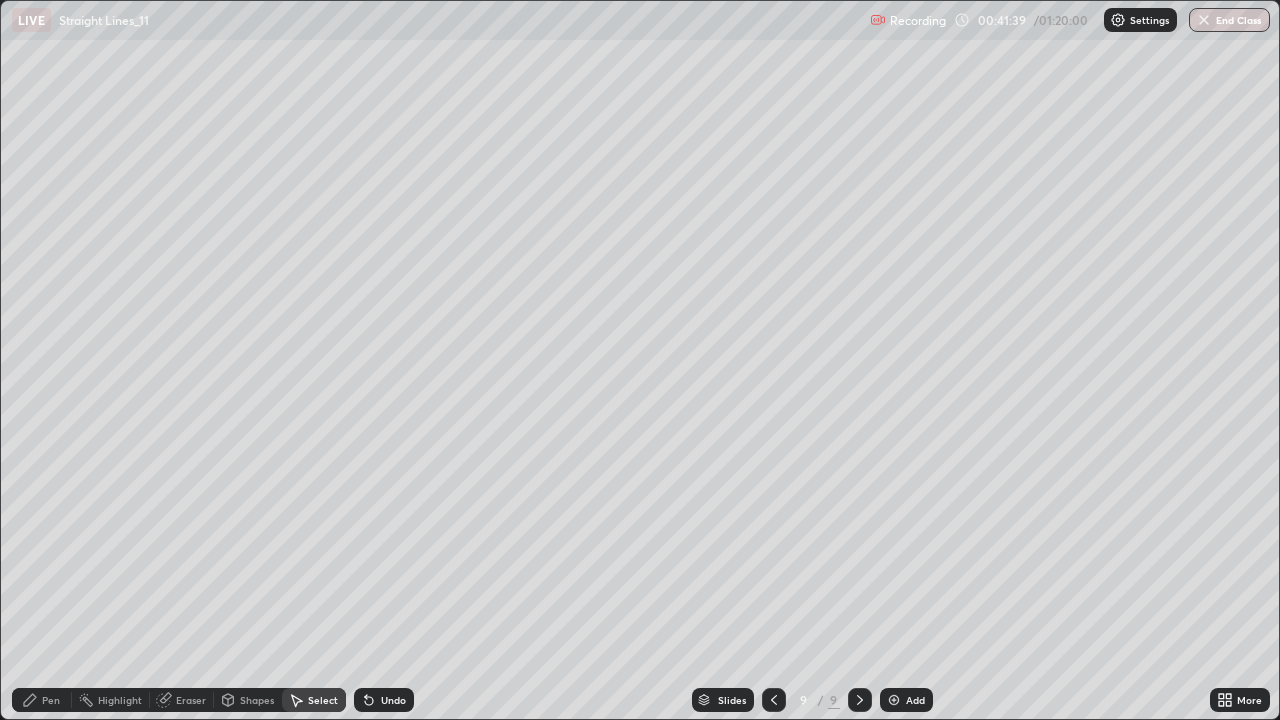 click on "Undo" at bounding box center (384, 700) 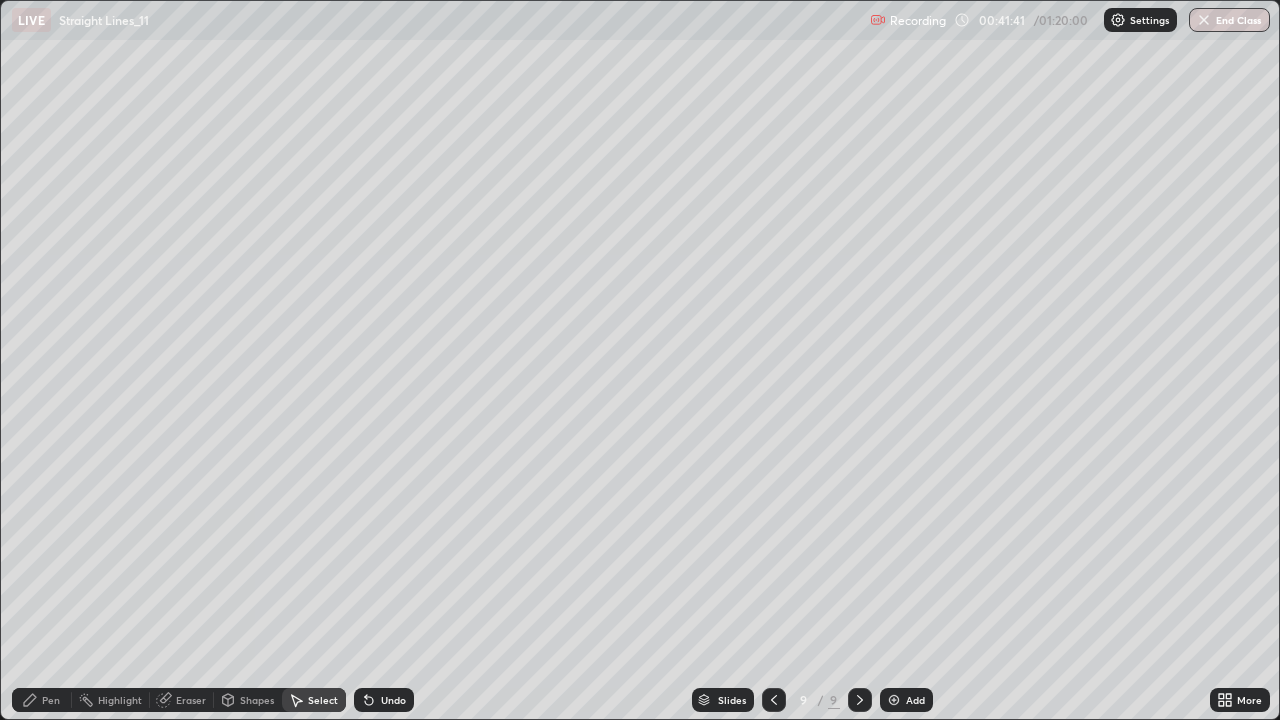 click on "Pen" at bounding box center [51, 700] 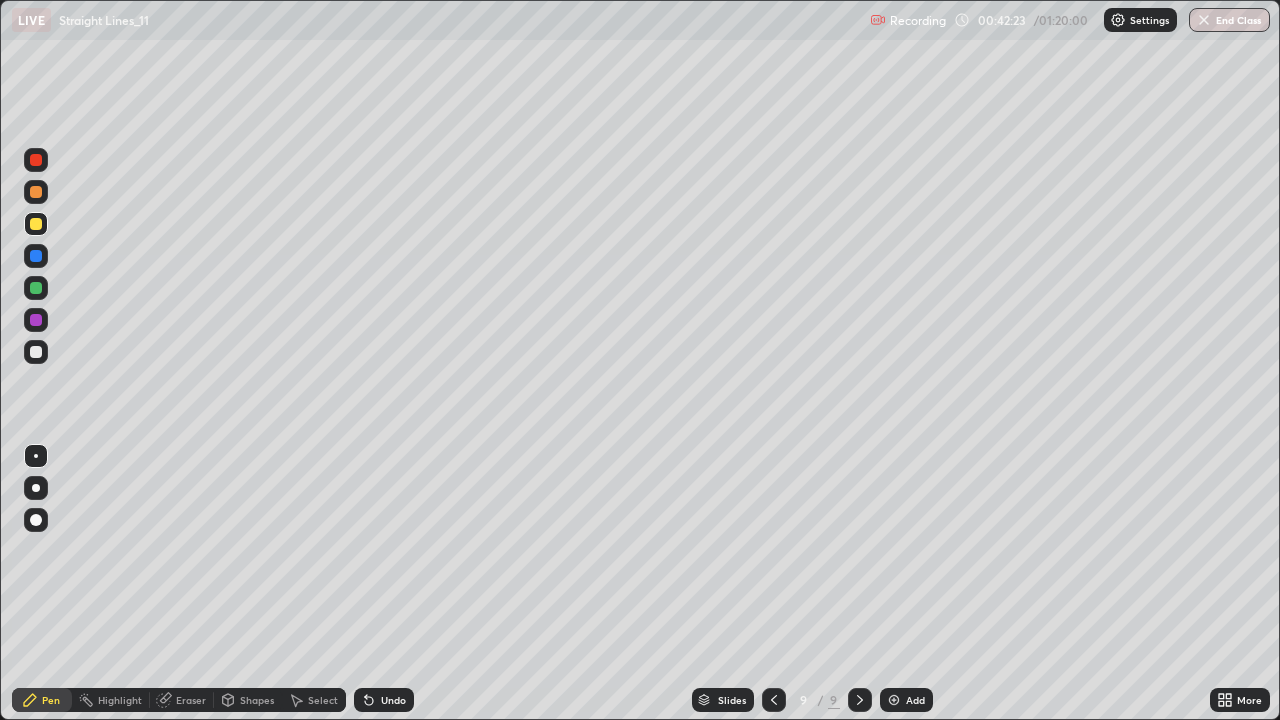 click on "Undo" at bounding box center [393, 700] 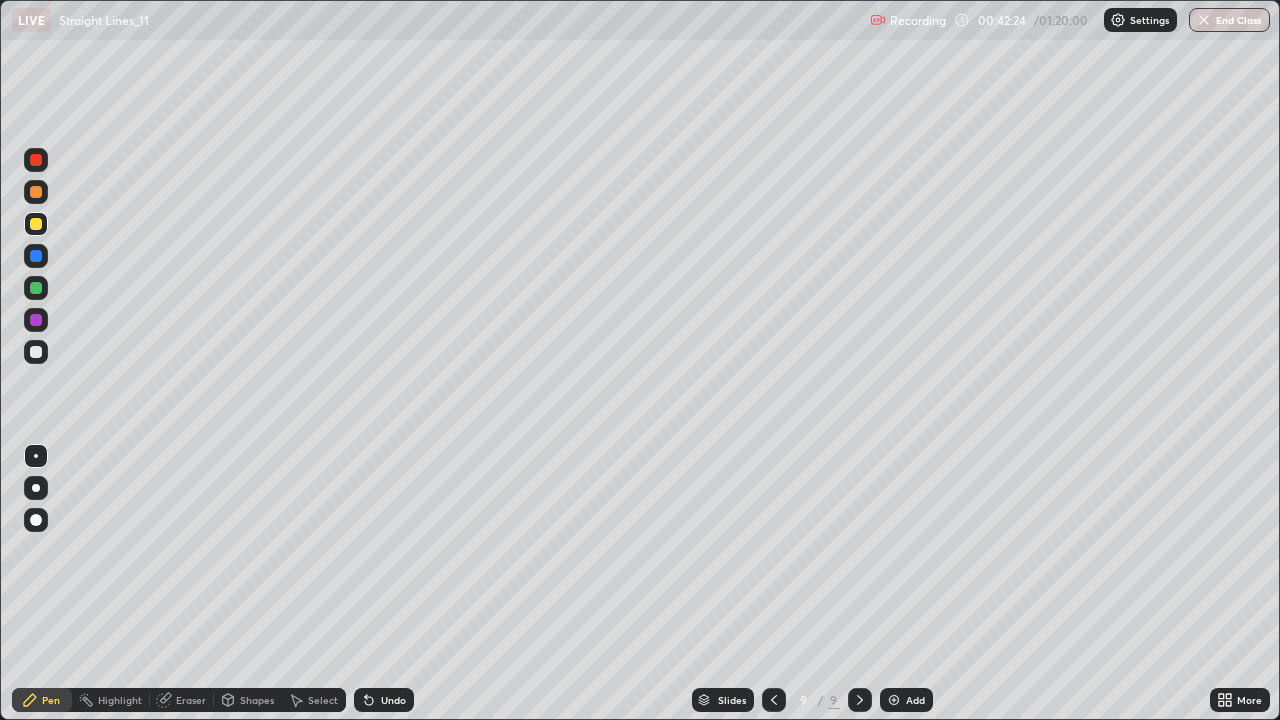 click on "Undo" at bounding box center (393, 700) 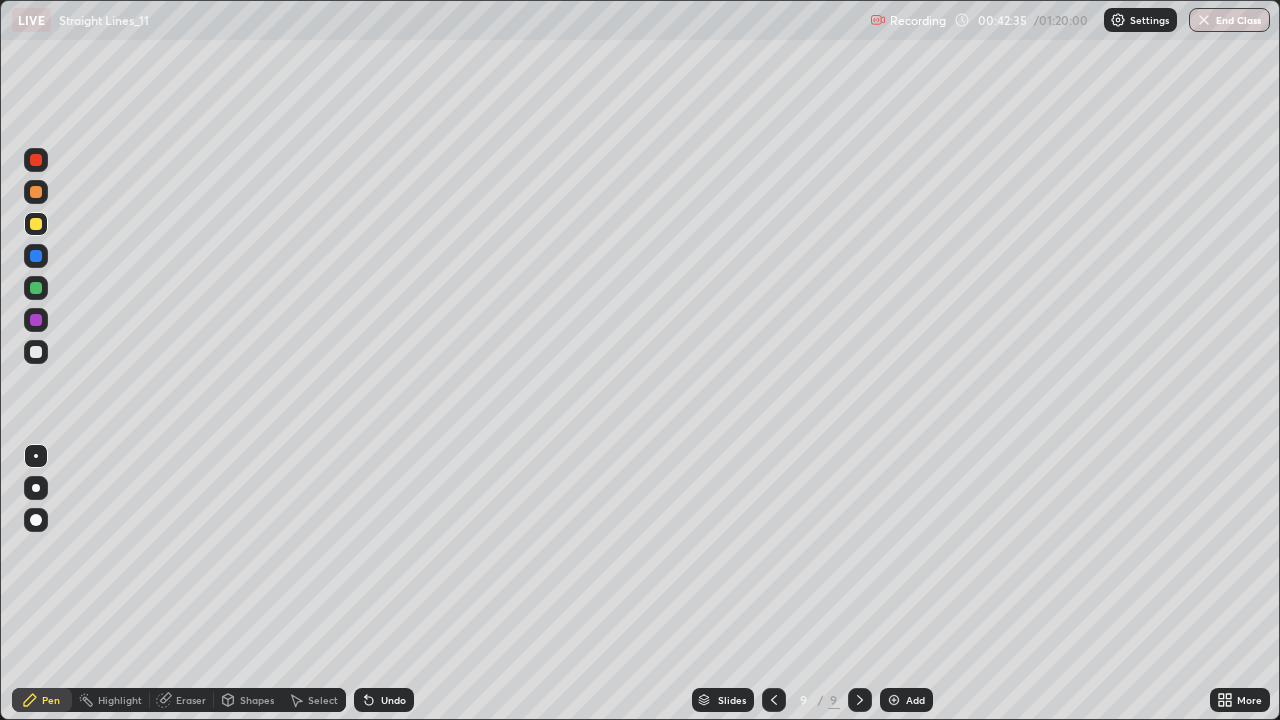 click on "Undo" at bounding box center [384, 700] 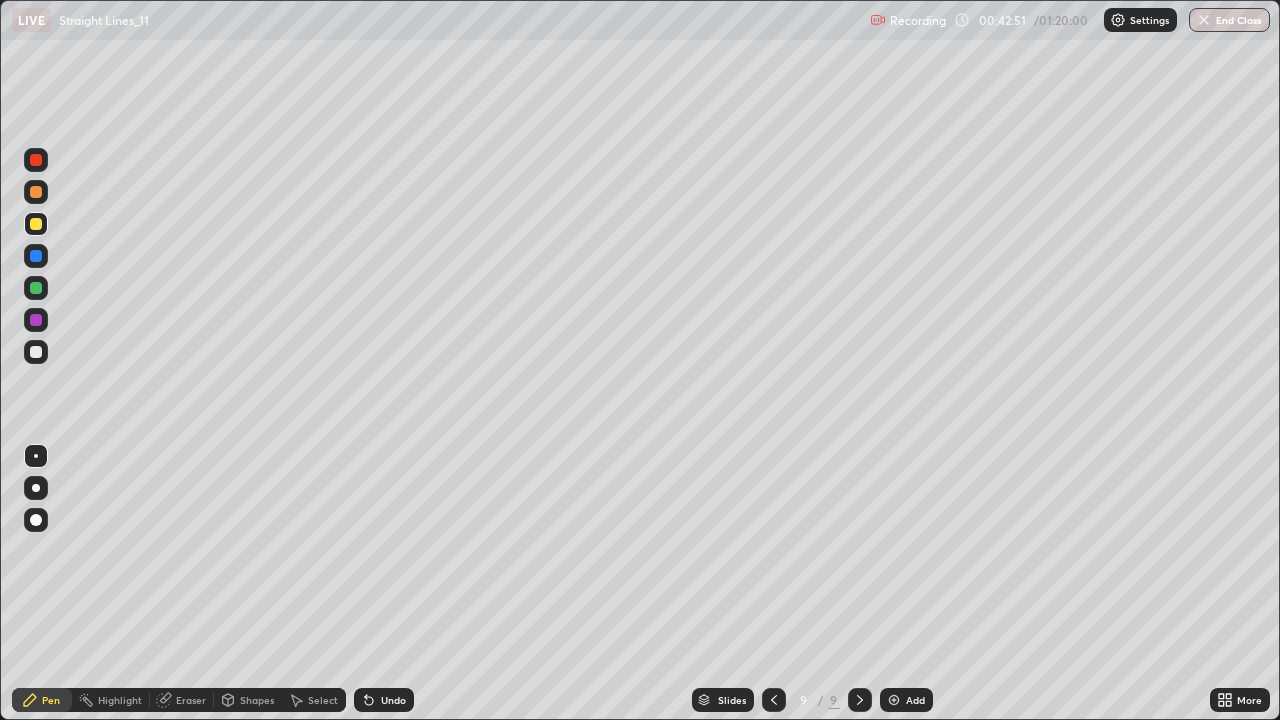 click on "Undo" at bounding box center [393, 700] 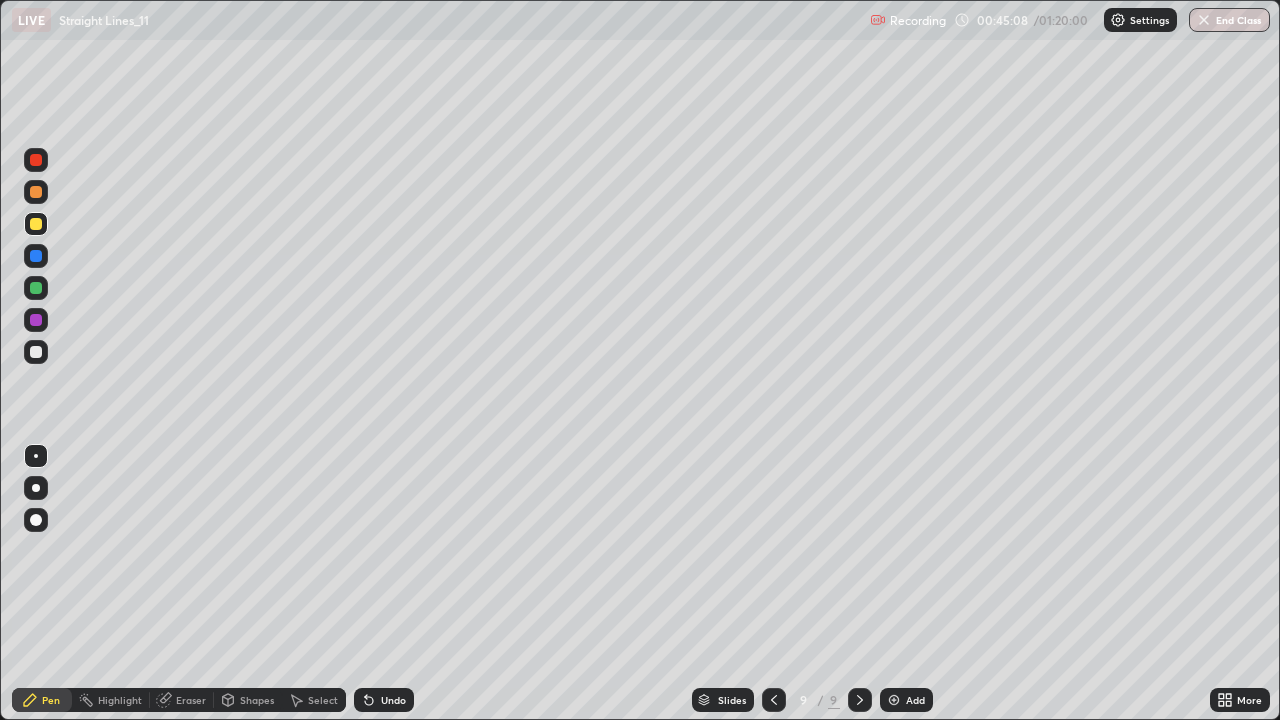 click on "Add" at bounding box center (906, 700) 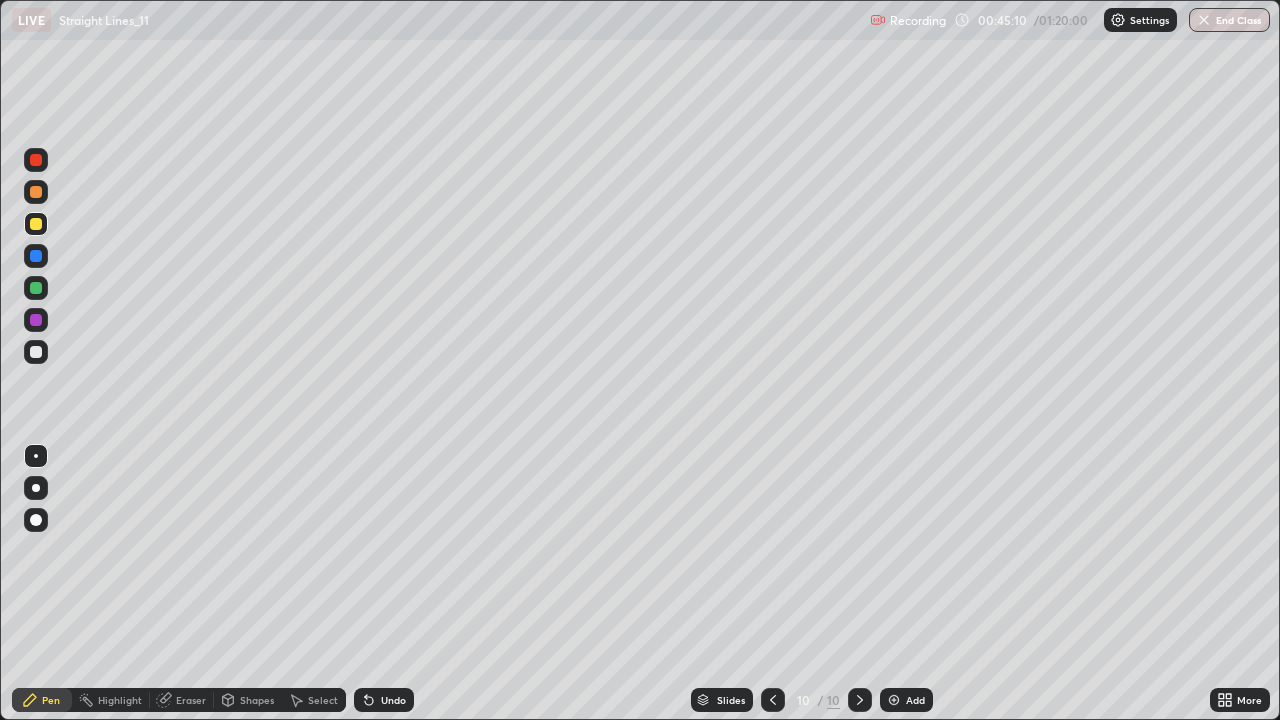 click on "Shapes" at bounding box center [257, 700] 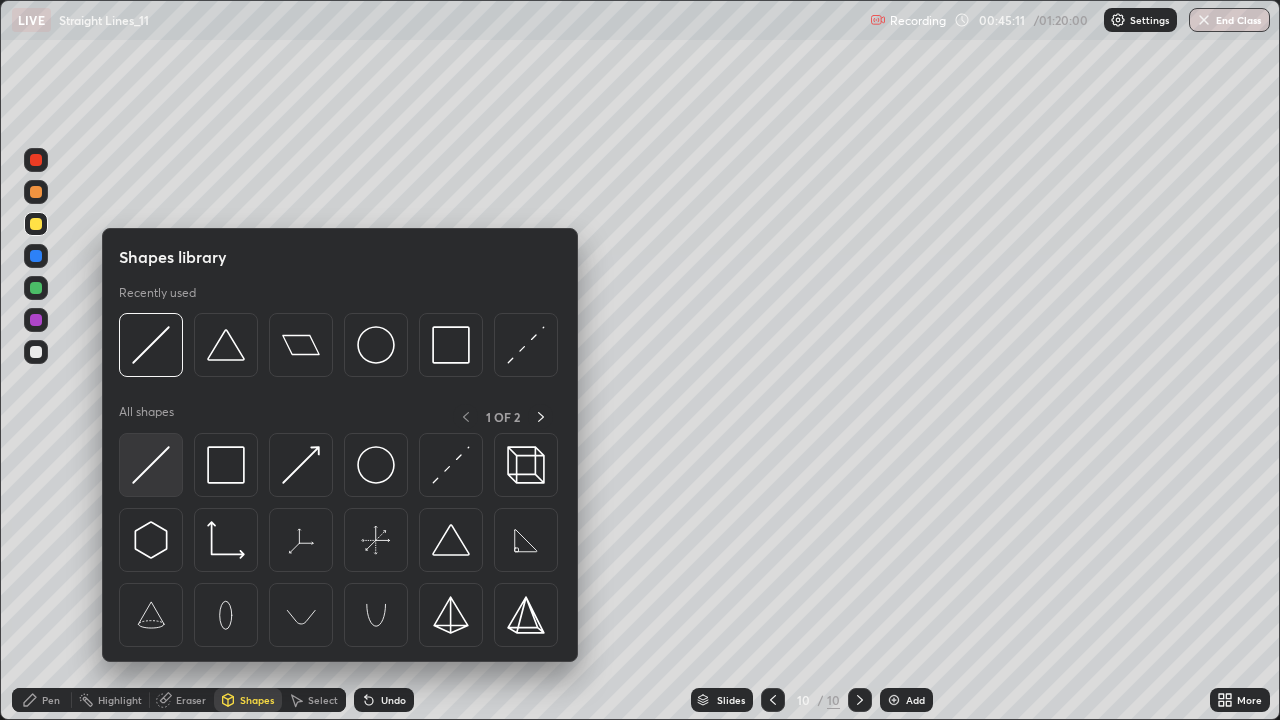 click at bounding box center (151, 465) 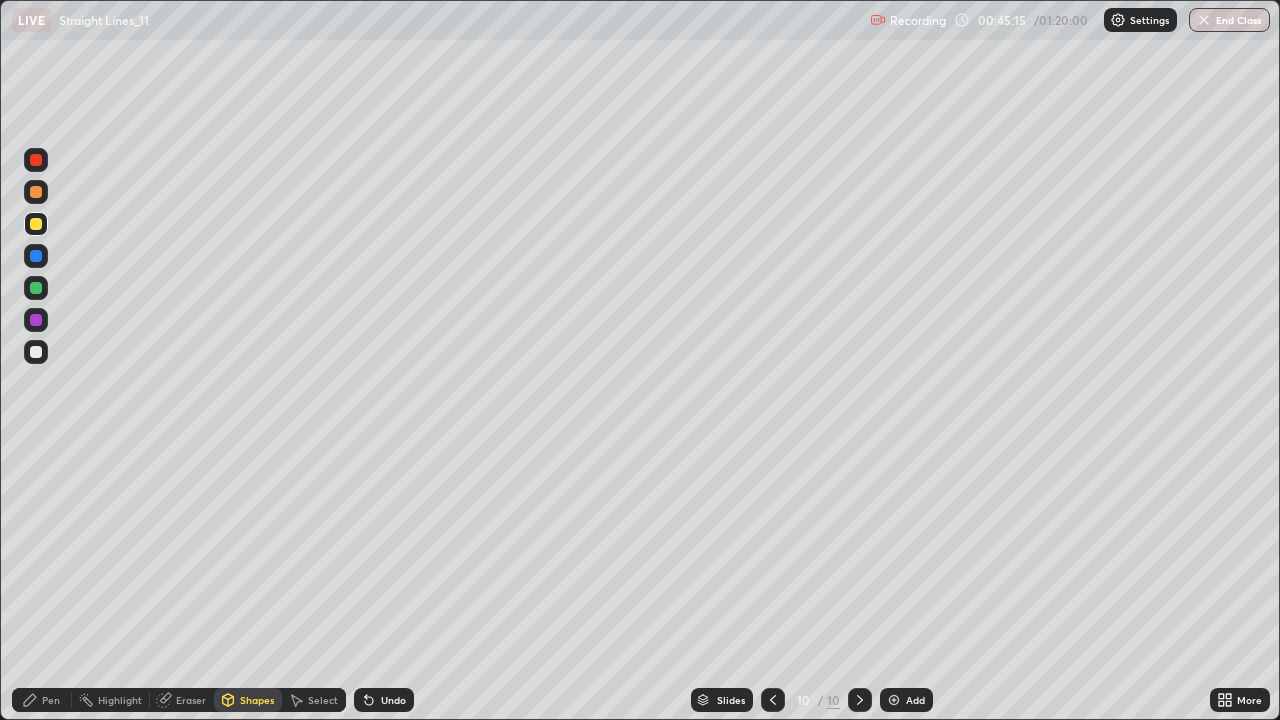 click at bounding box center [36, 352] 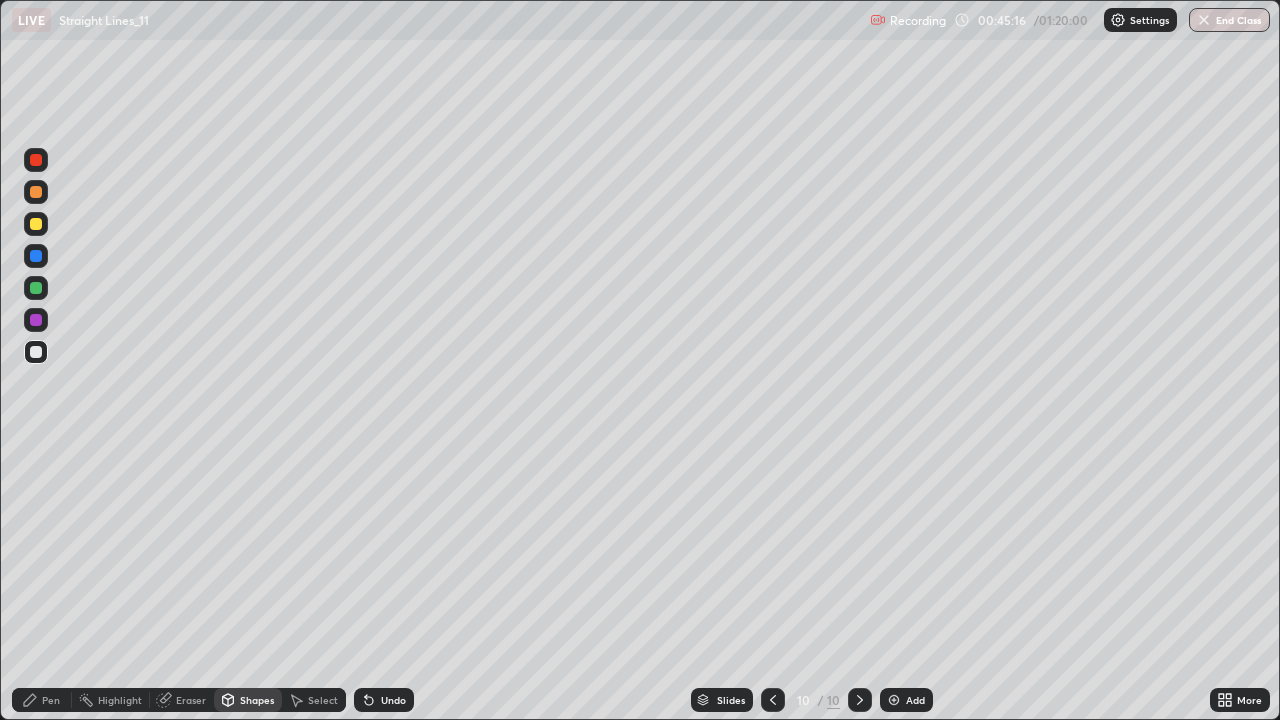 click on "Pen" at bounding box center (51, 700) 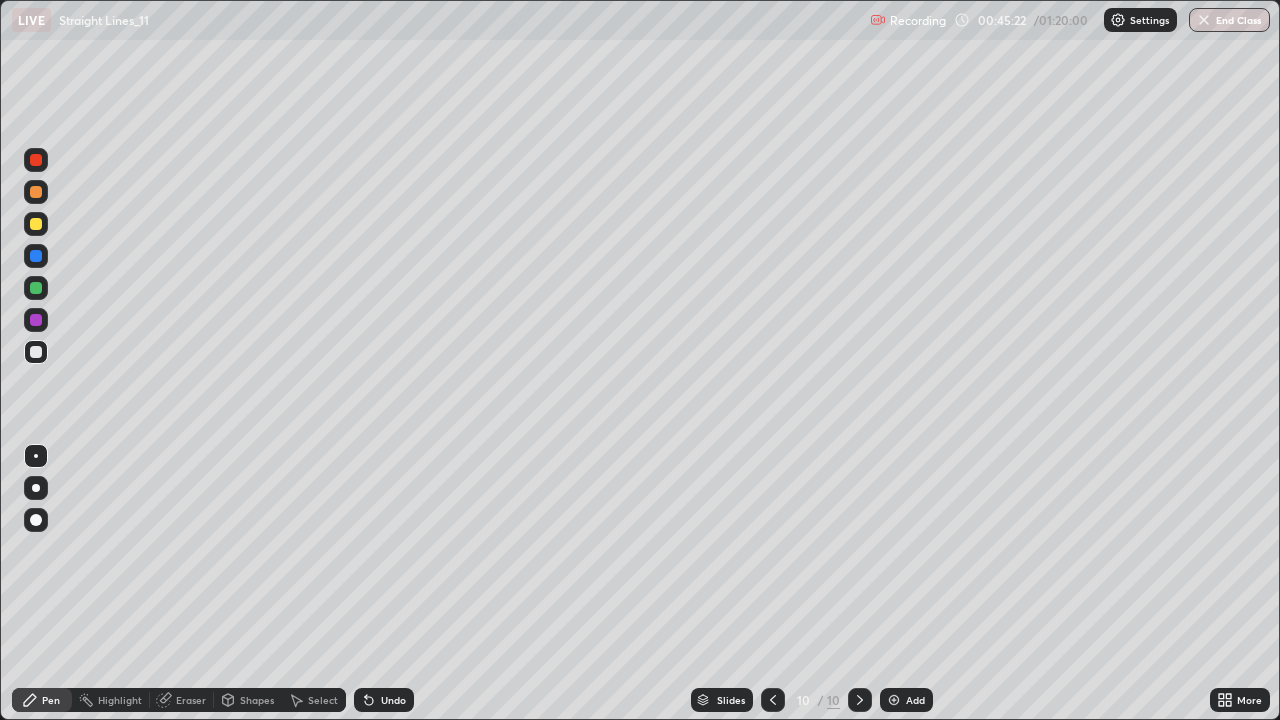 click on "Shapes" at bounding box center [257, 700] 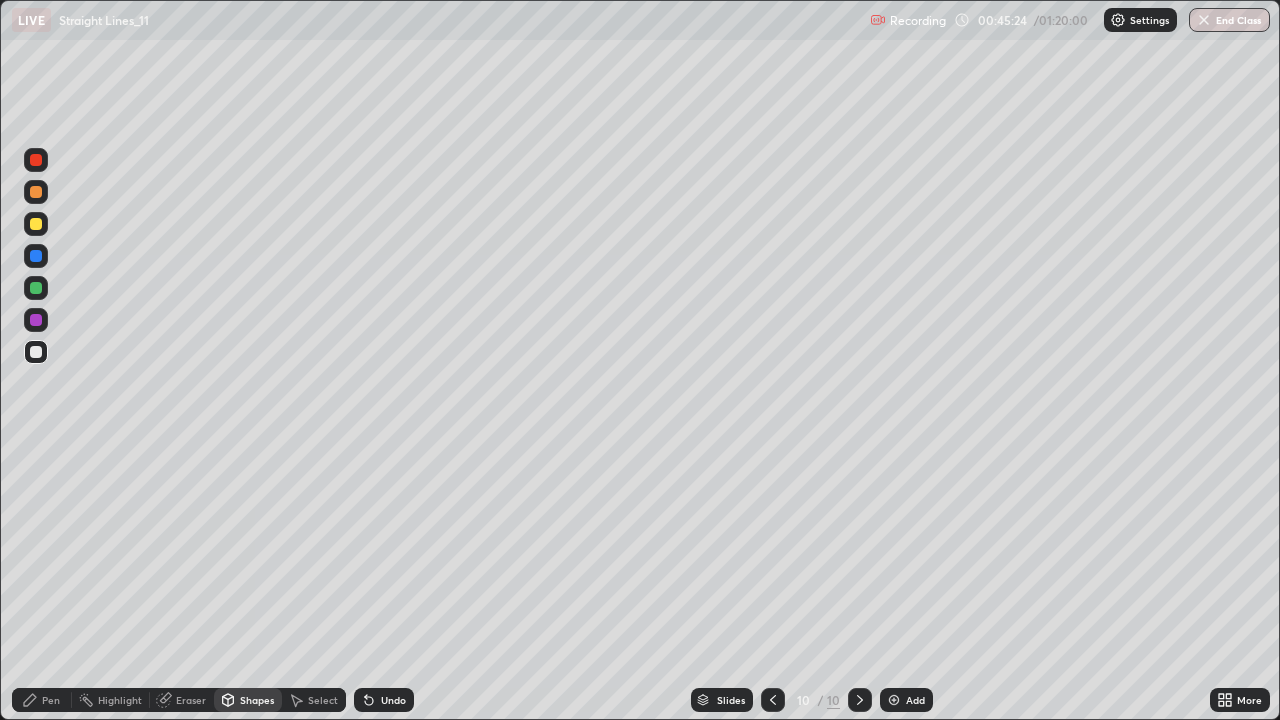 click on "Undo" at bounding box center (384, 700) 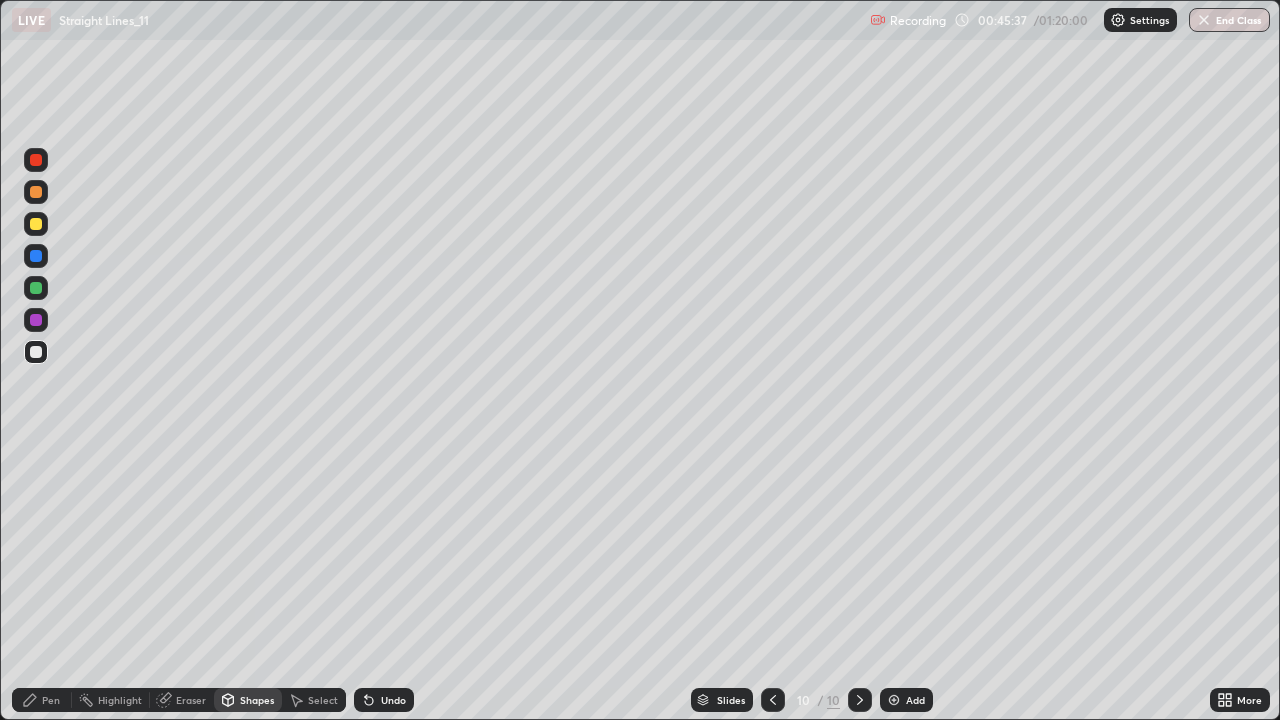 click on "Undo" at bounding box center [393, 700] 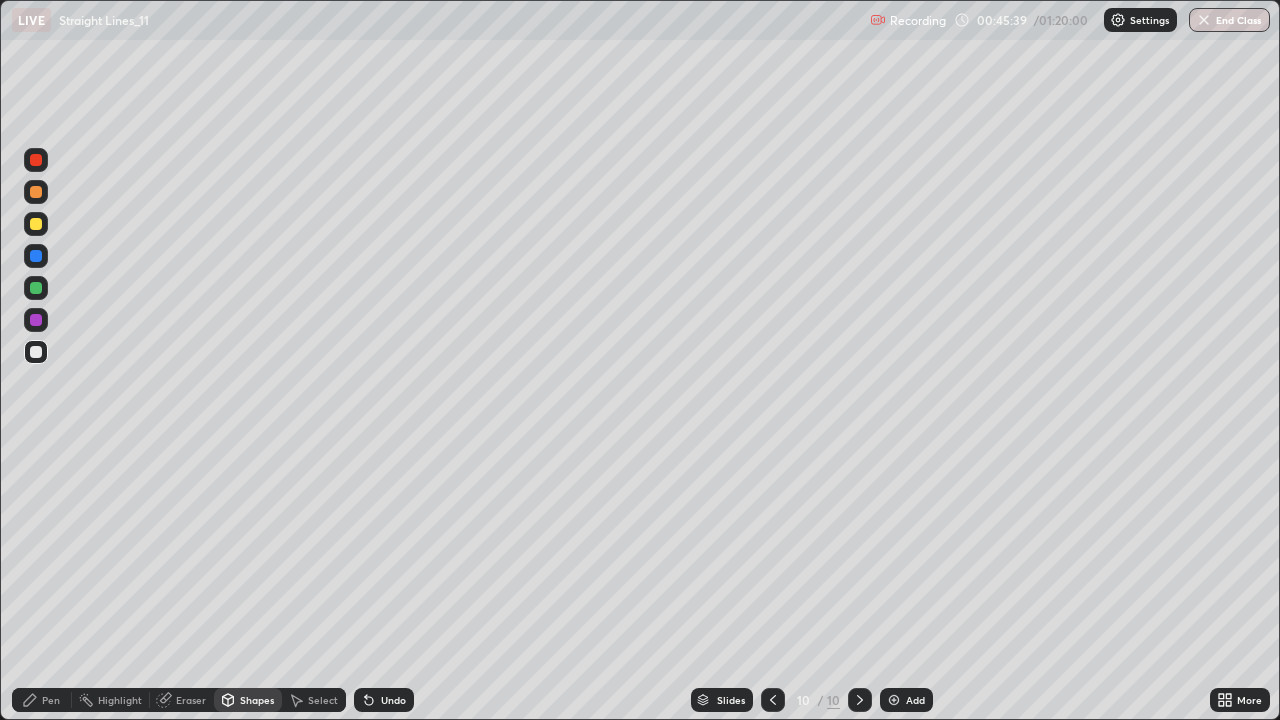 click on "Undo" at bounding box center [393, 700] 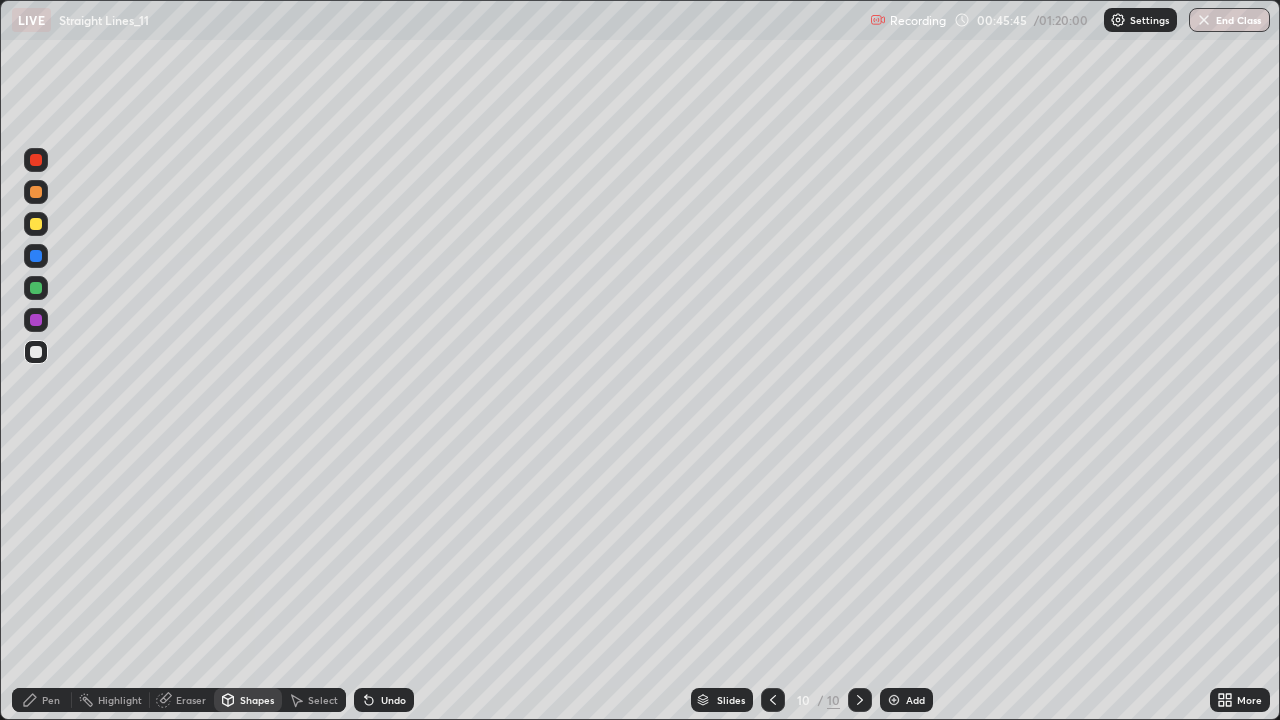 click 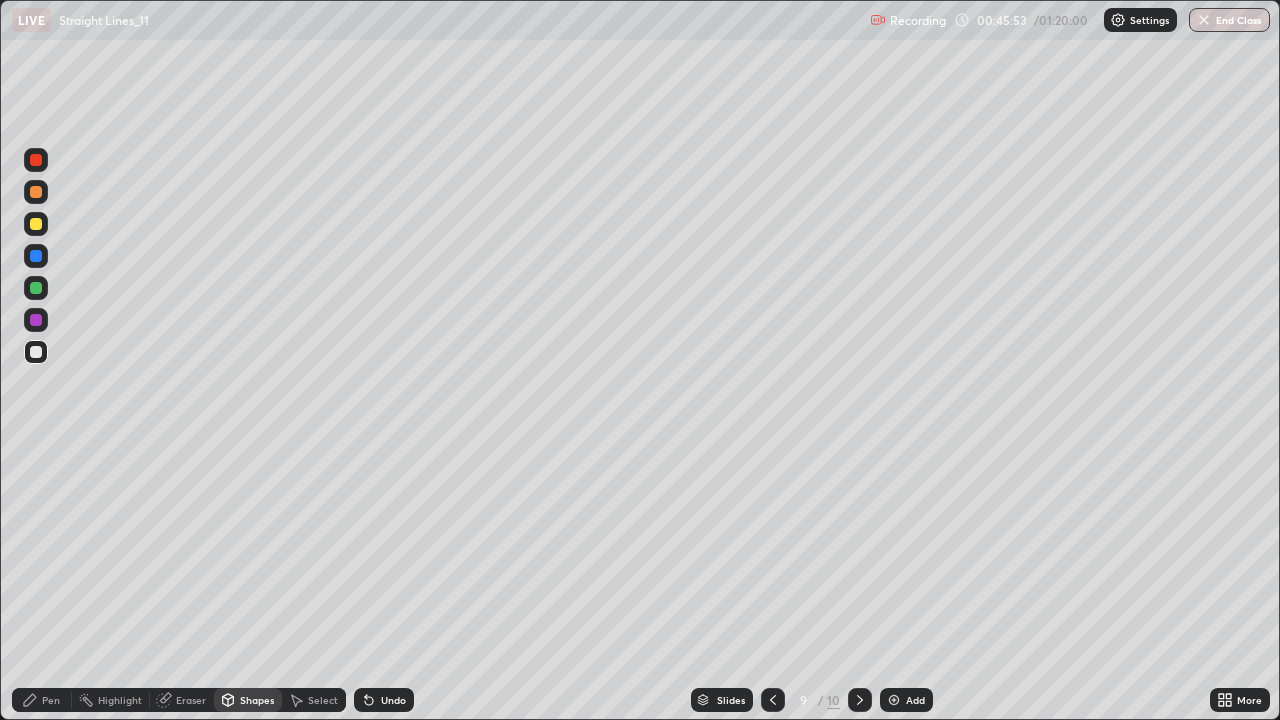 click 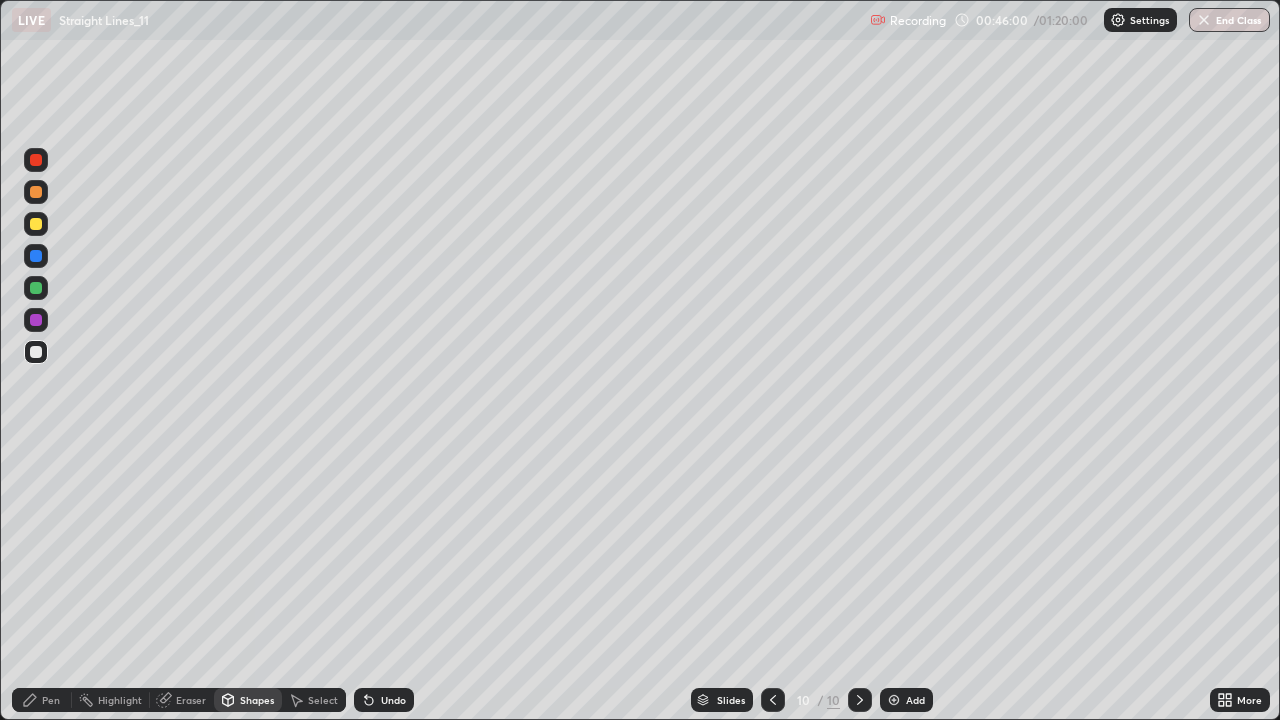 click at bounding box center [36, 192] 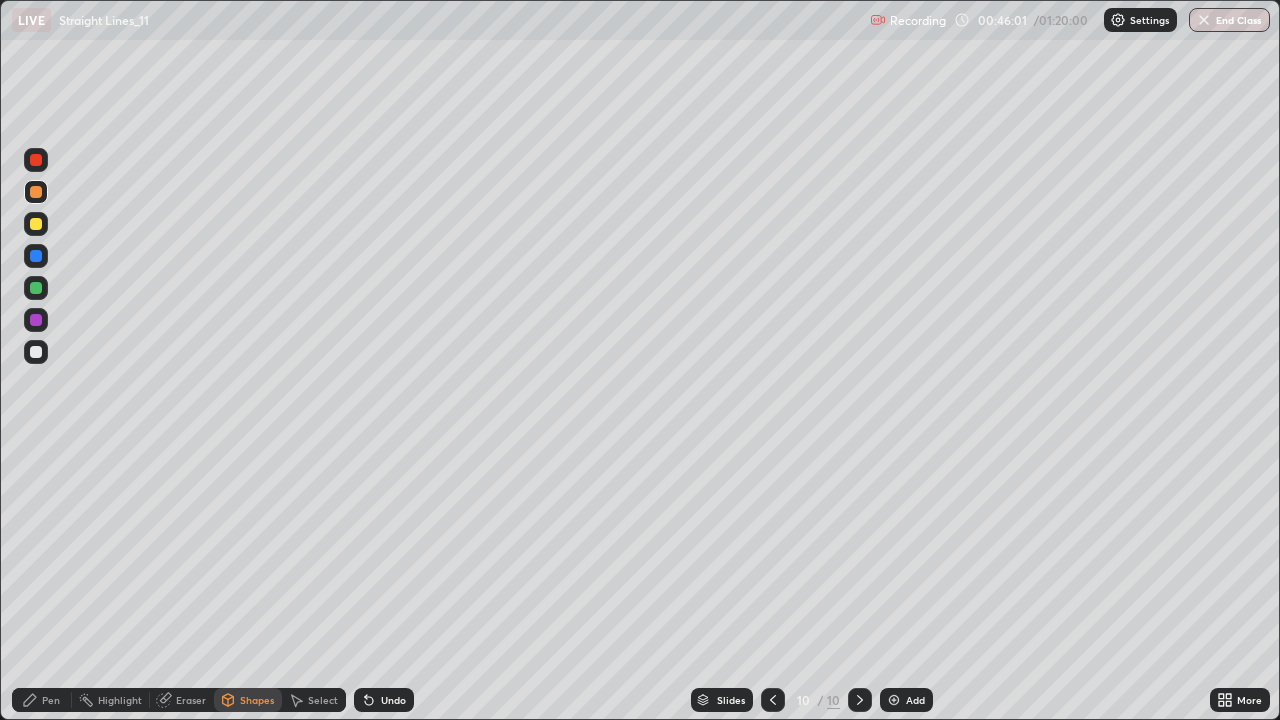click 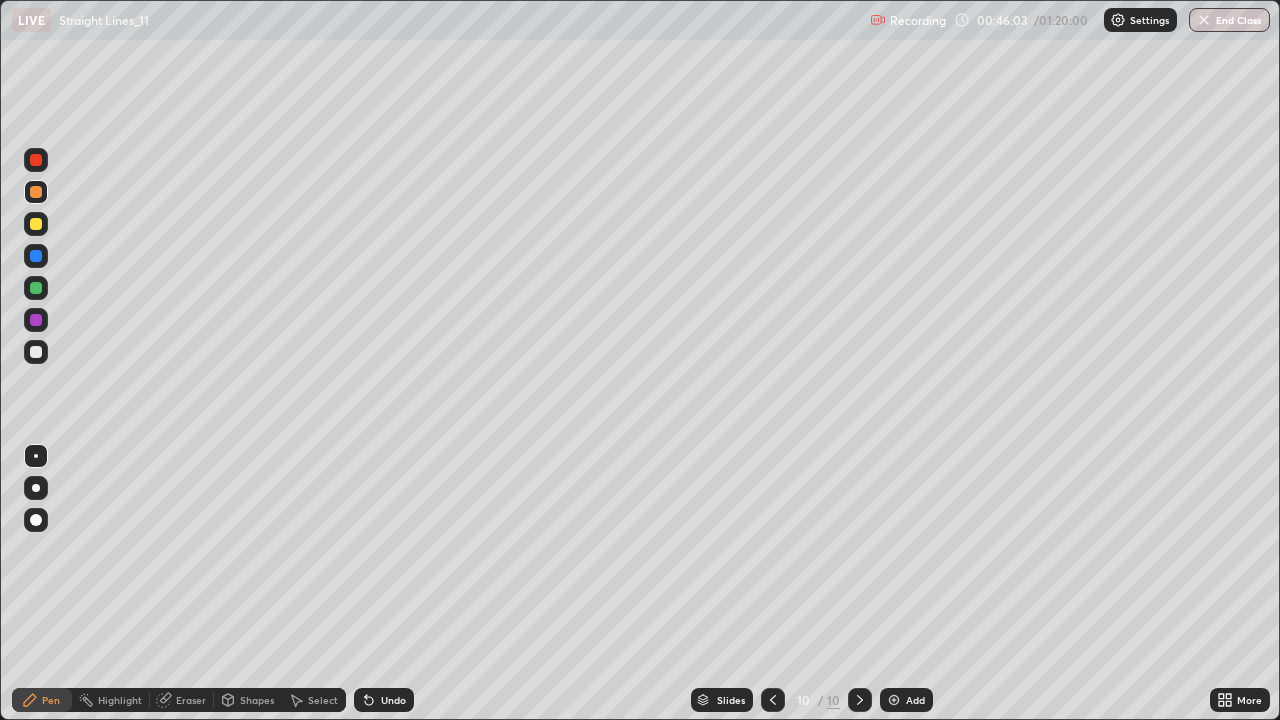 click at bounding box center [36, 256] 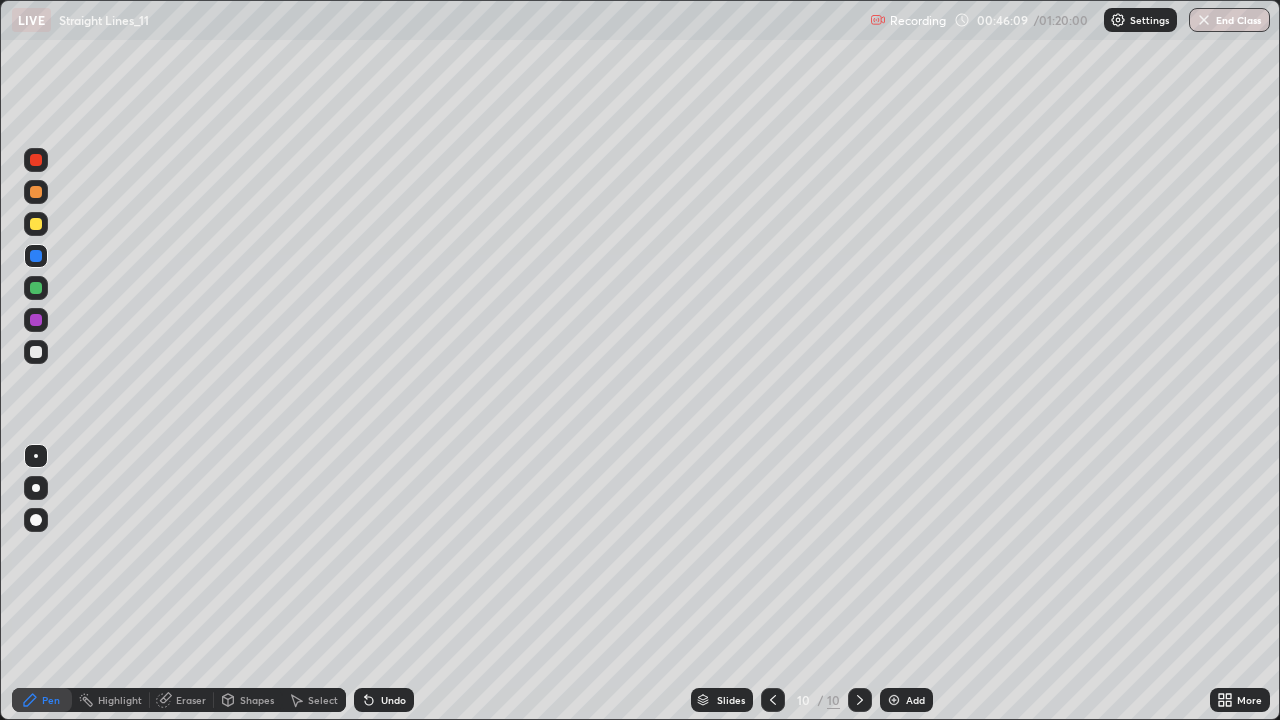 click 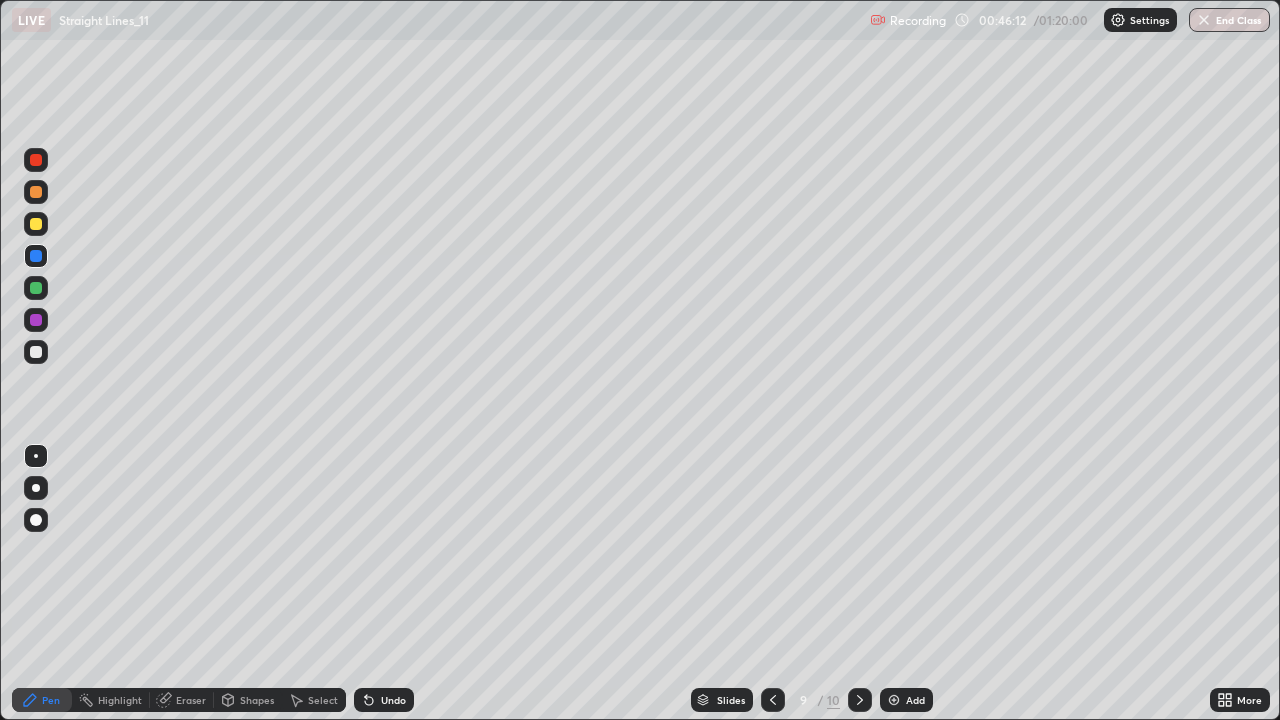 click 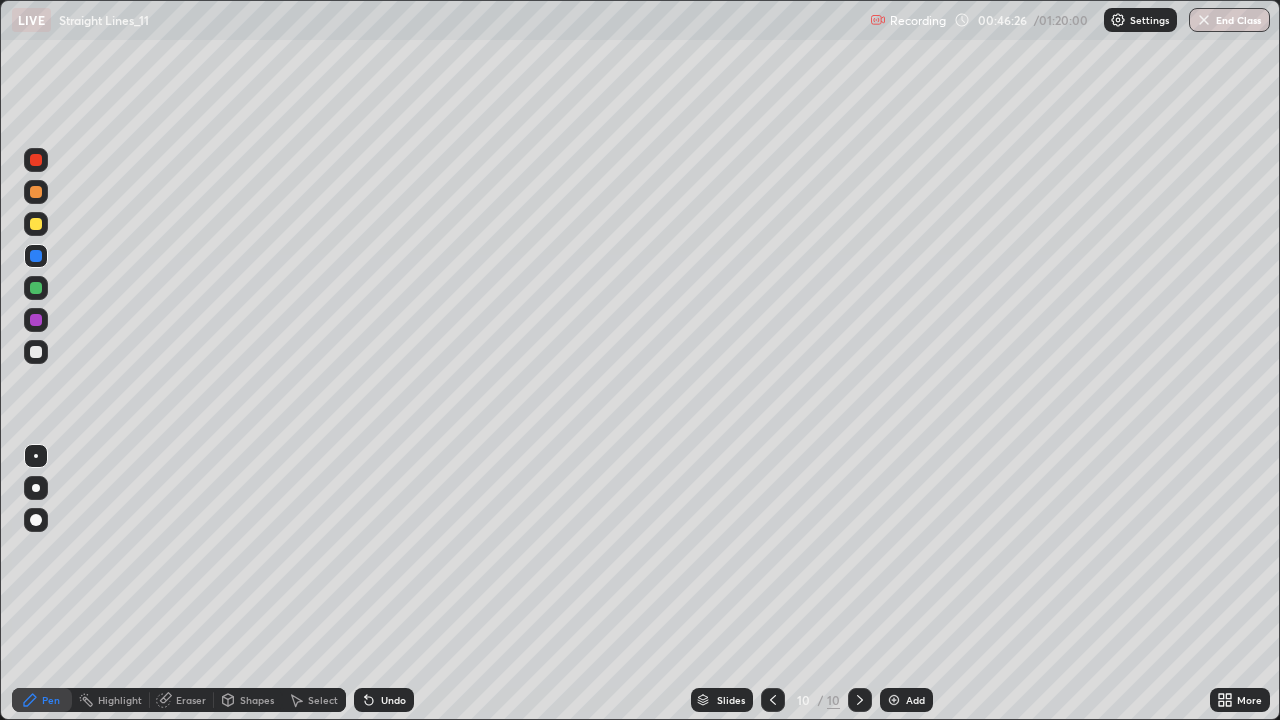 click at bounding box center [36, 288] 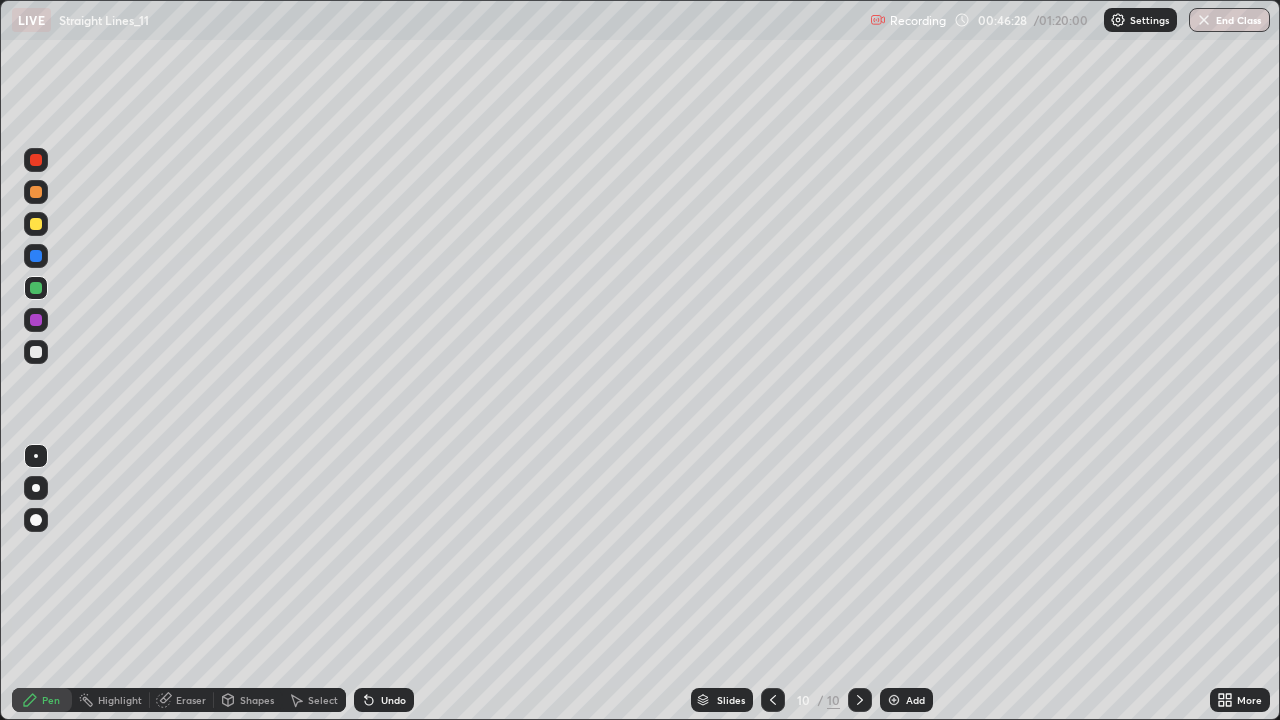 click on "Shapes" at bounding box center (257, 700) 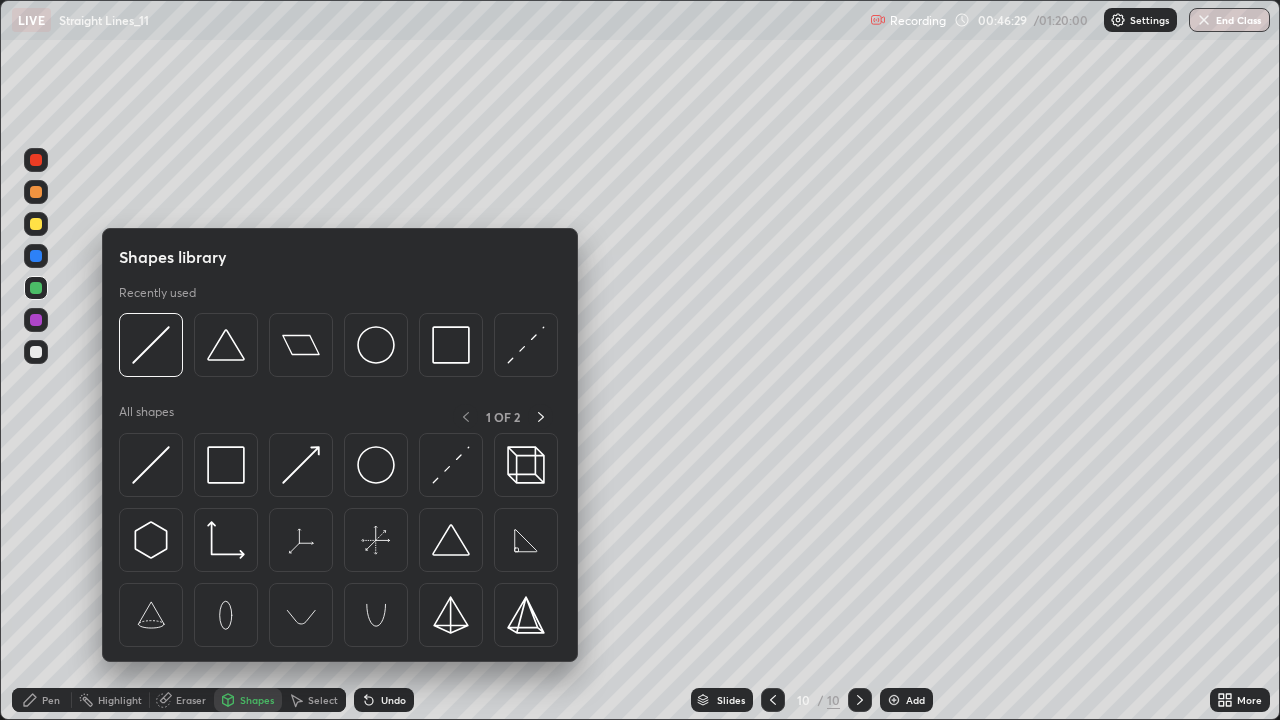 click on "Shapes" at bounding box center (257, 700) 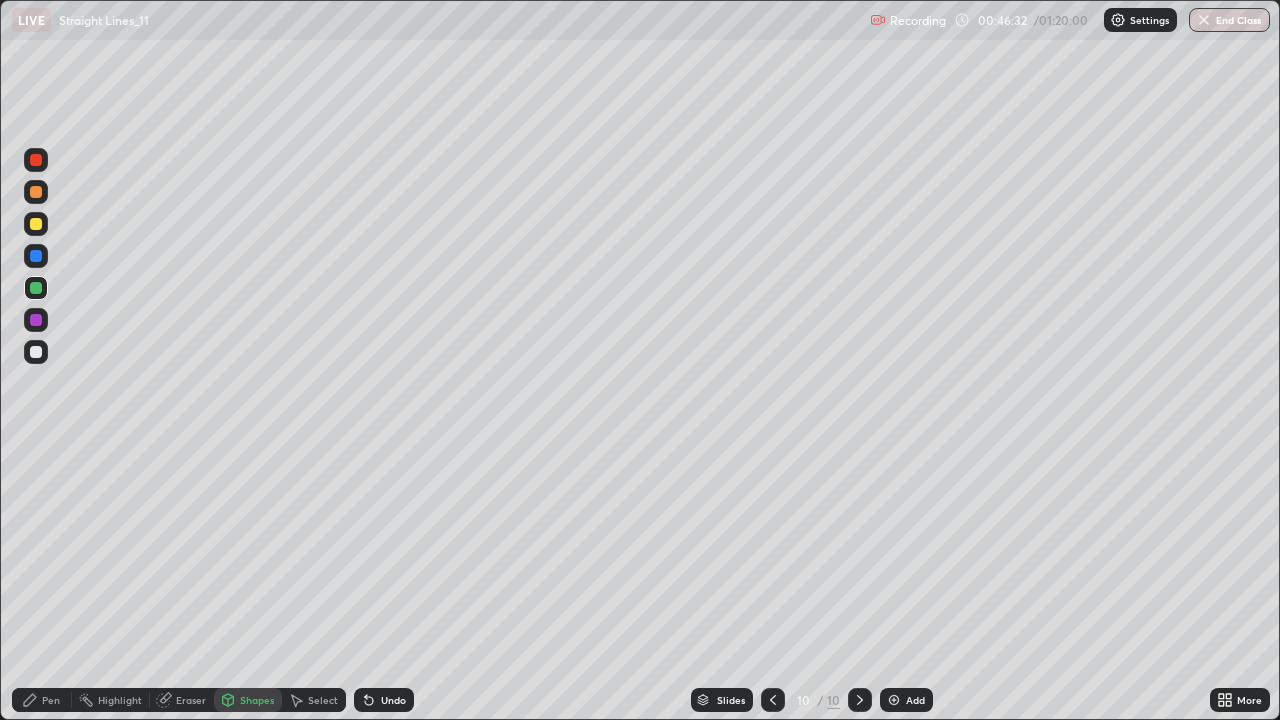 click on "Undo" at bounding box center (384, 700) 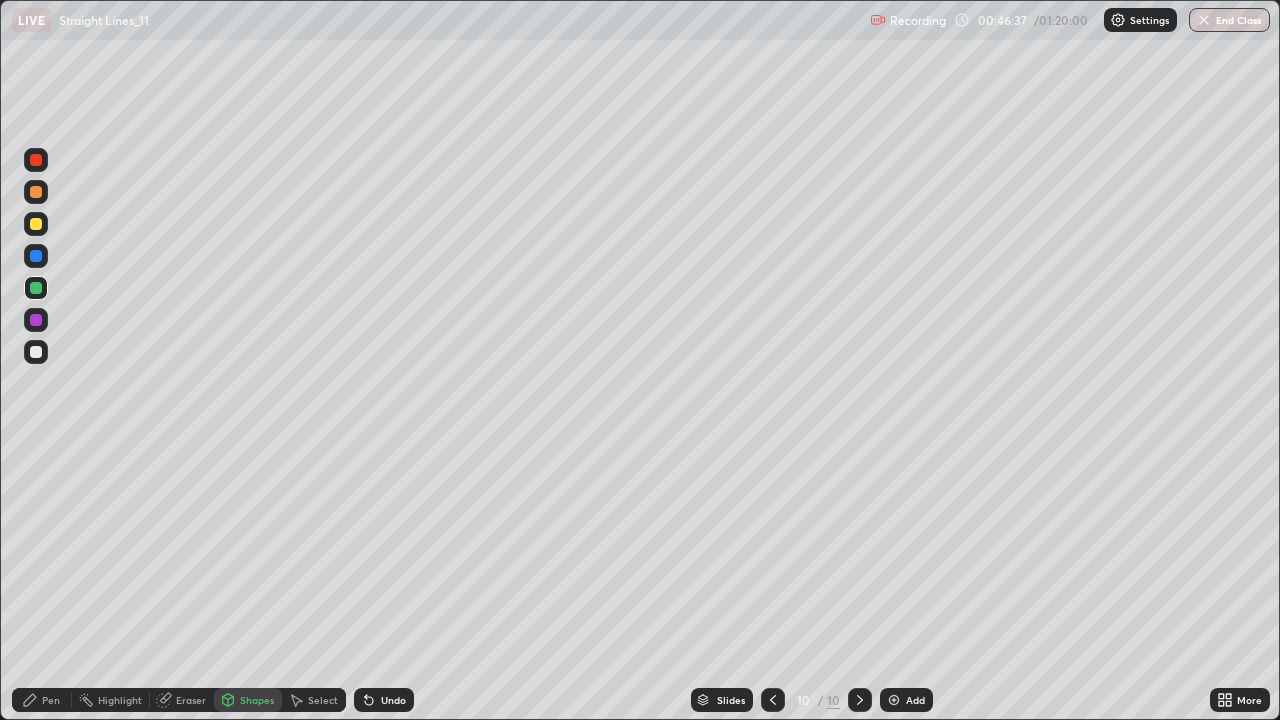 click 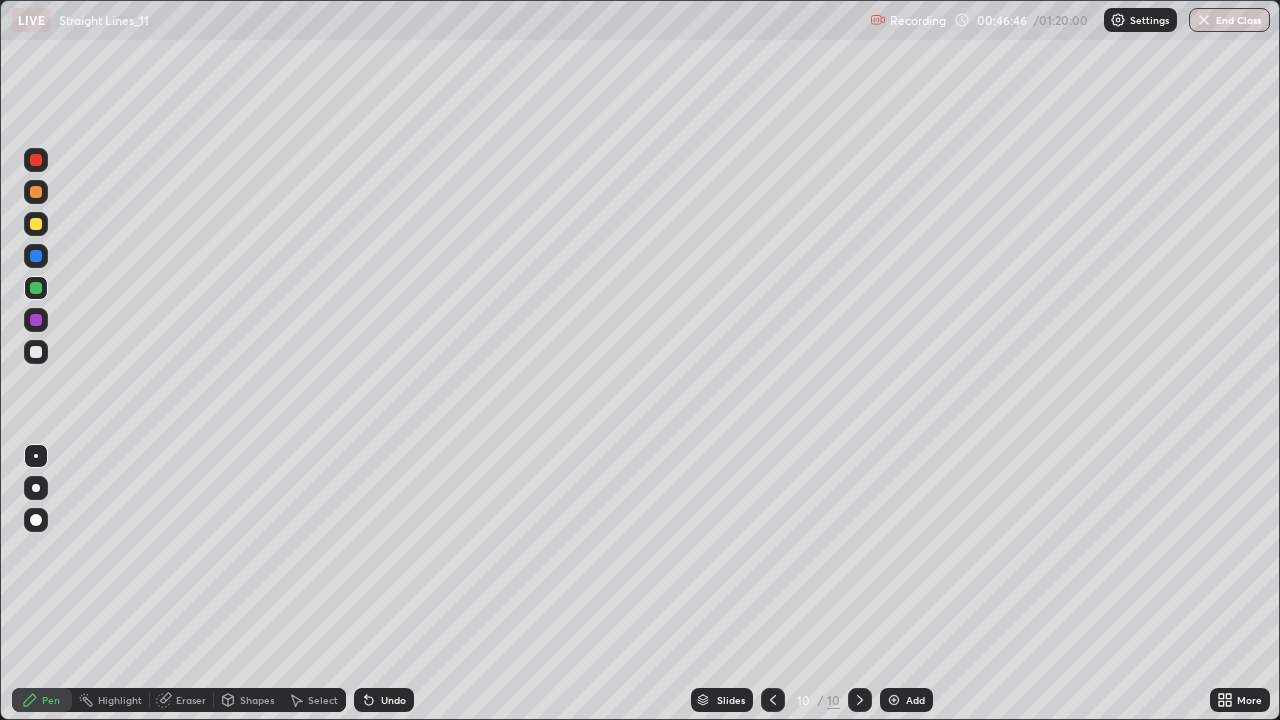 click at bounding box center (36, 224) 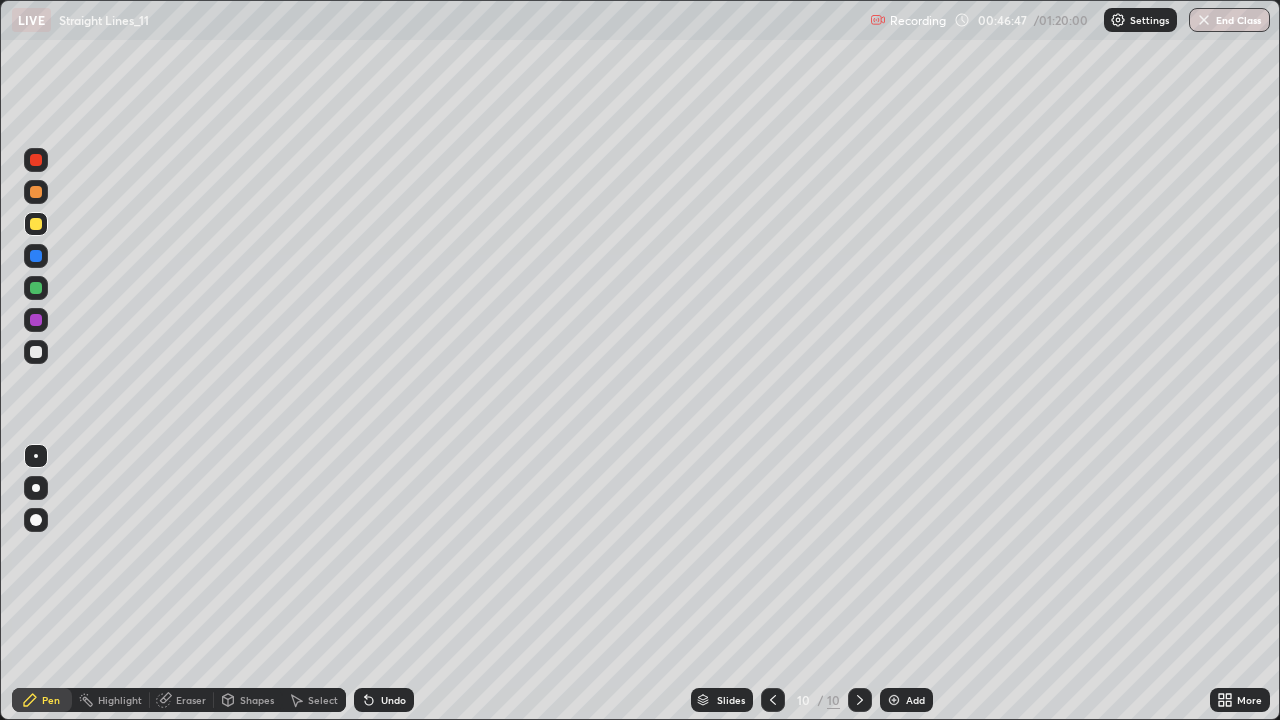 click at bounding box center [36, 160] 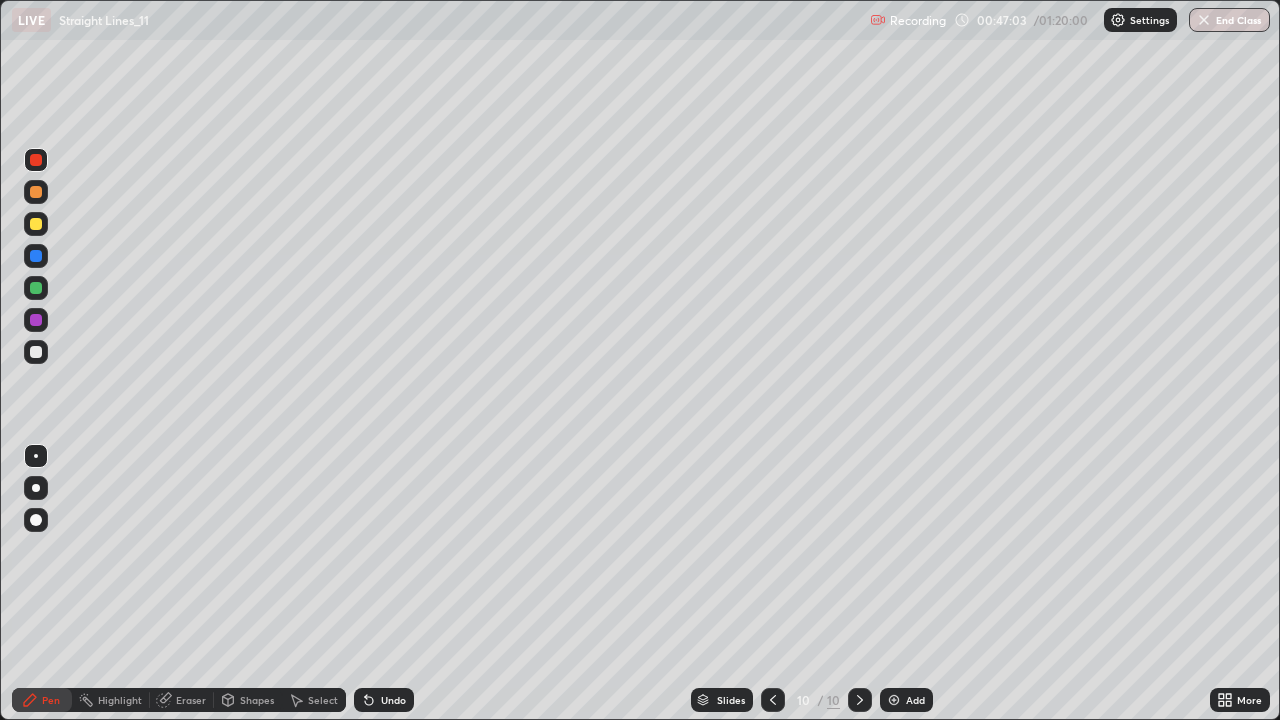 click at bounding box center [36, 224] 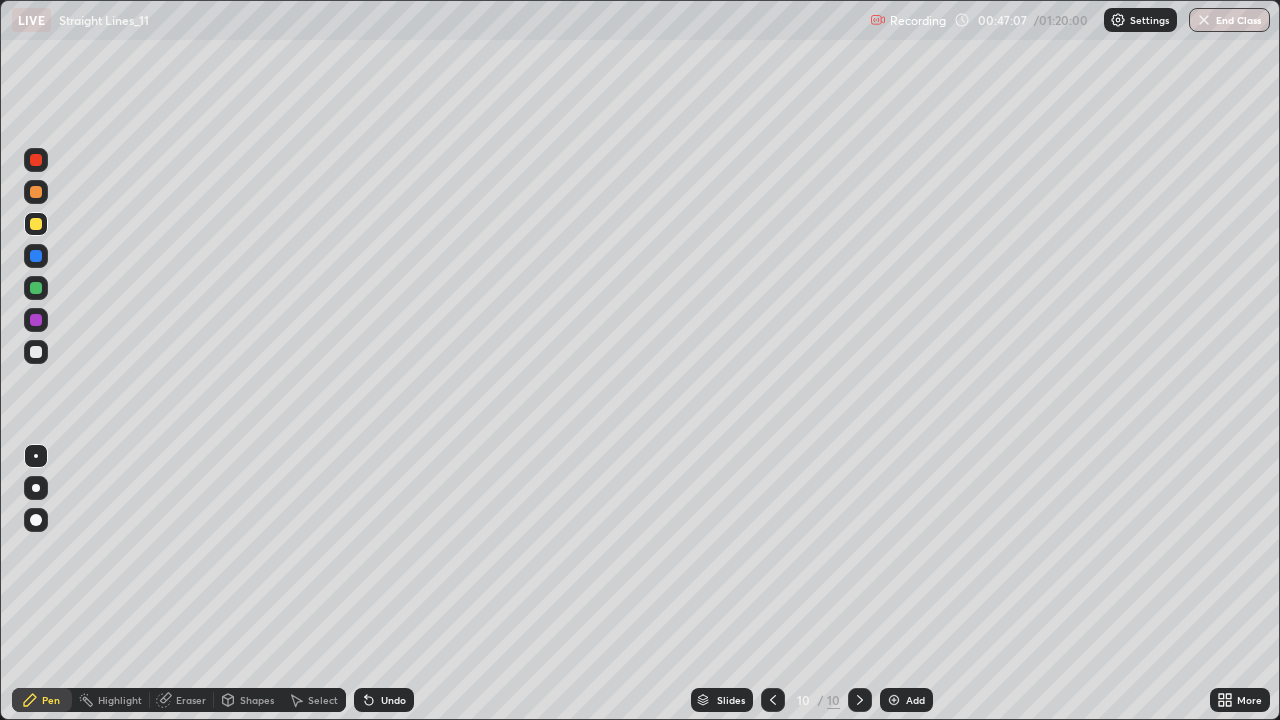 click on "Pen" at bounding box center [51, 700] 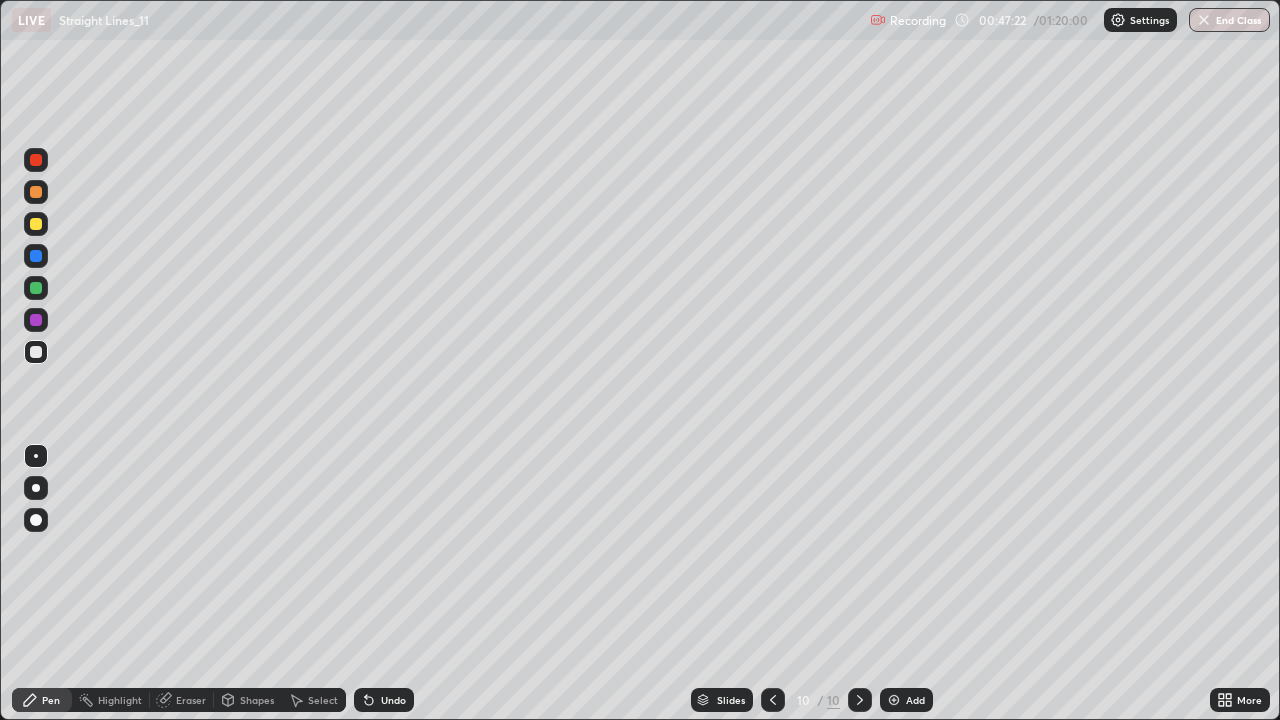 click 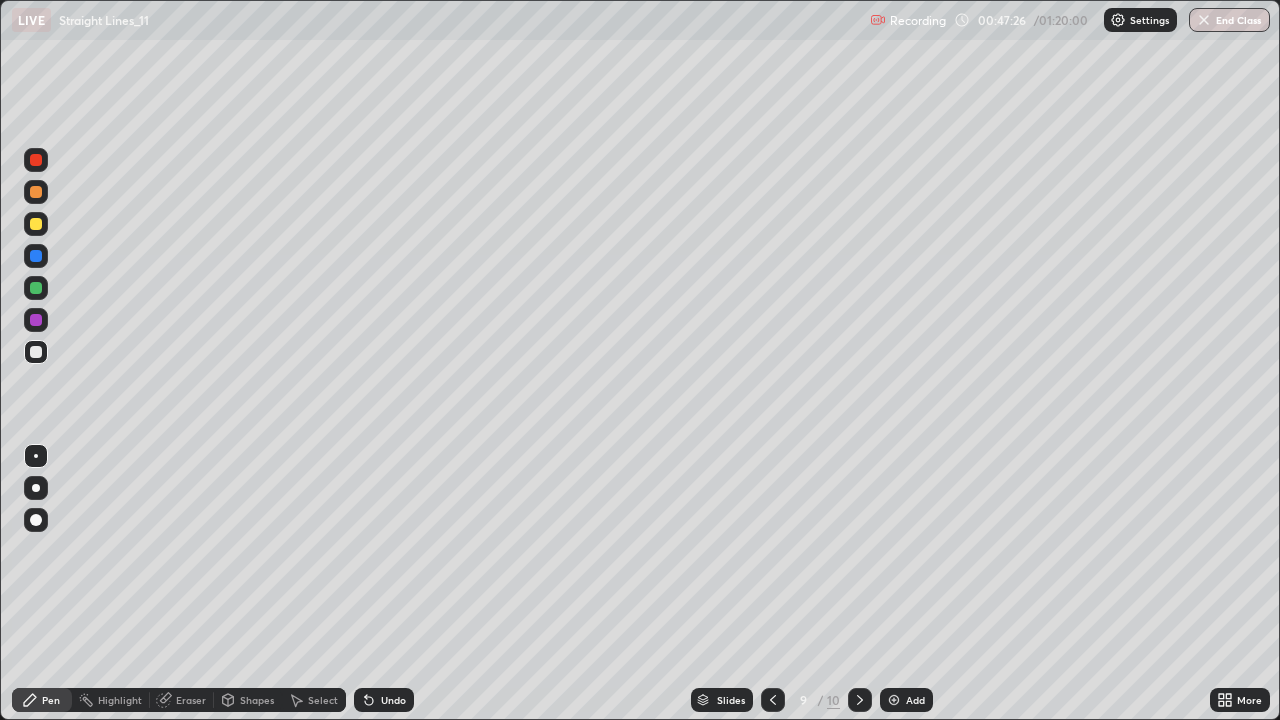 click at bounding box center (860, 700) 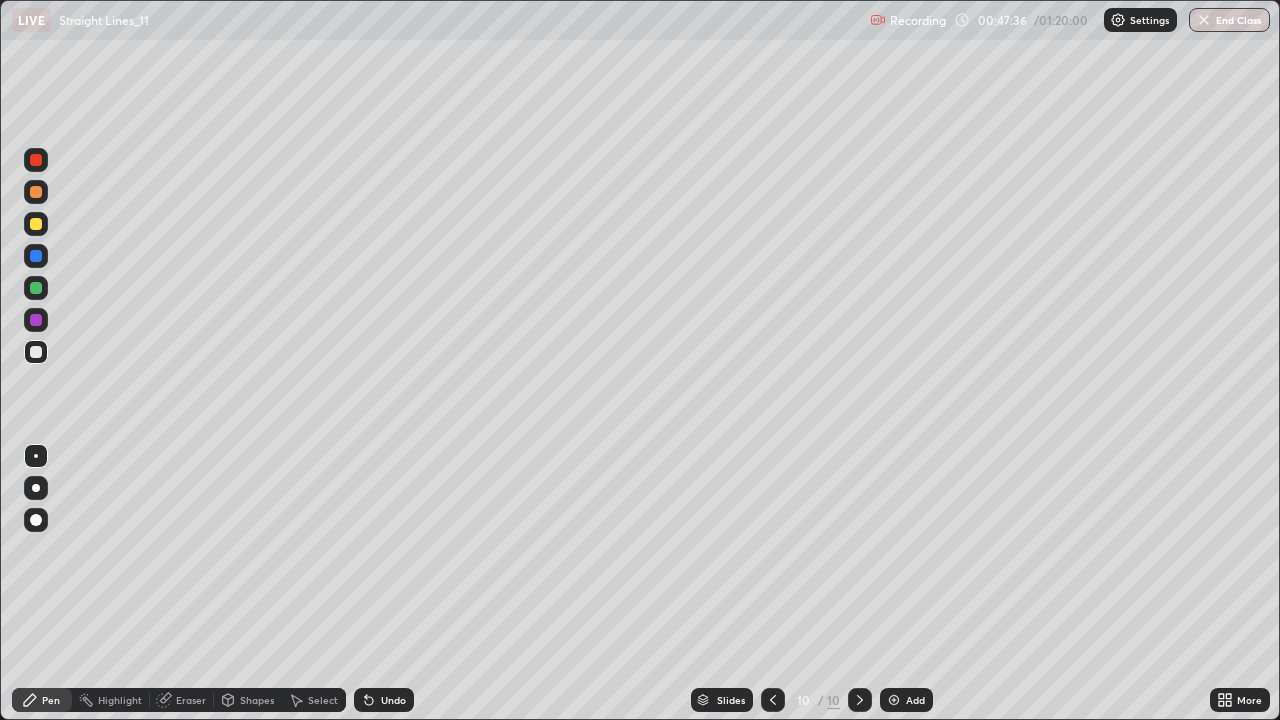 click at bounding box center (36, 192) 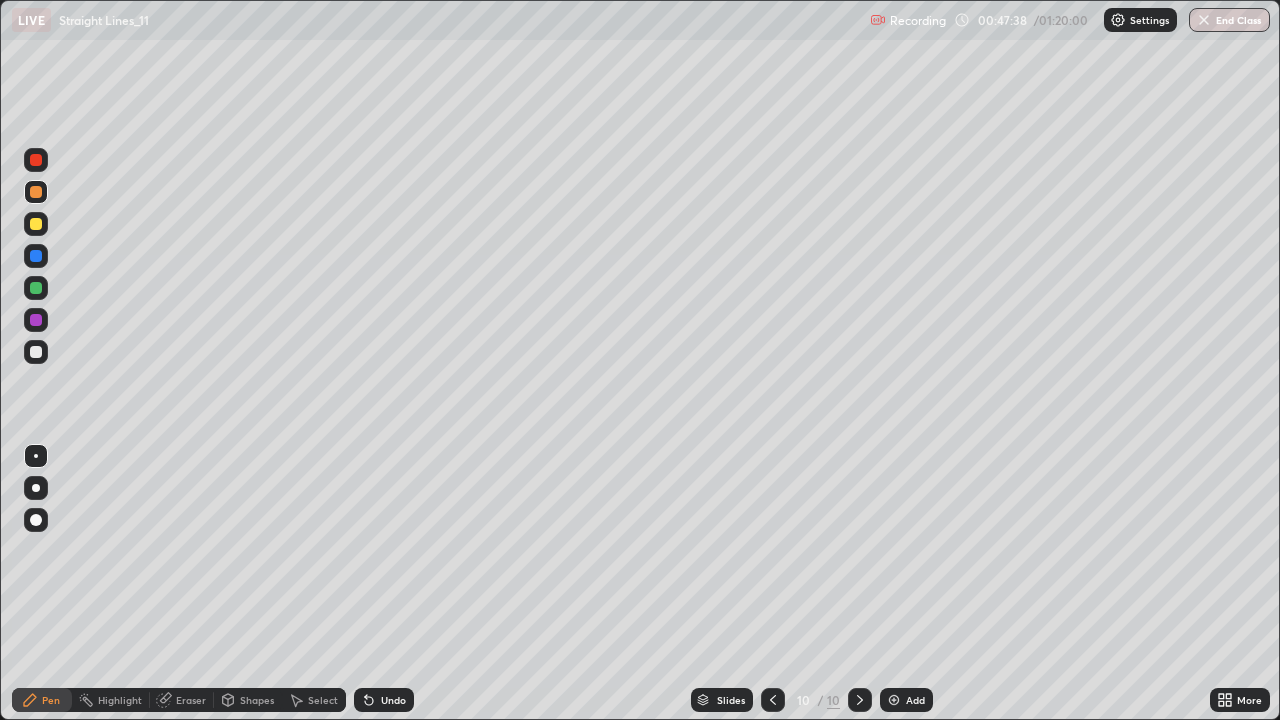 click at bounding box center [36, 256] 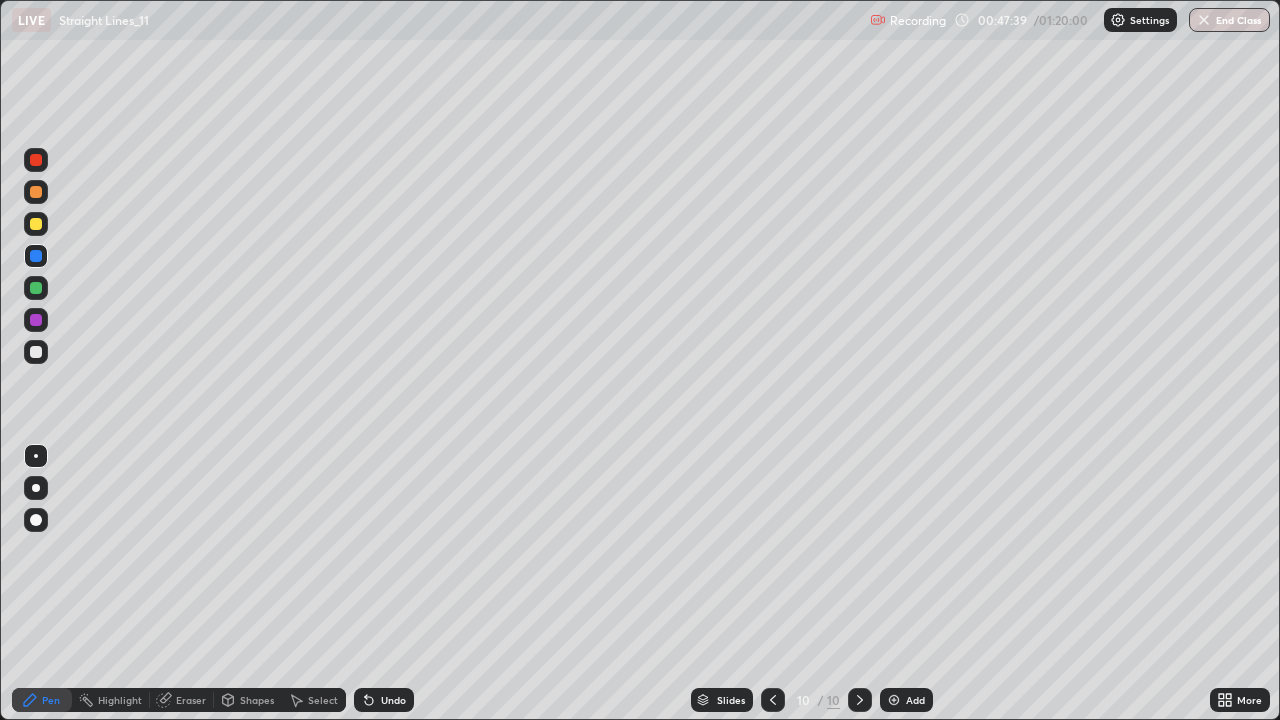 click at bounding box center [36, 160] 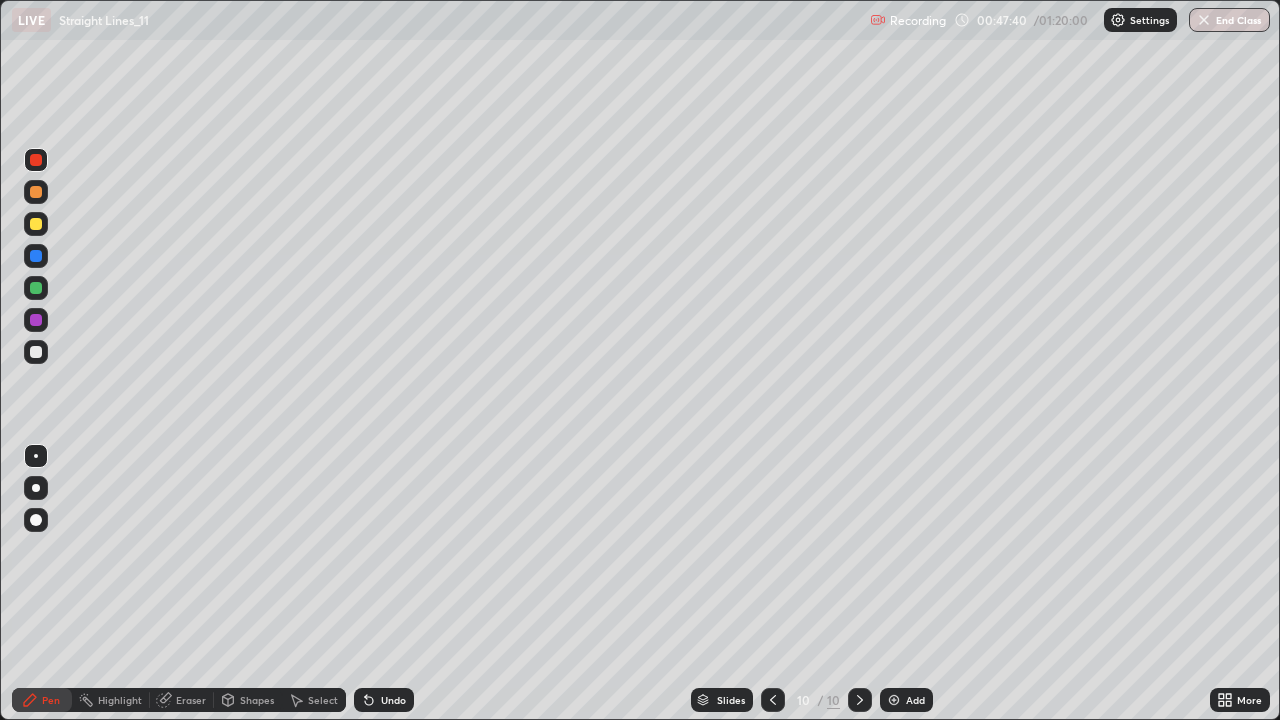 click at bounding box center [36, 320] 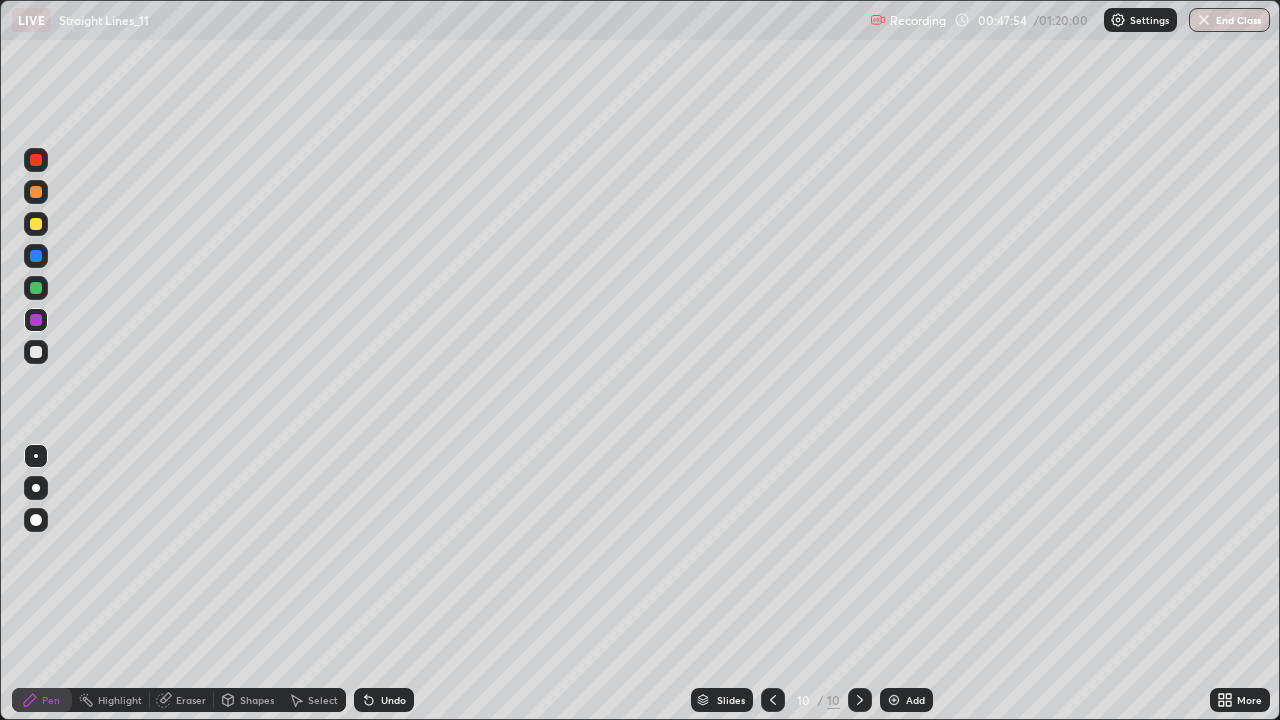 click at bounding box center (36, 352) 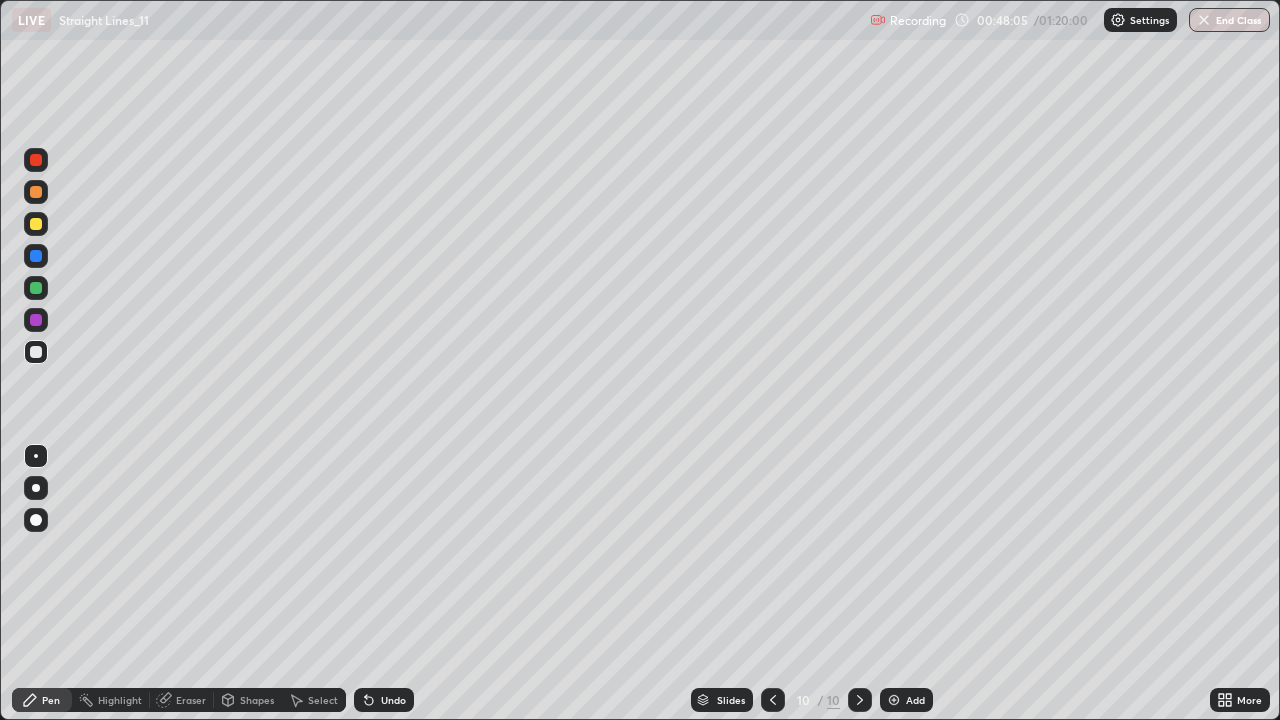 click at bounding box center (773, 700) 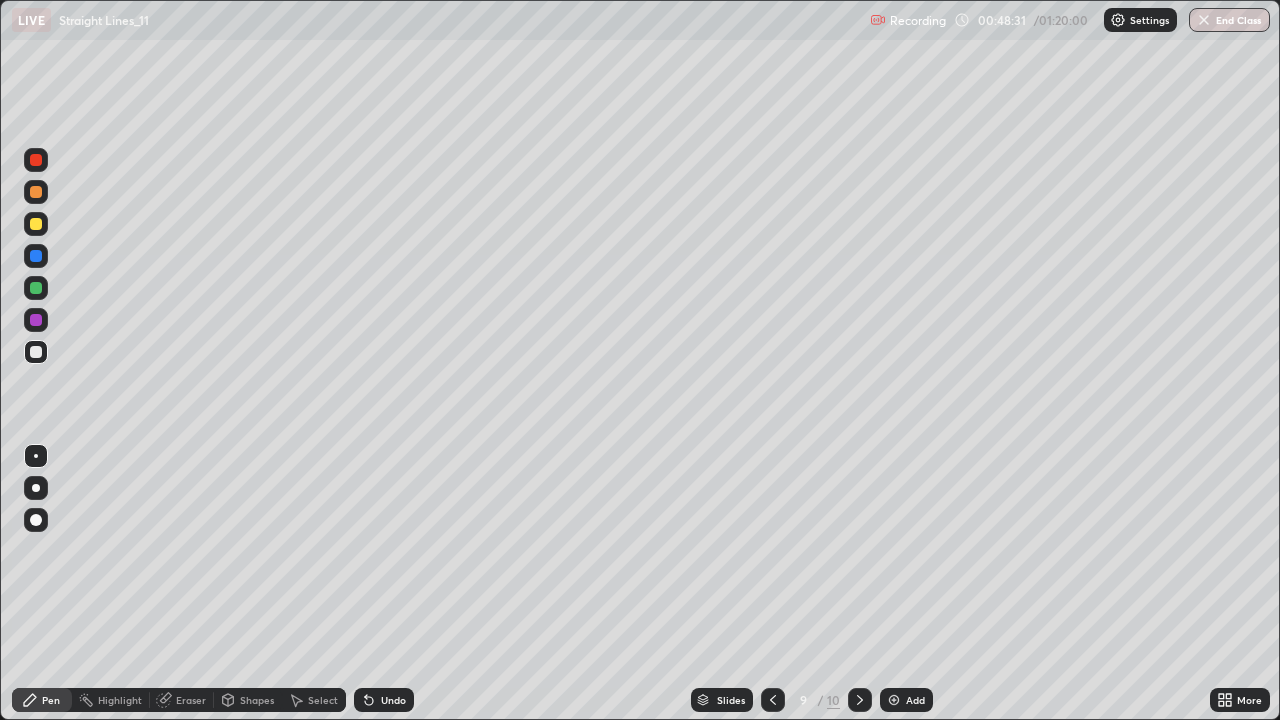 click at bounding box center [860, 700] 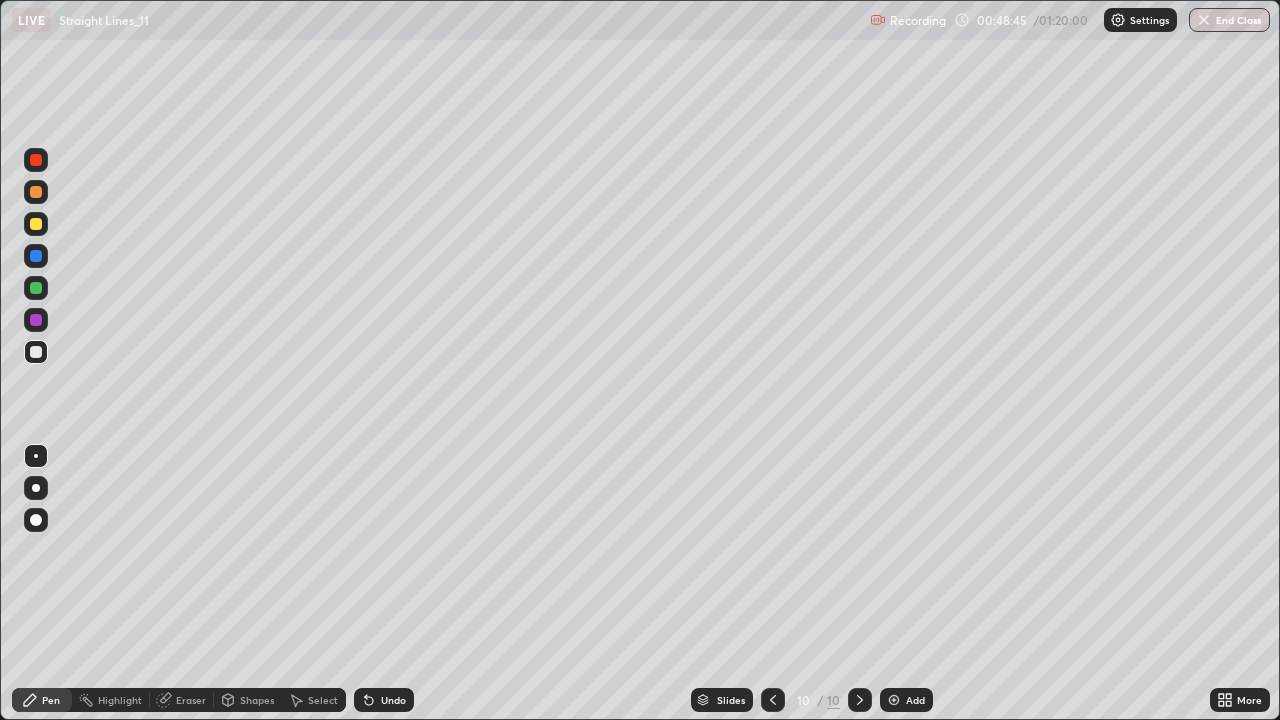 click at bounding box center (36, 224) 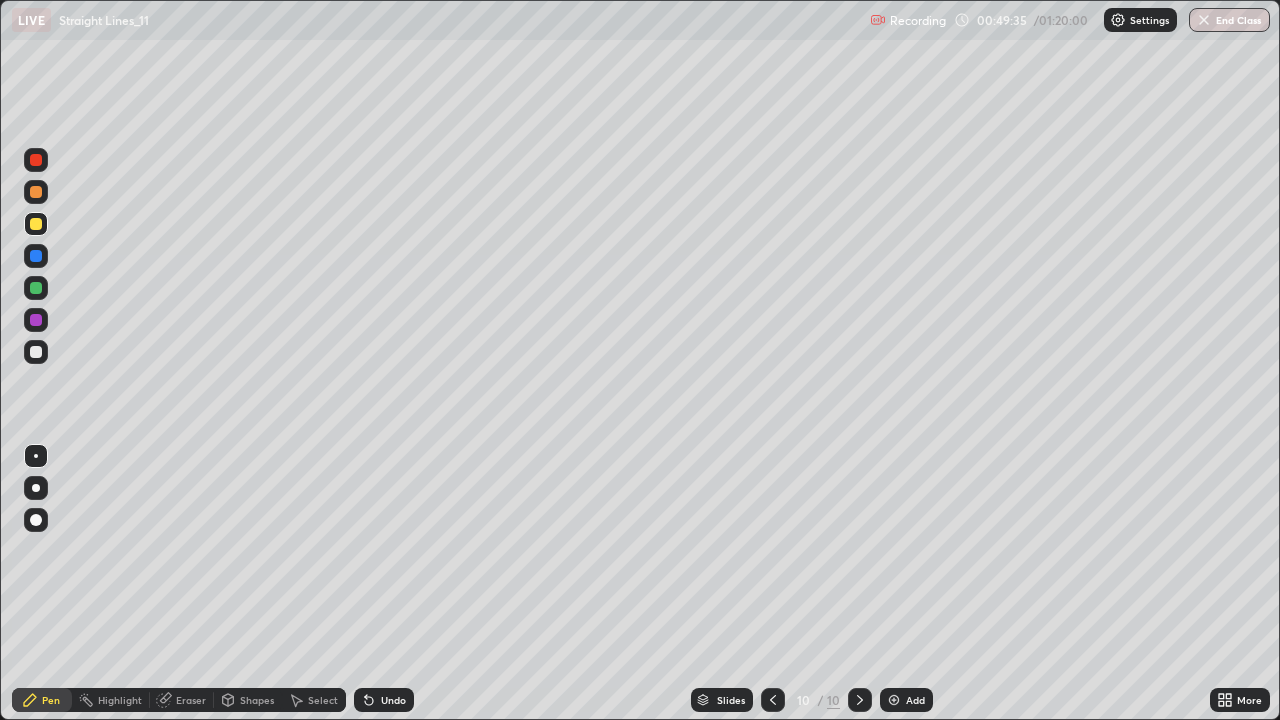 click on "Shapes" at bounding box center [257, 700] 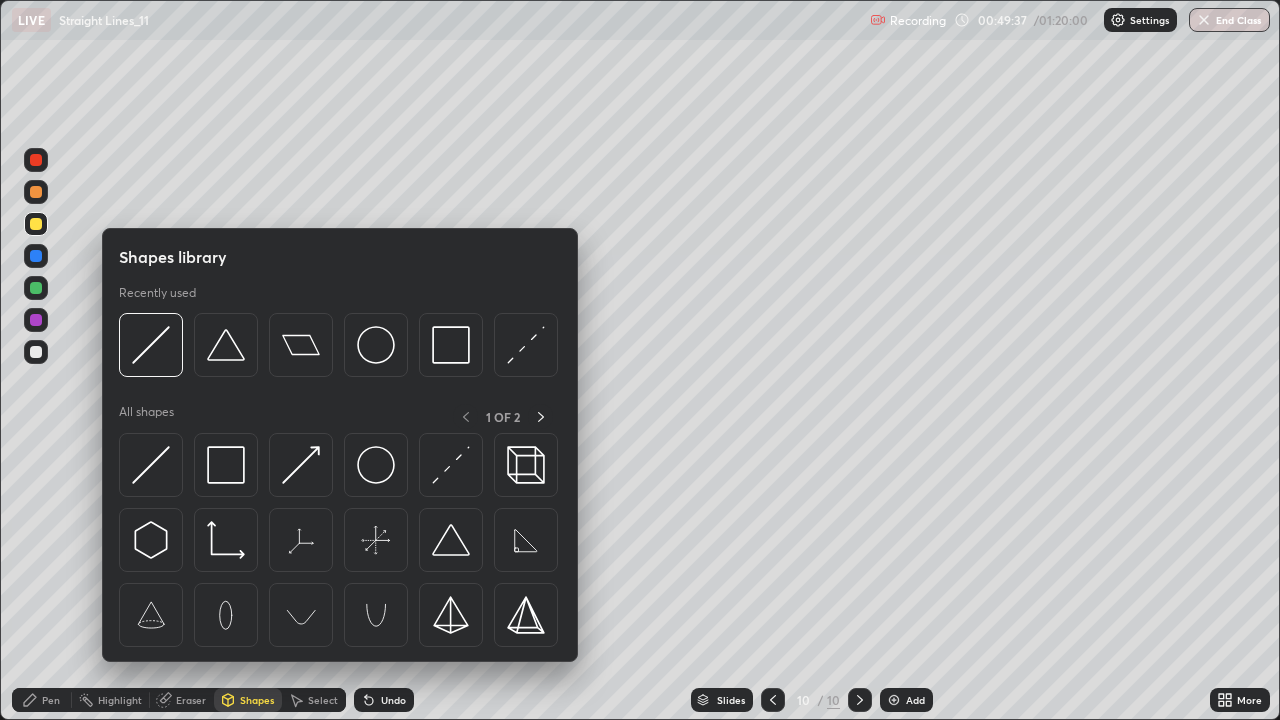 click 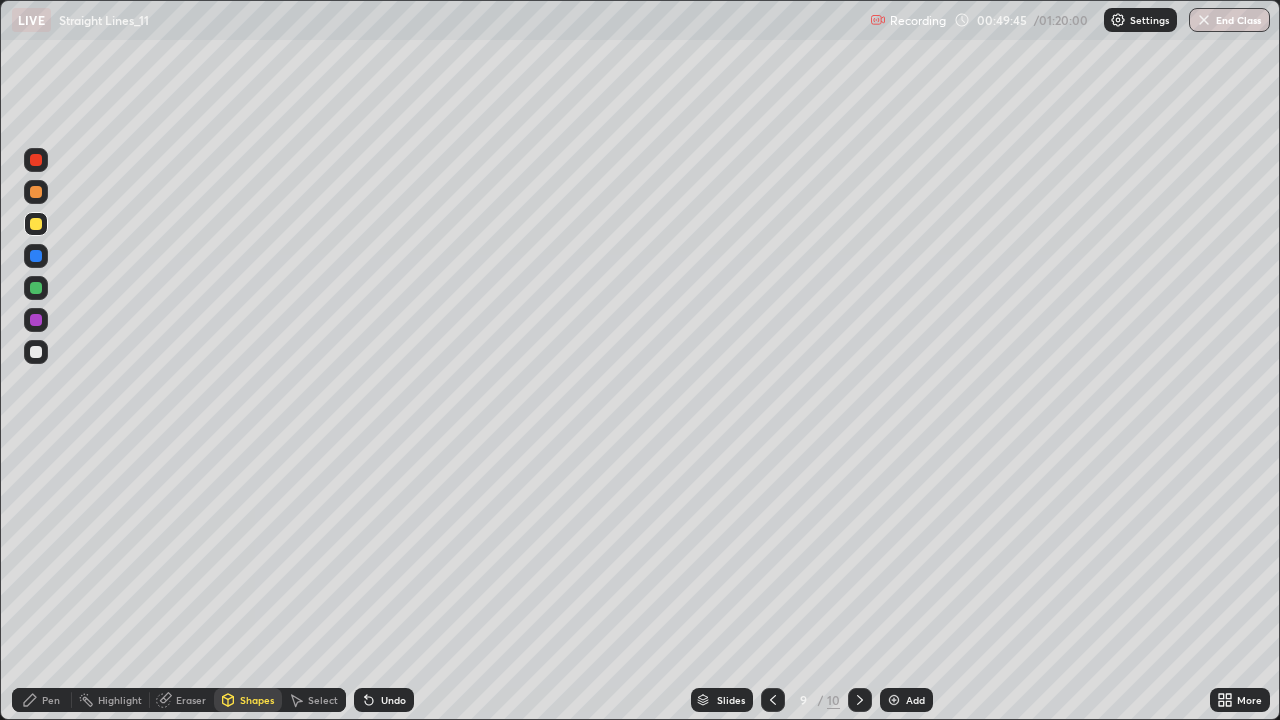 click on "Undo" at bounding box center [384, 700] 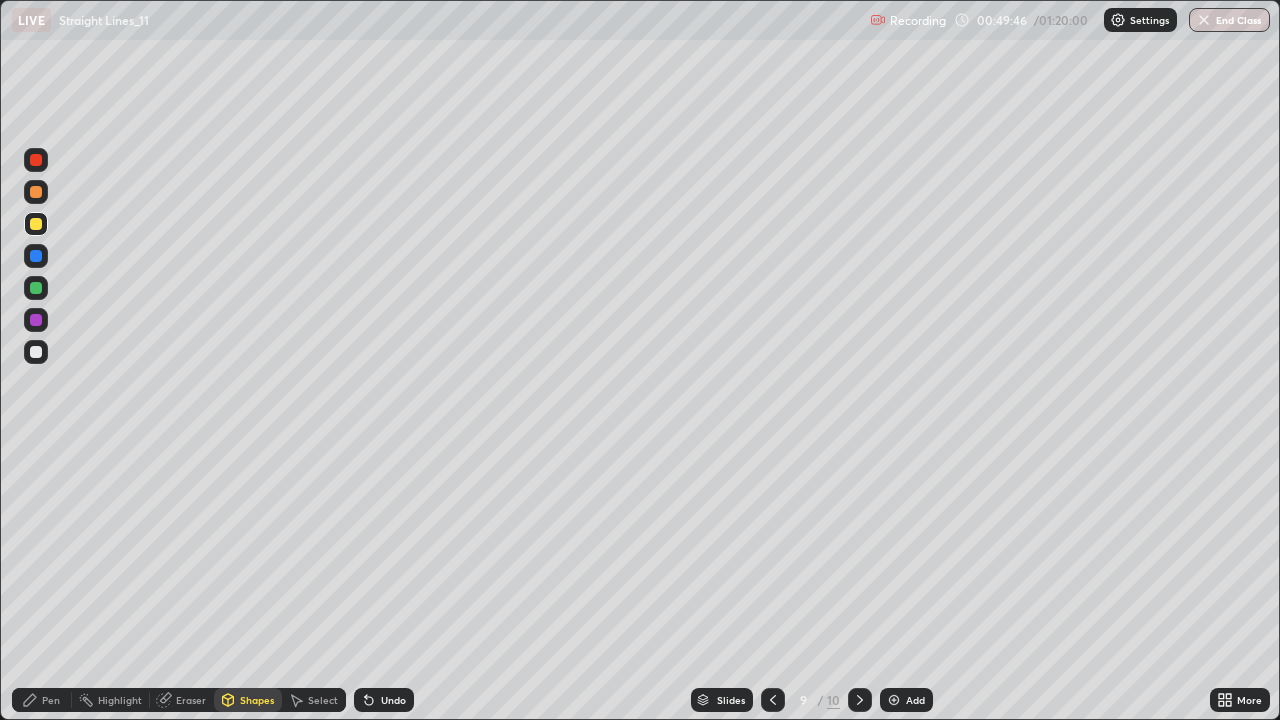 click at bounding box center [36, 352] 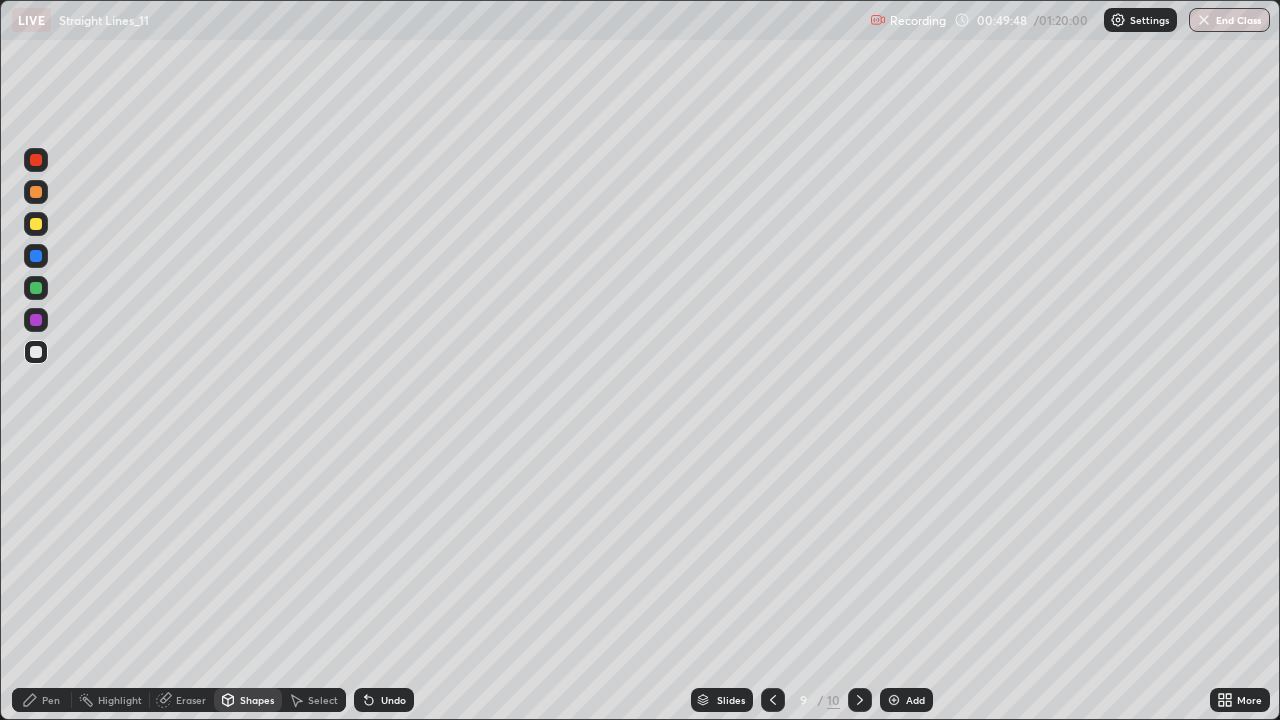 click on "Undo" at bounding box center [393, 700] 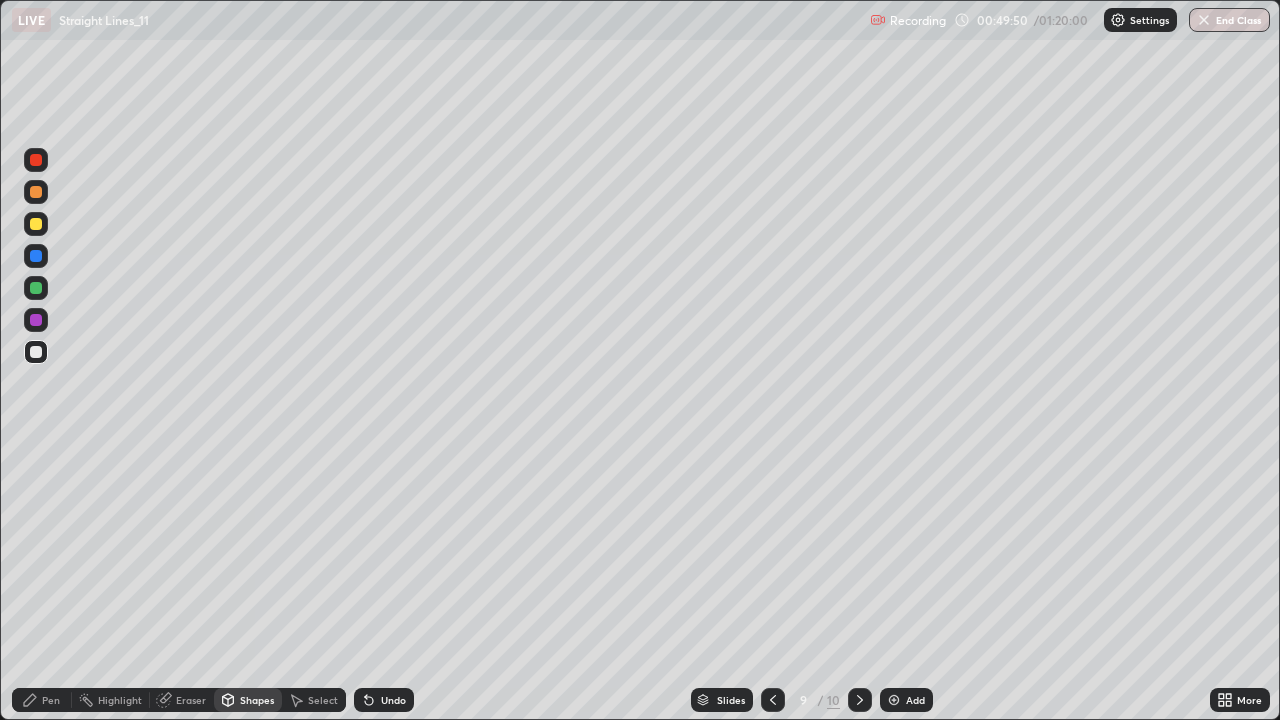 click 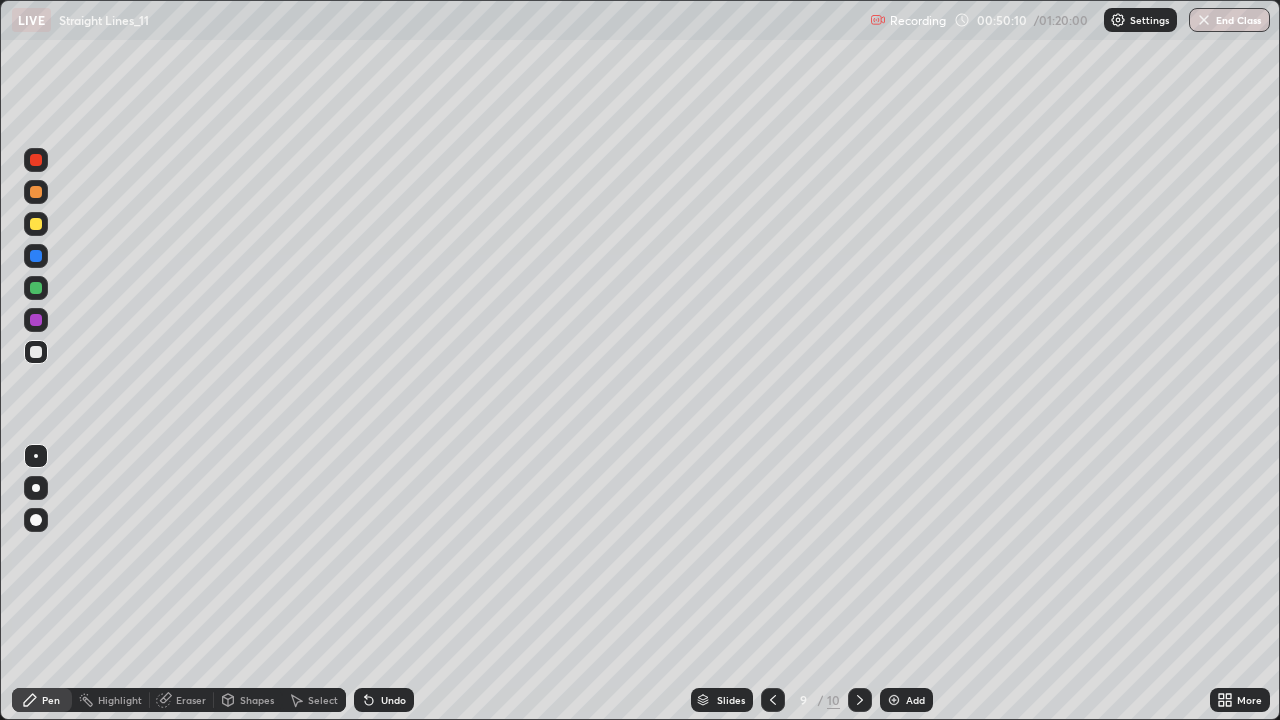 click 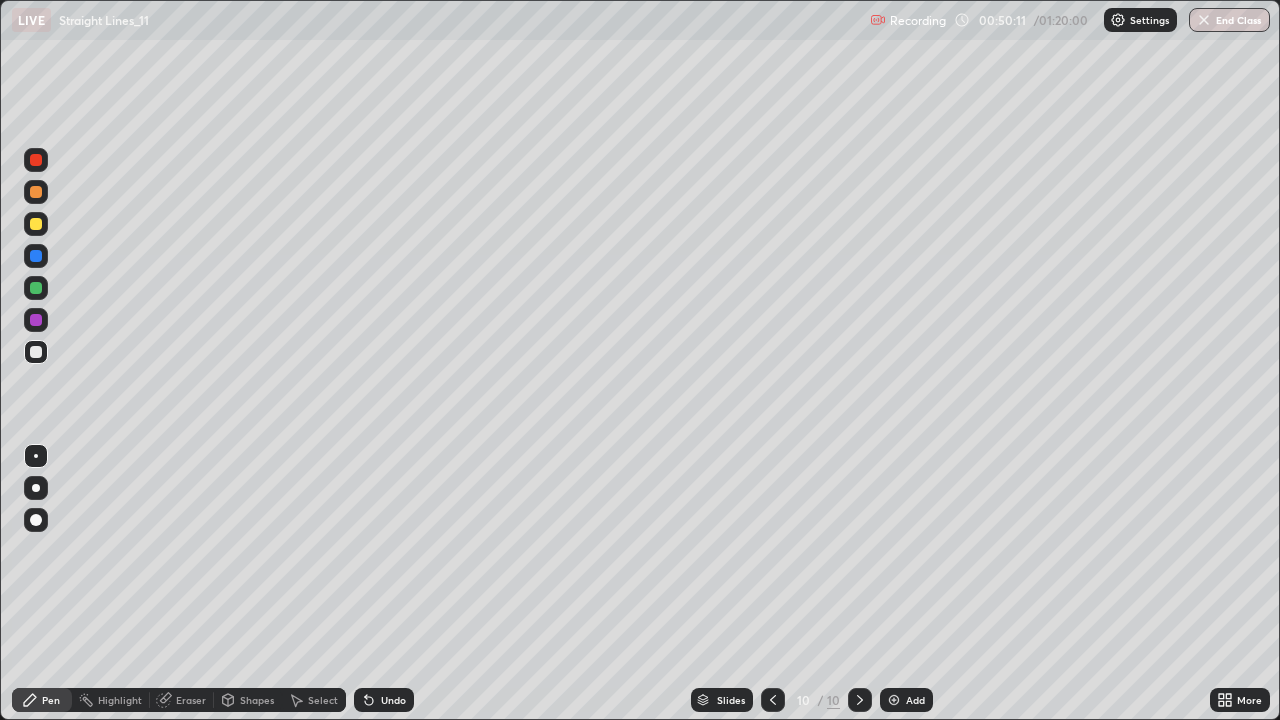 click on "Eraser" at bounding box center (191, 700) 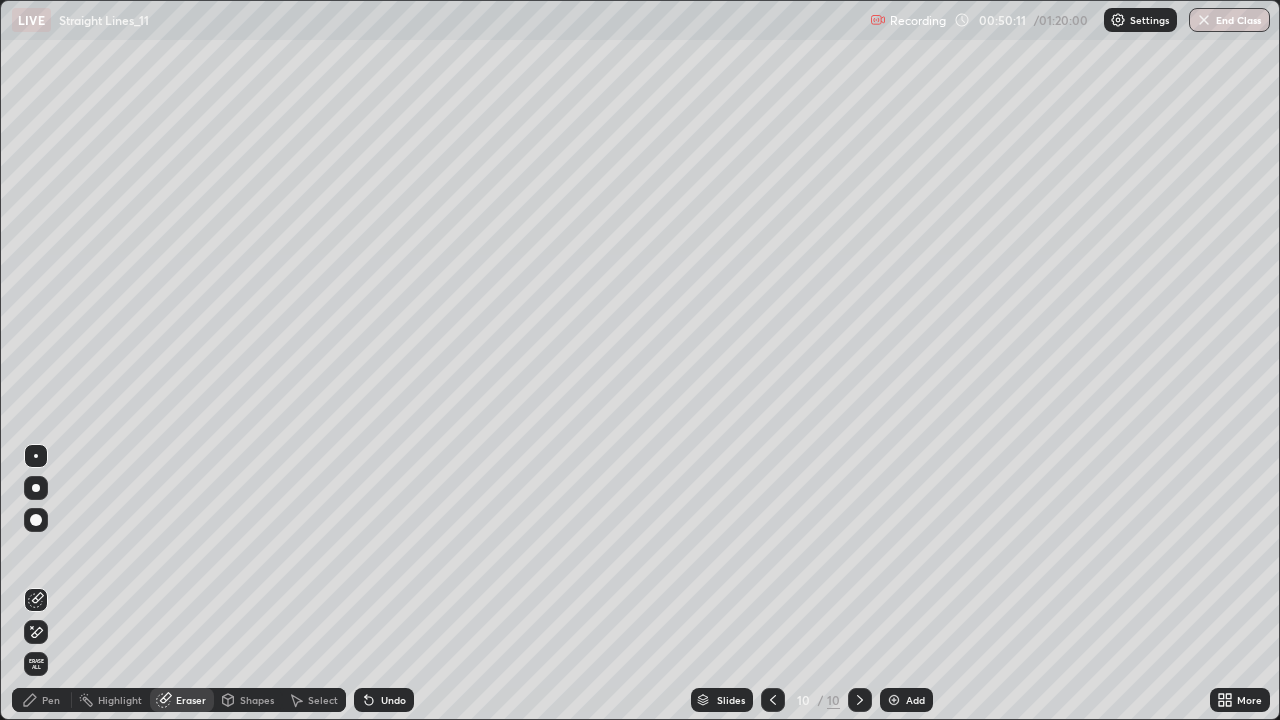 click on "Shapes" at bounding box center [248, 700] 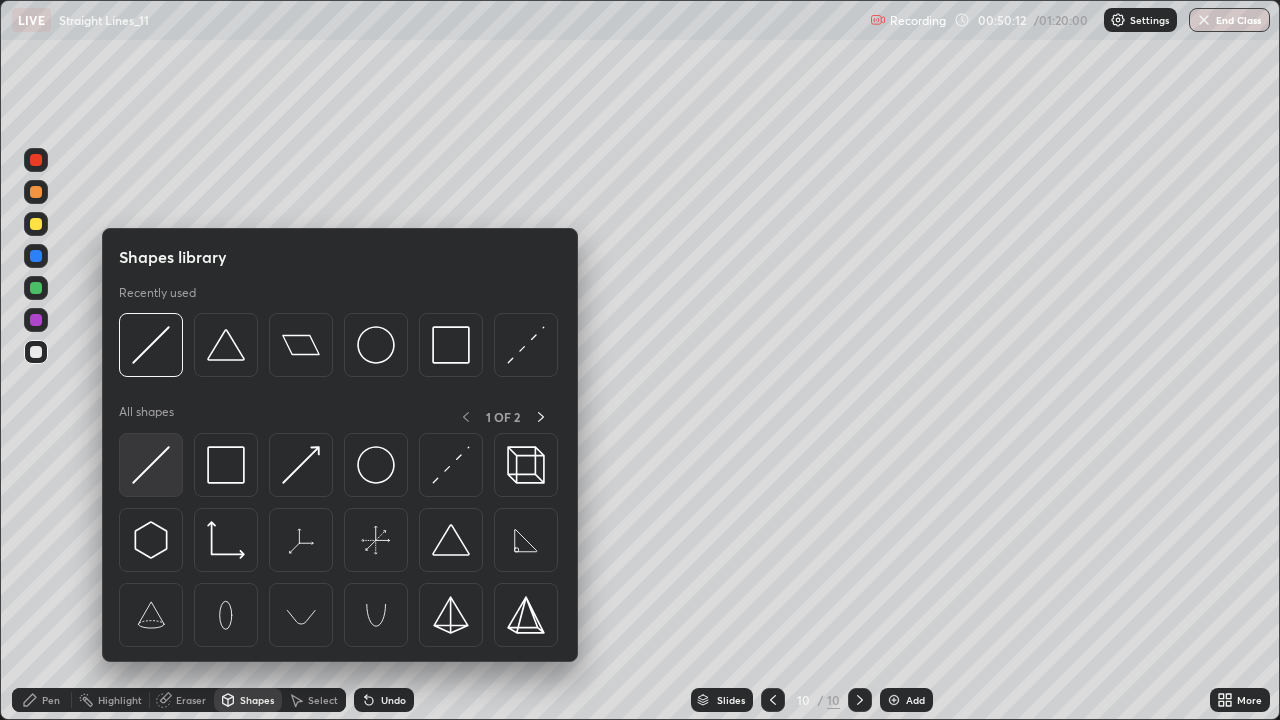 click at bounding box center (151, 465) 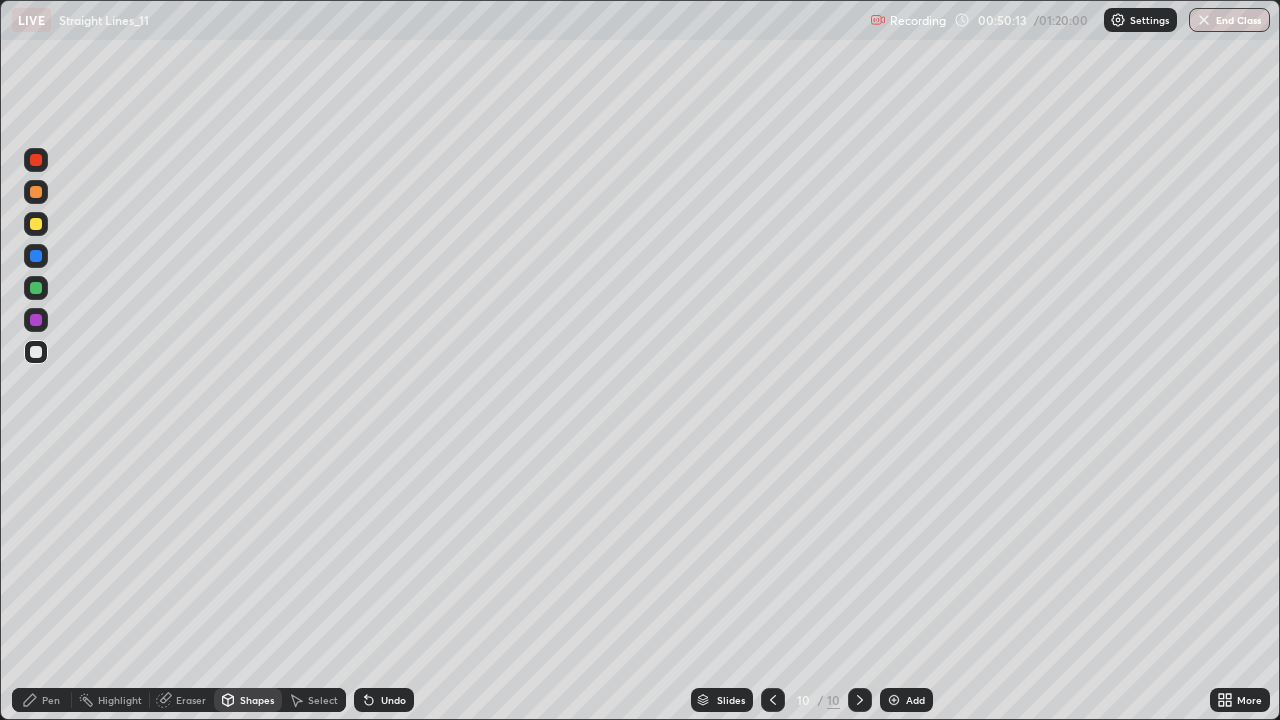 click at bounding box center (36, 224) 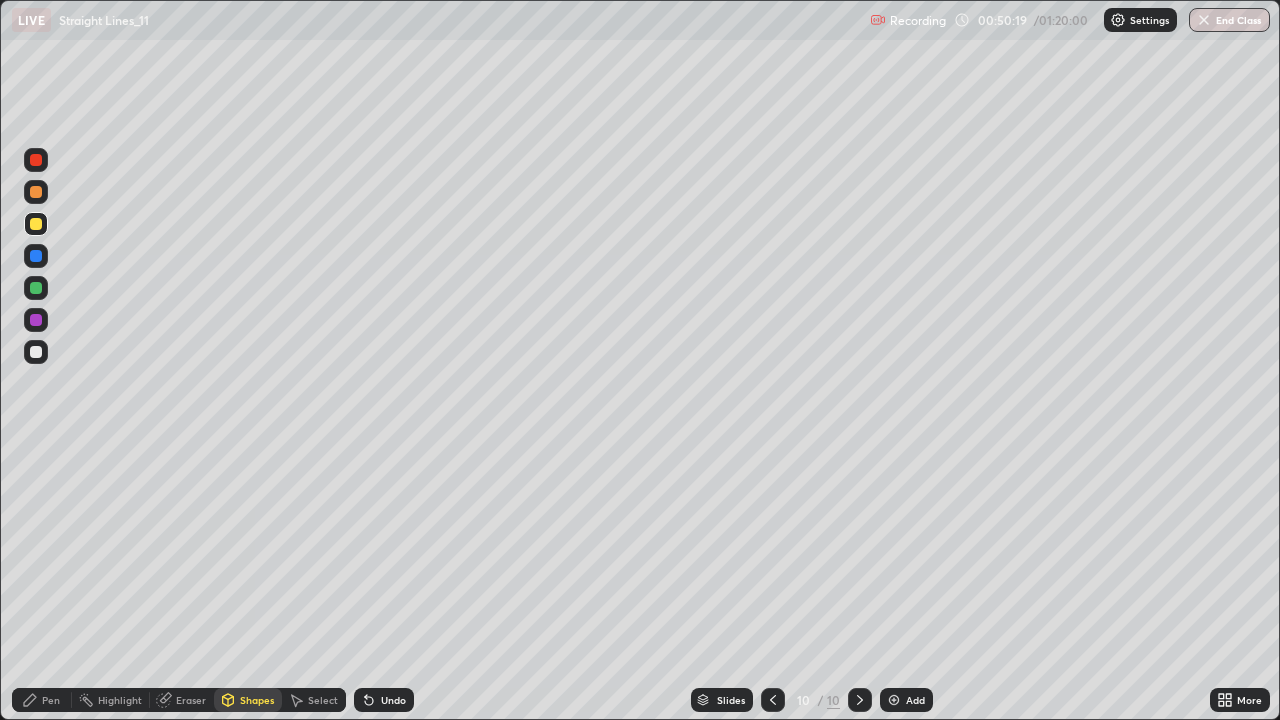 click at bounding box center (36, 352) 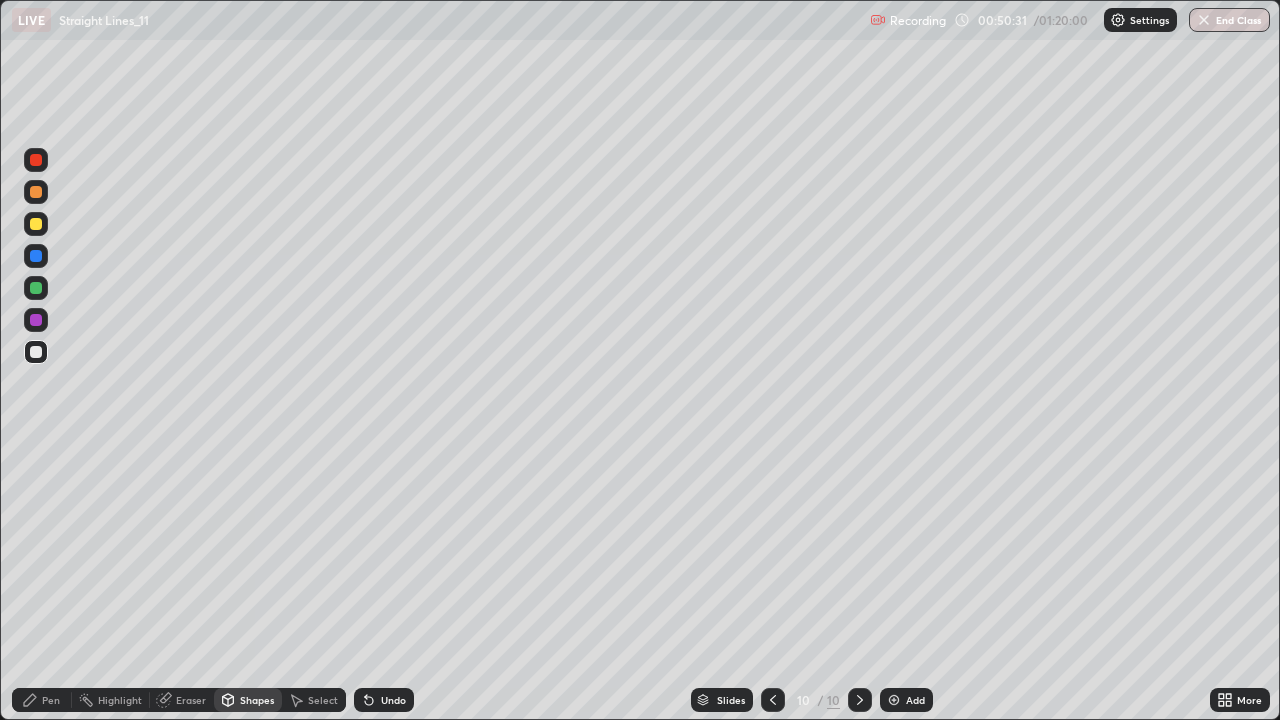 click at bounding box center (36, 256) 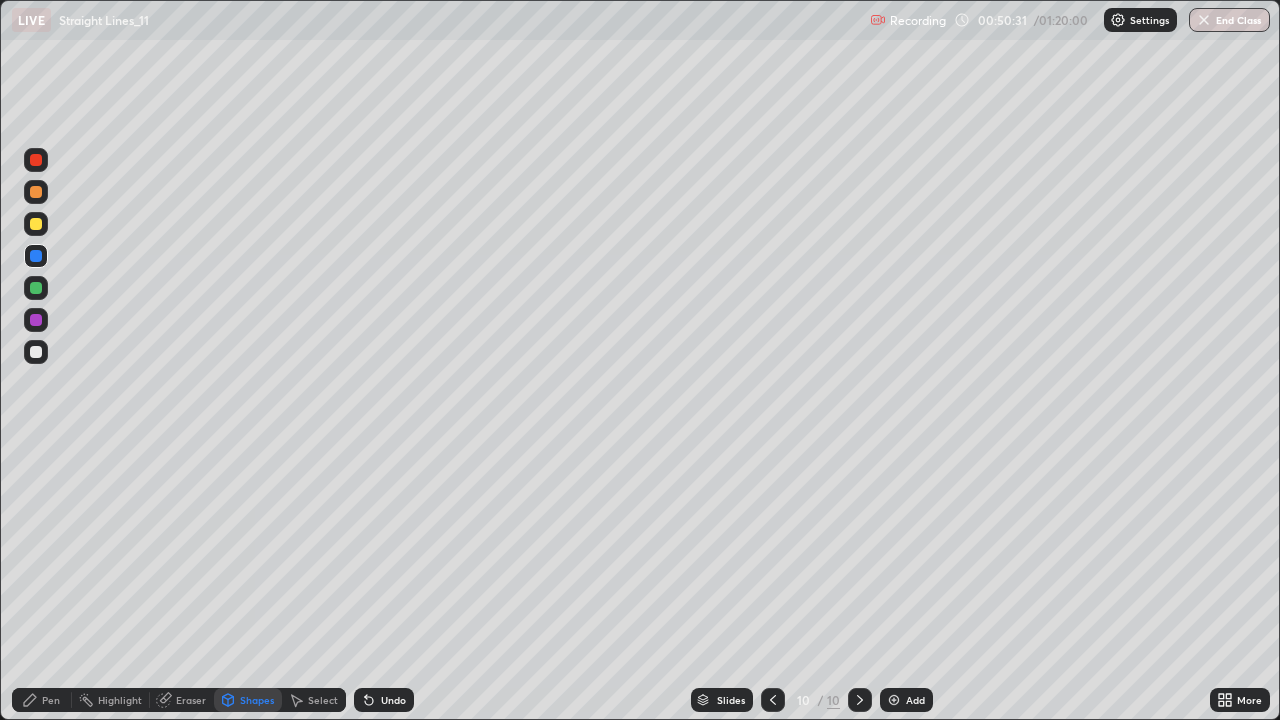 click on "Pen" at bounding box center (51, 700) 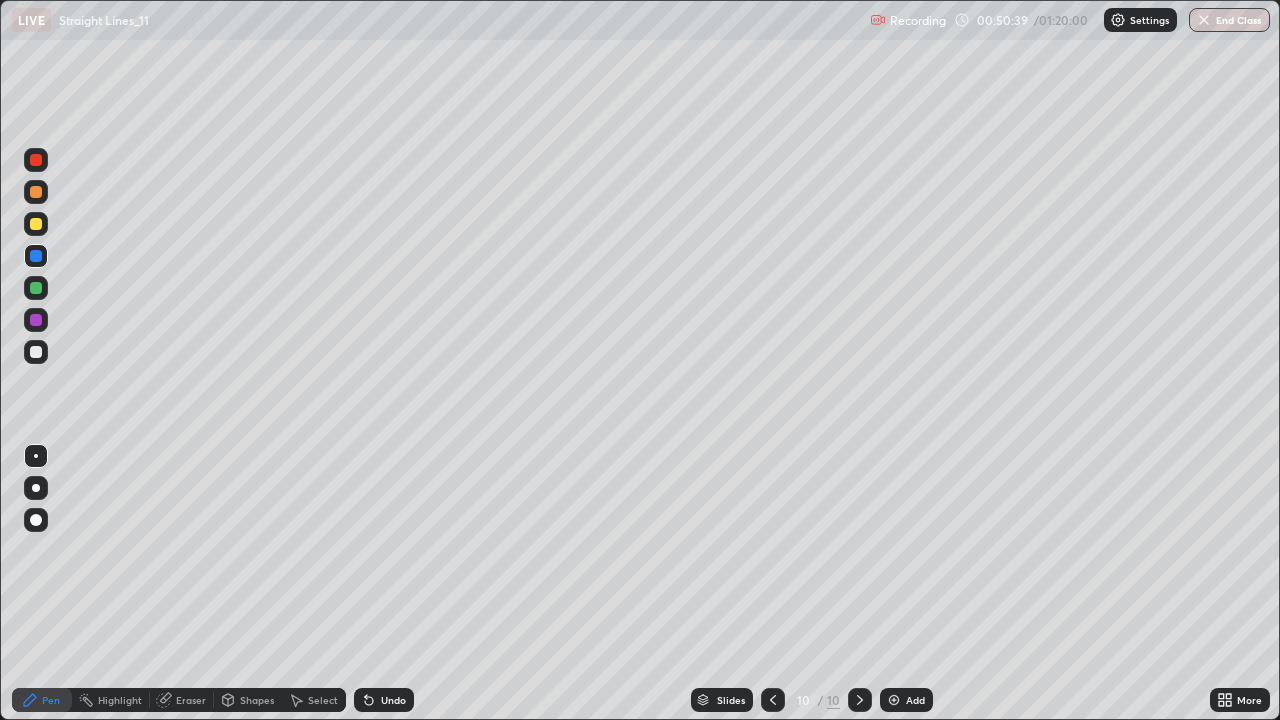 click 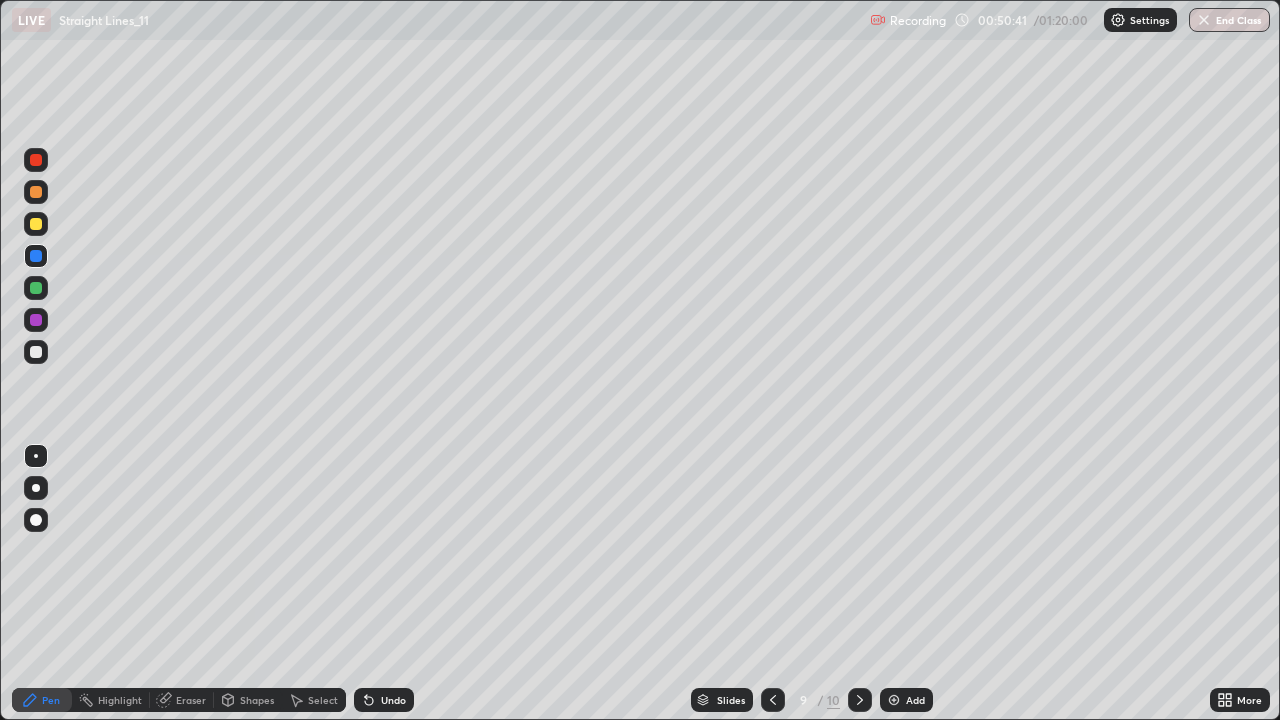 click 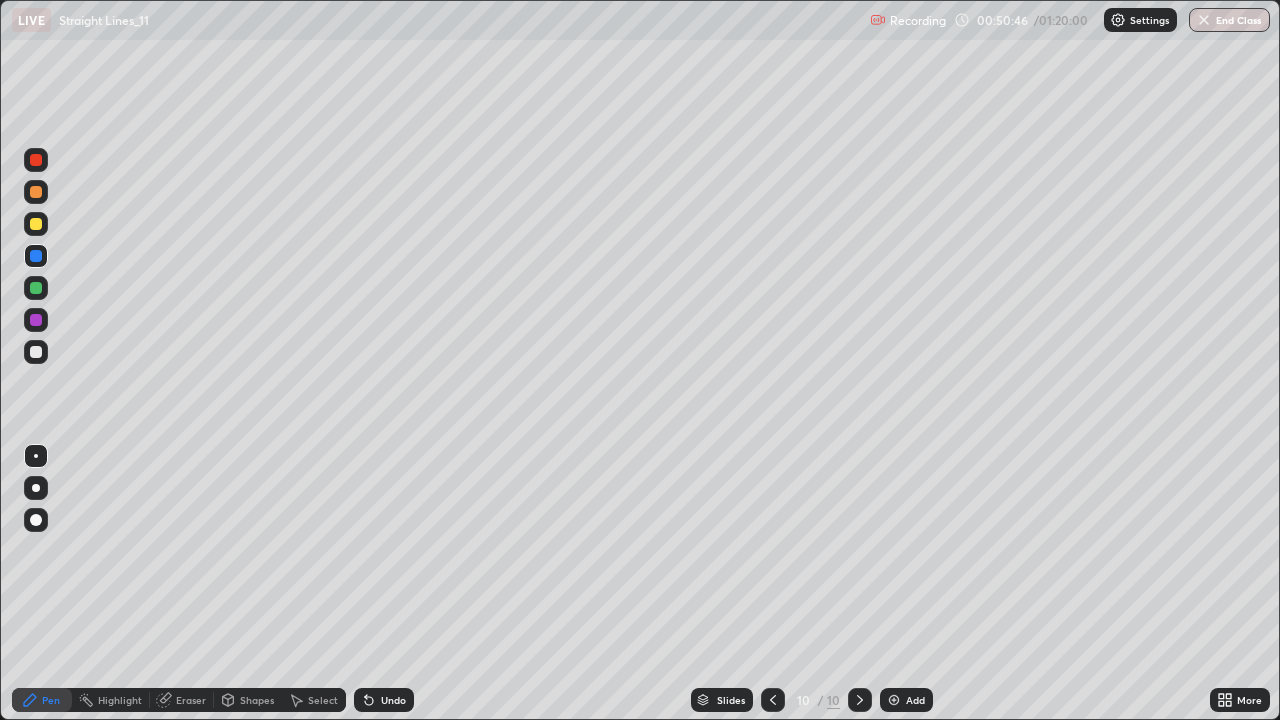 click at bounding box center (36, 288) 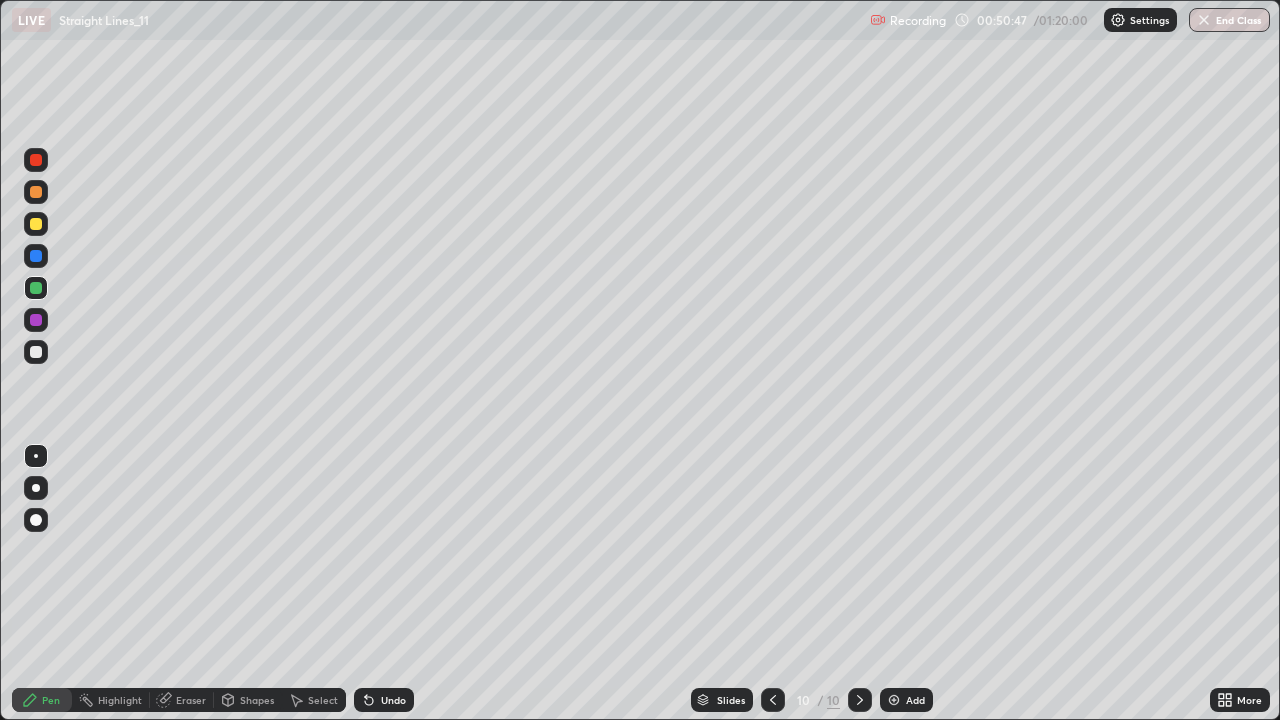 click on "Shapes" at bounding box center (257, 700) 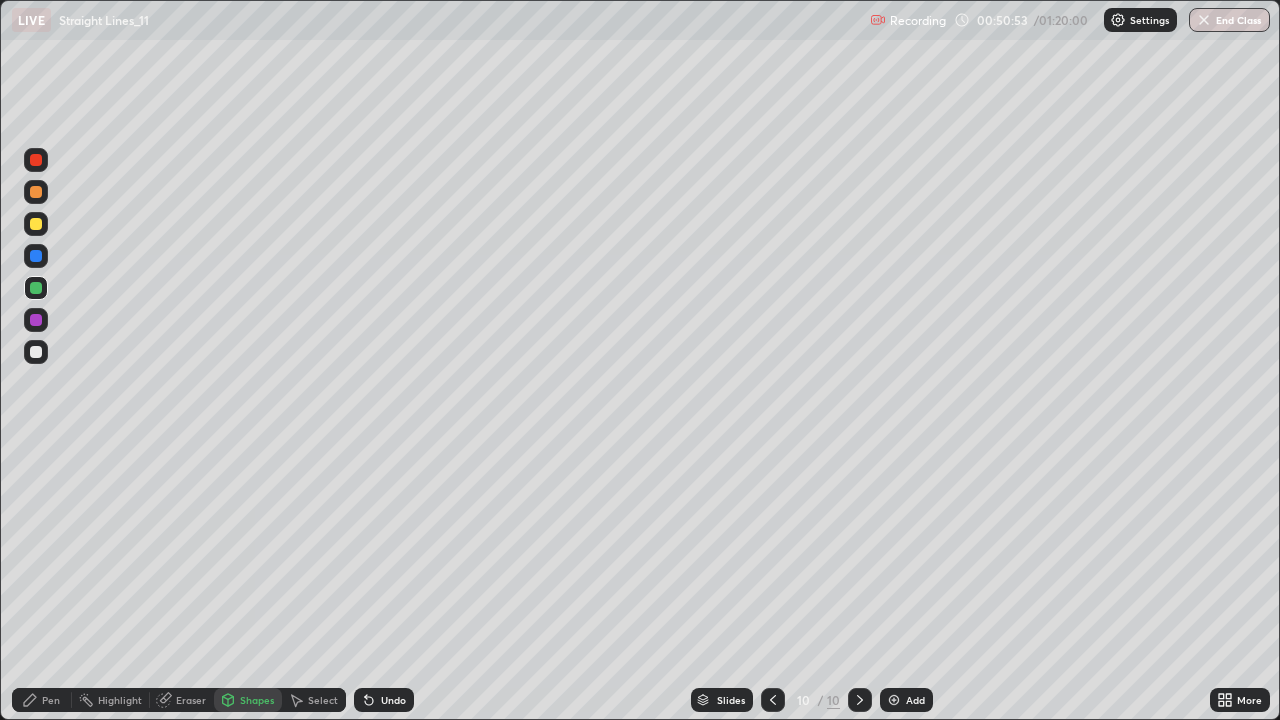 click on "Undo" at bounding box center [393, 700] 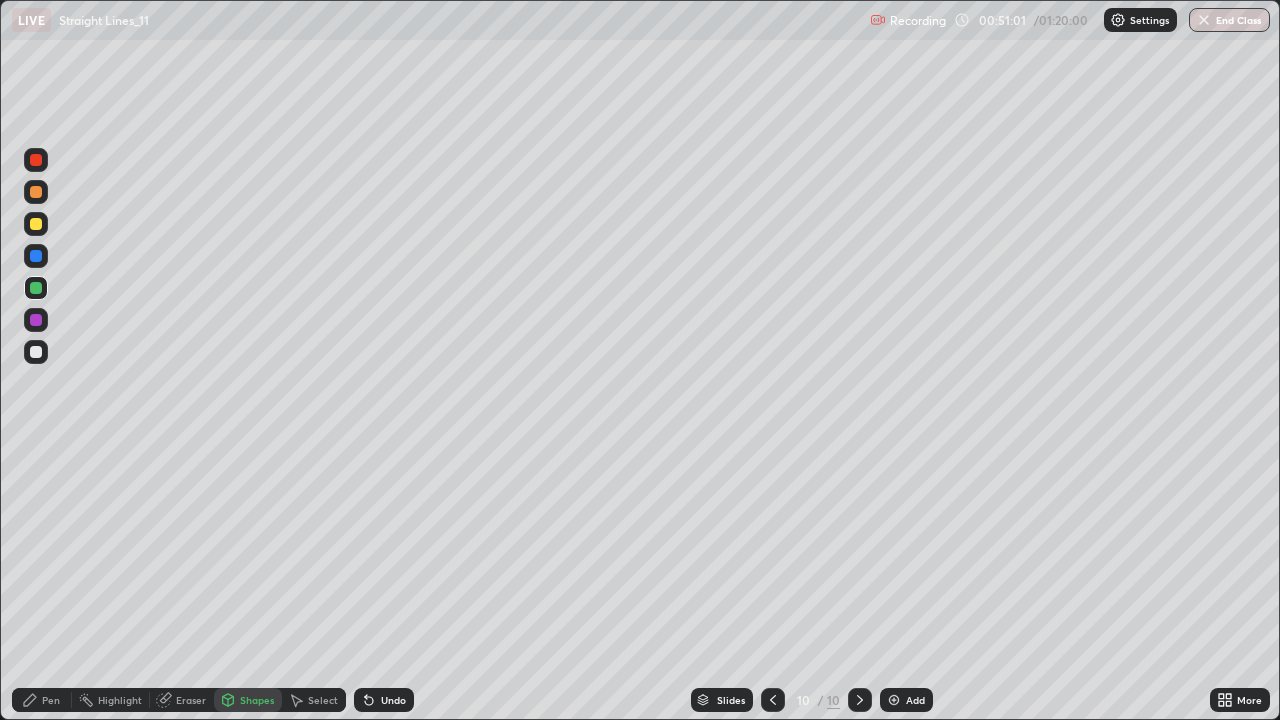 click at bounding box center (36, 224) 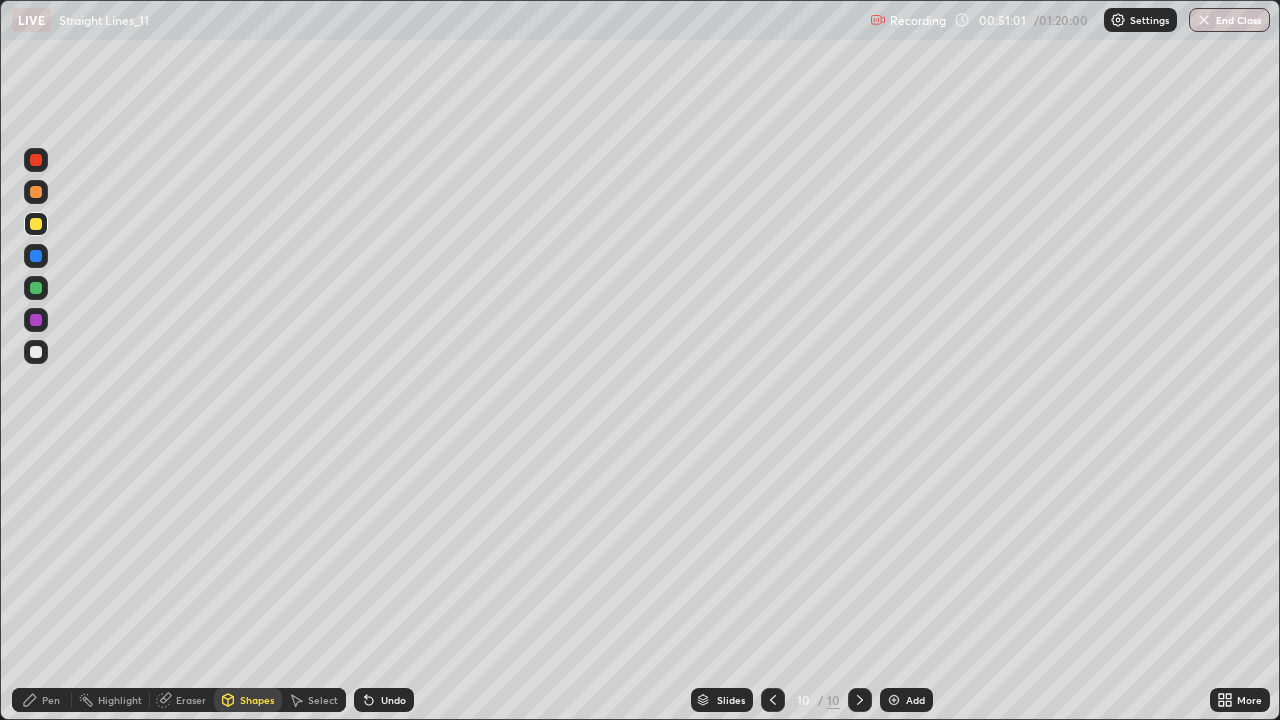 click on "Pen" at bounding box center [51, 700] 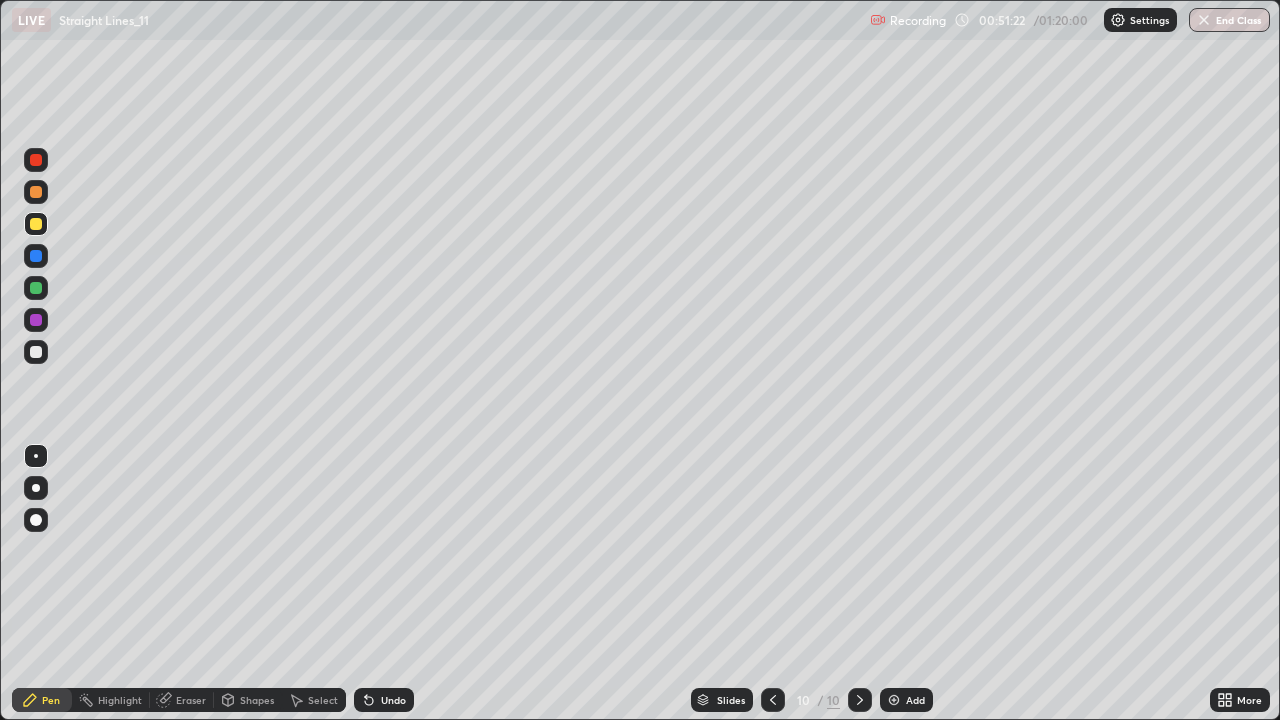 click at bounding box center (36, 160) 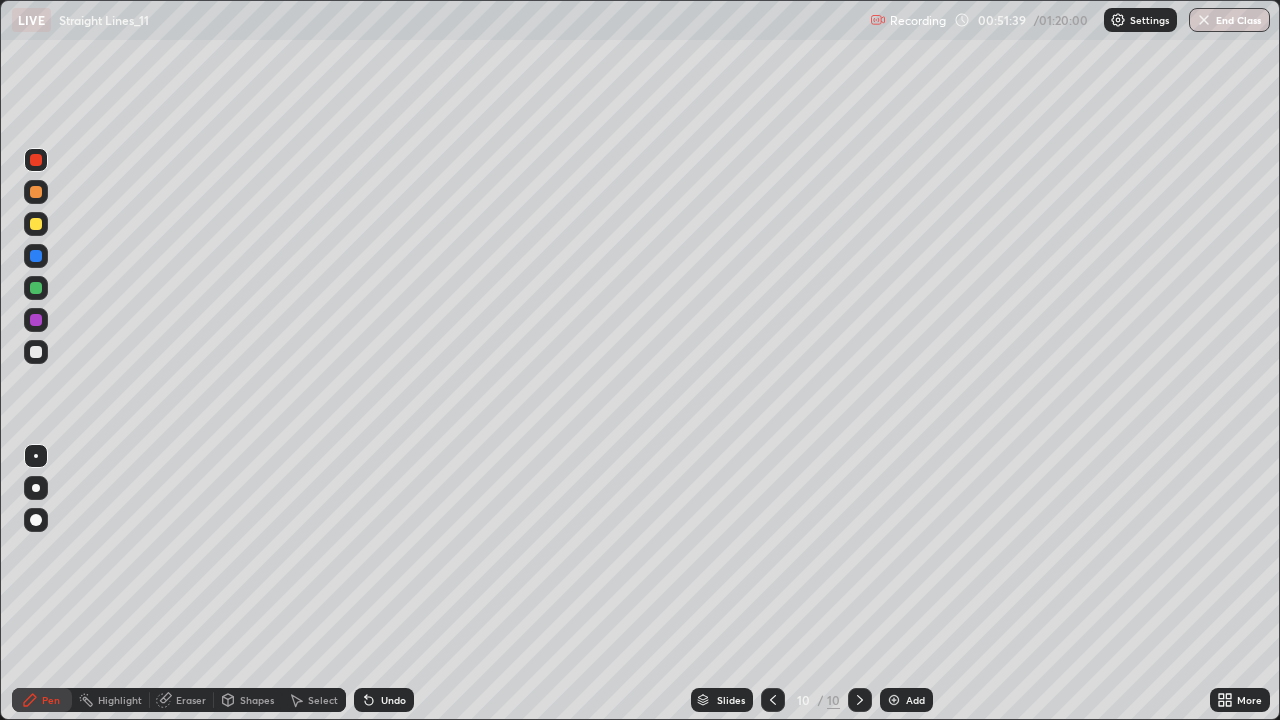 click at bounding box center (36, 288) 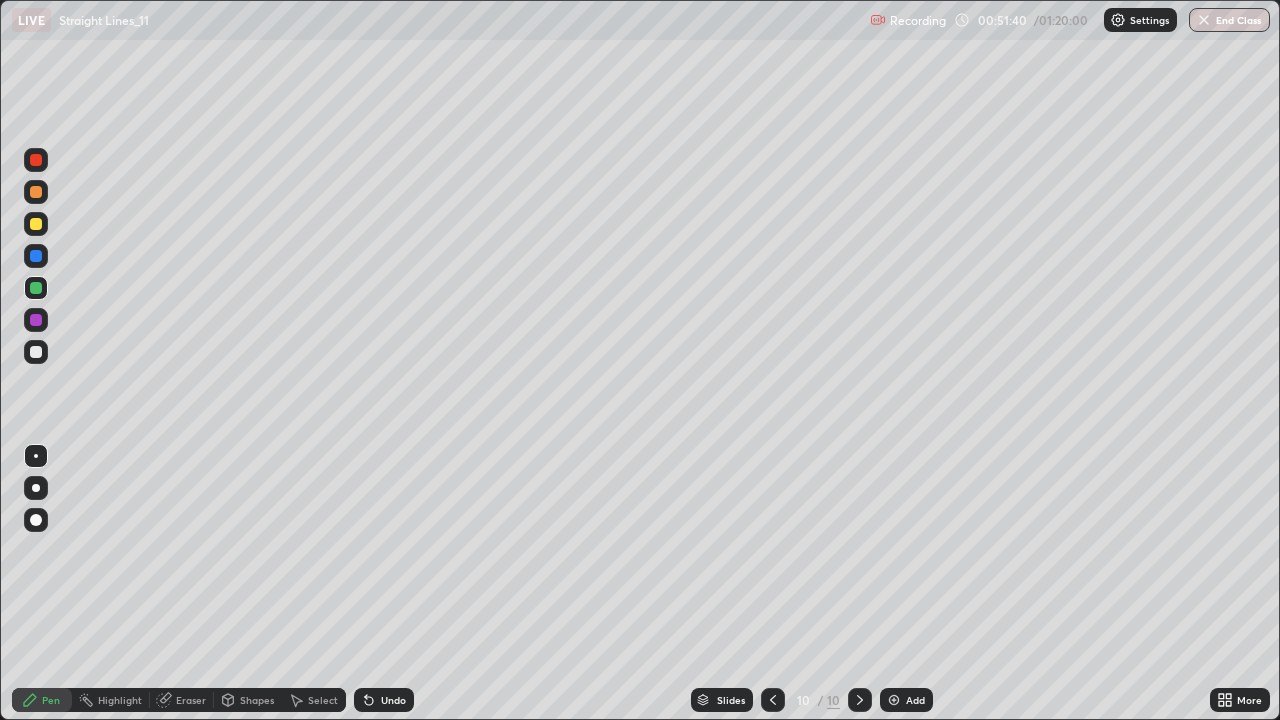 click at bounding box center [36, 352] 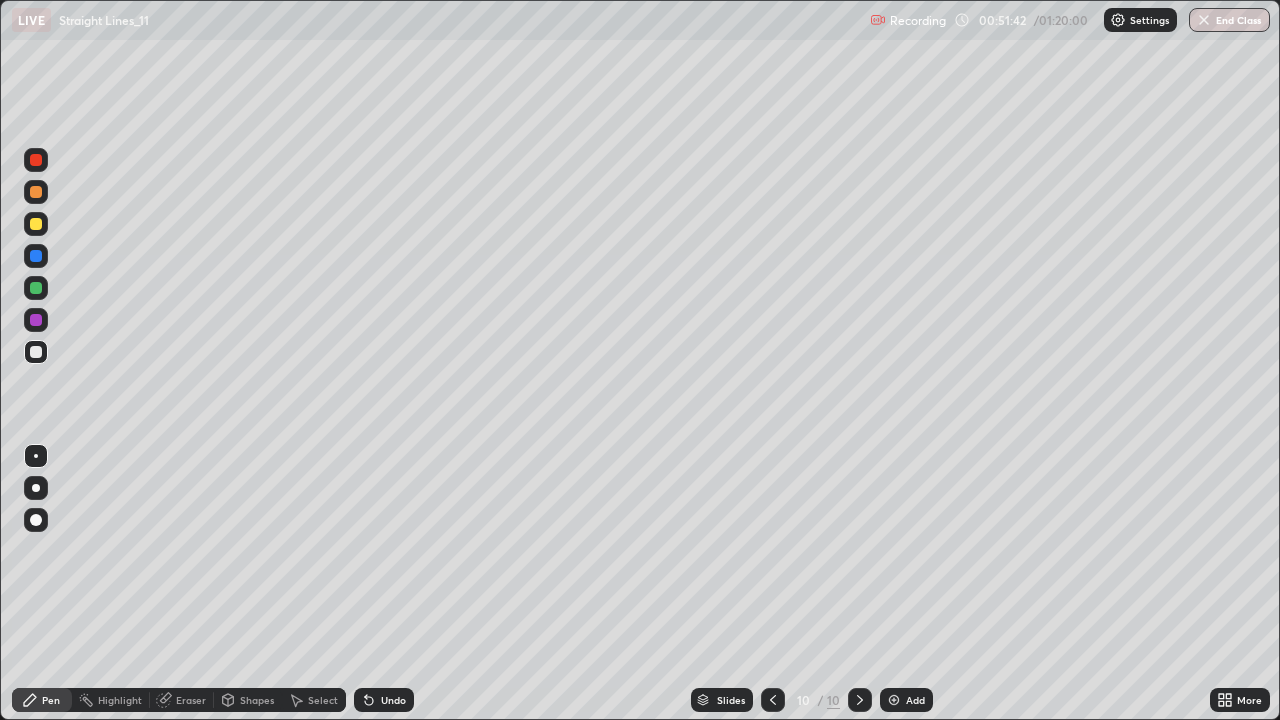 click at bounding box center [36, 192] 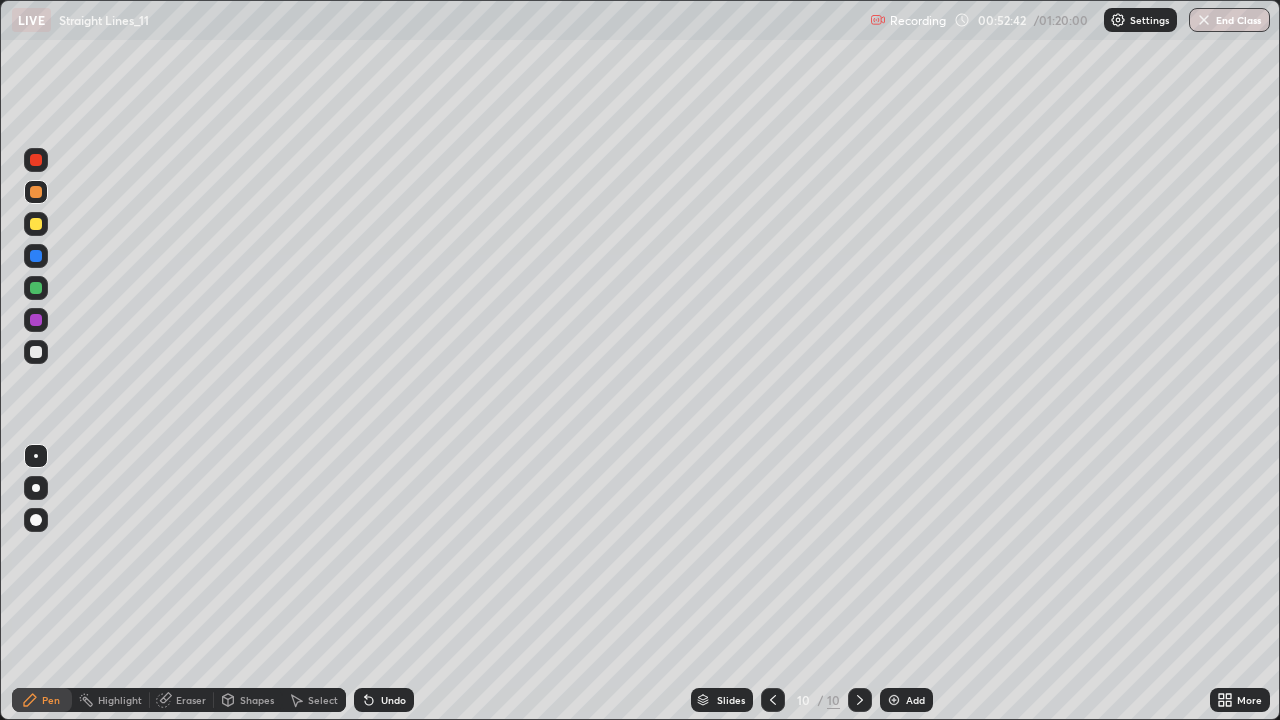 click 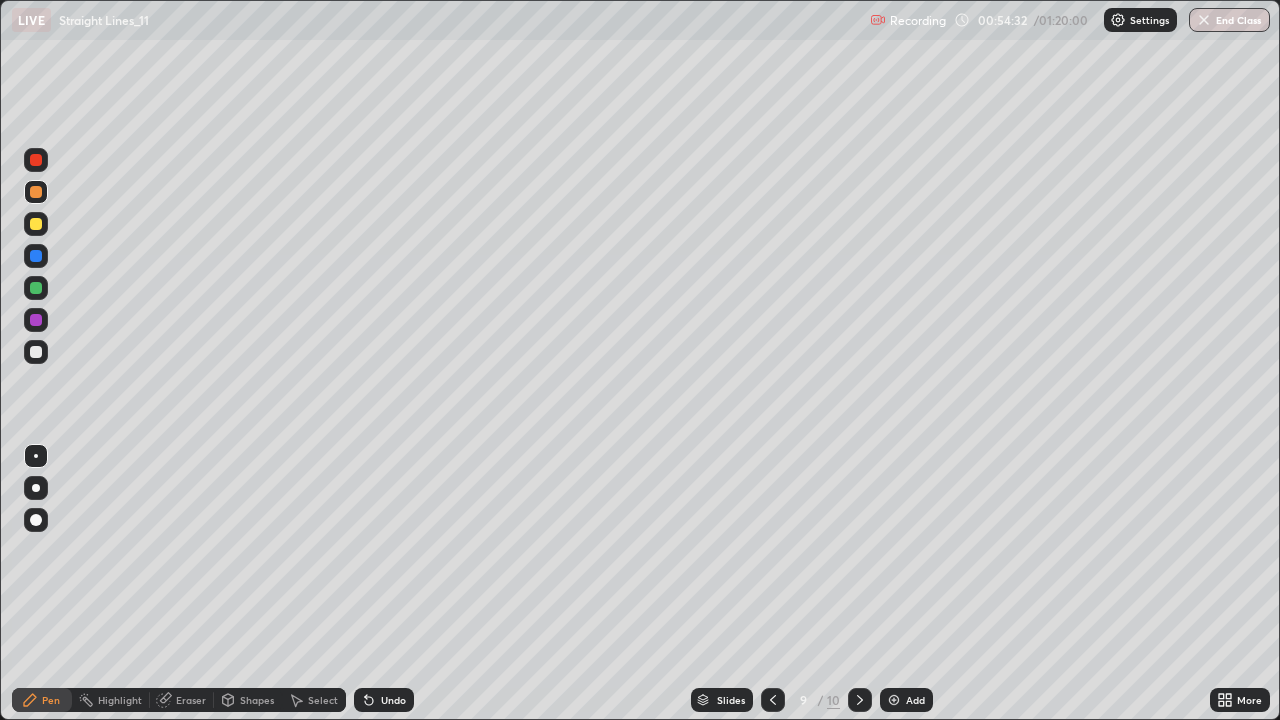 click at bounding box center [860, 700] 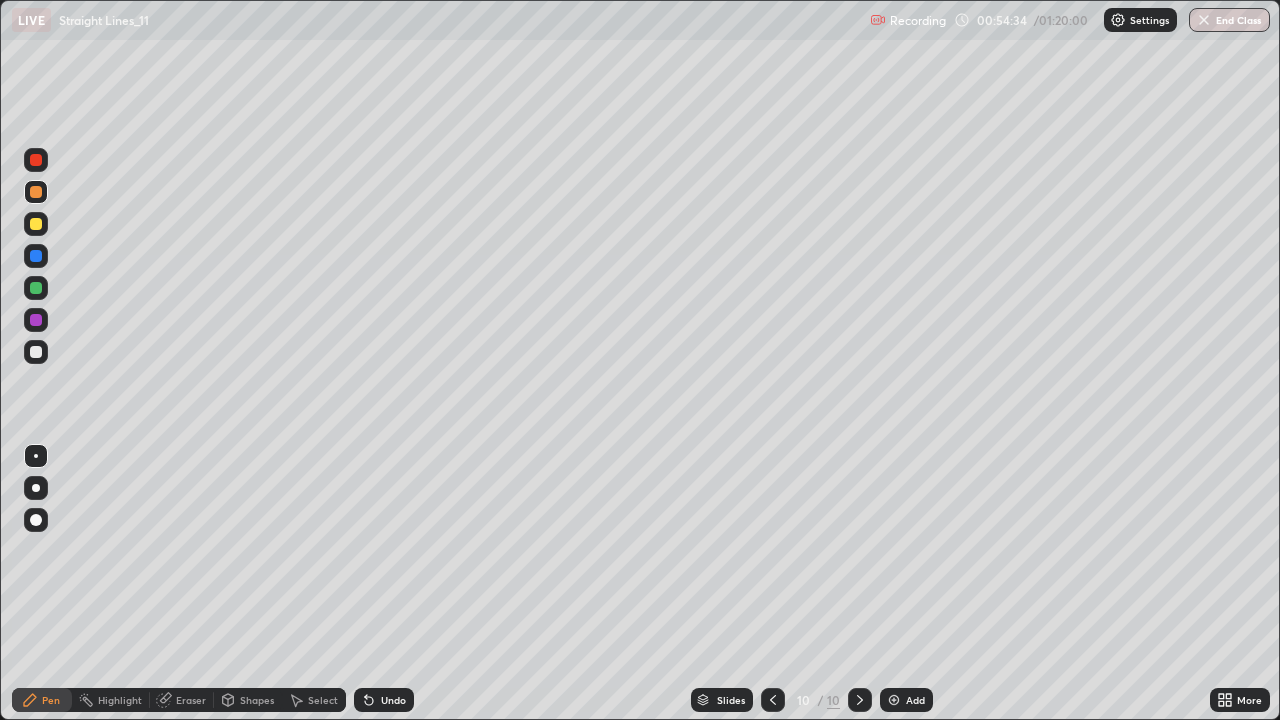 click on "Add" at bounding box center (906, 700) 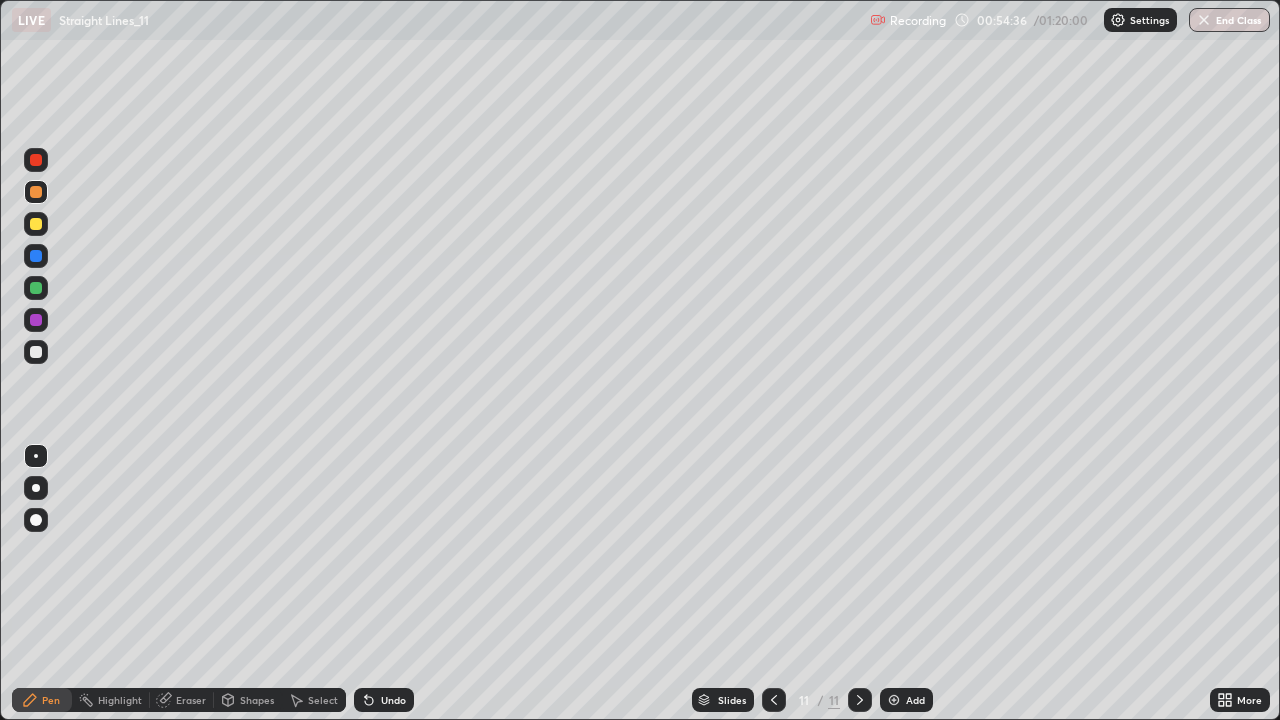 click on "Shapes" at bounding box center [257, 700] 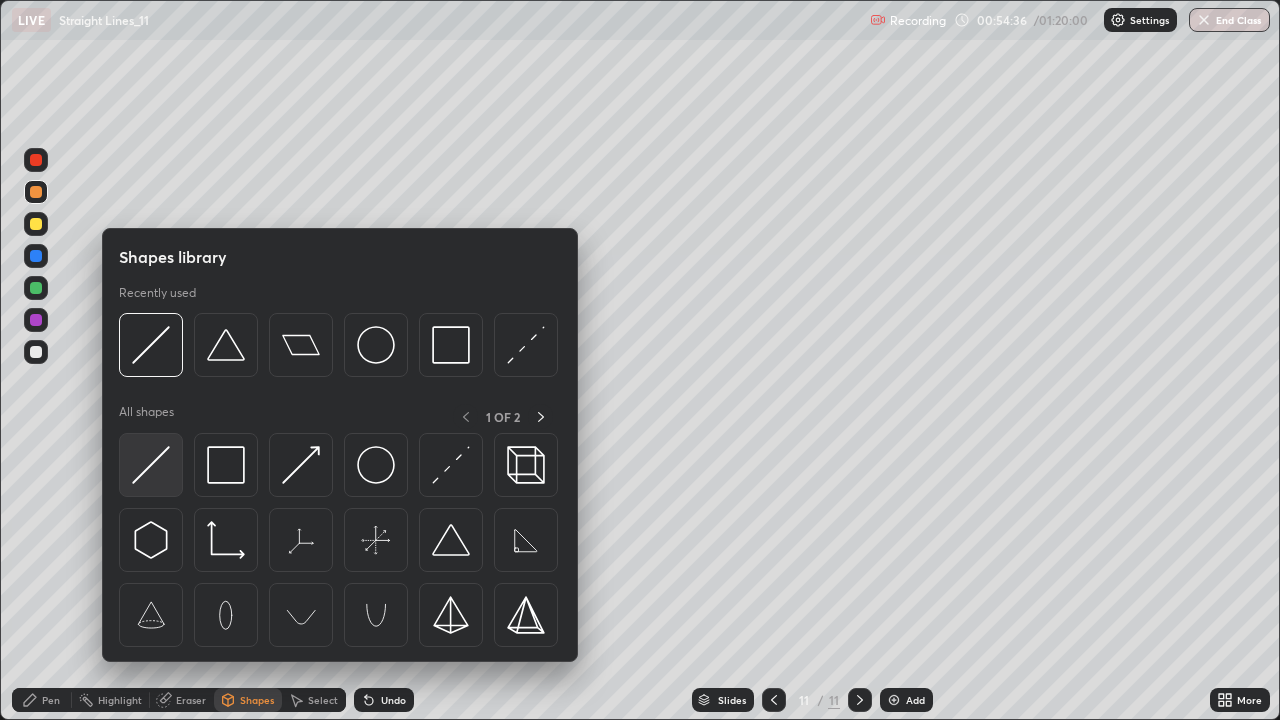 click at bounding box center (151, 465) 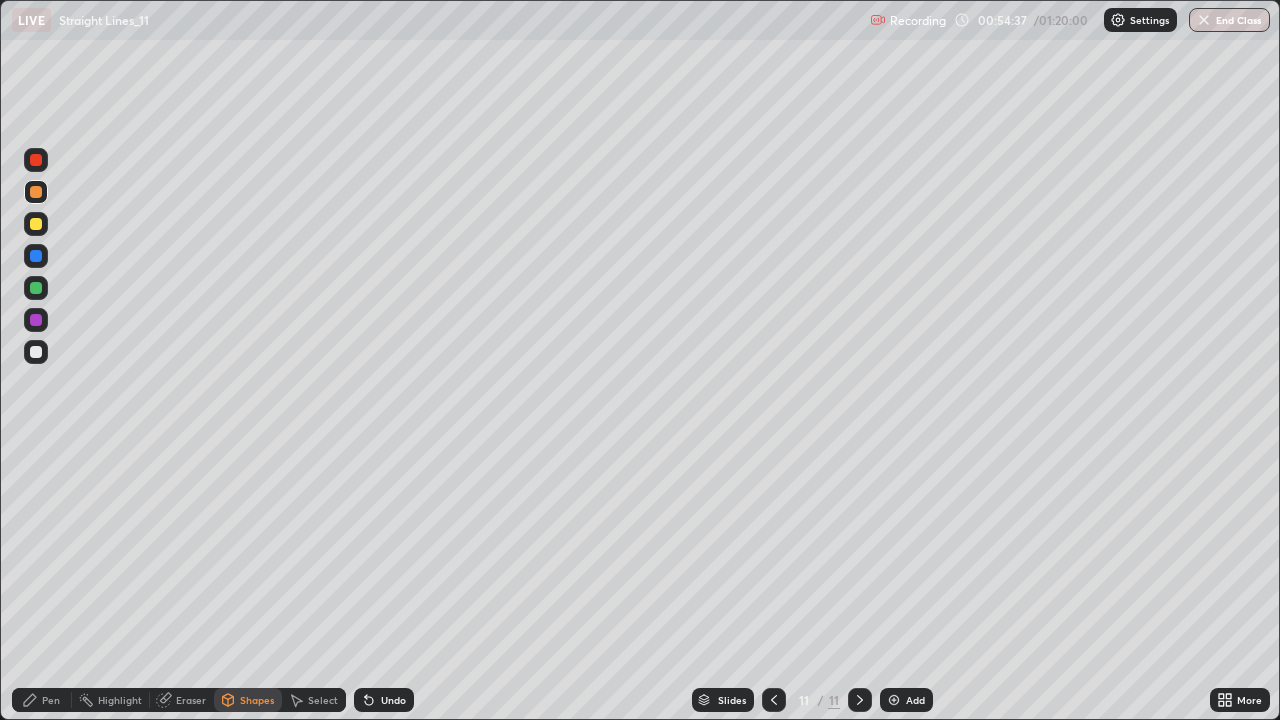 click at bounding box center (36, 224) 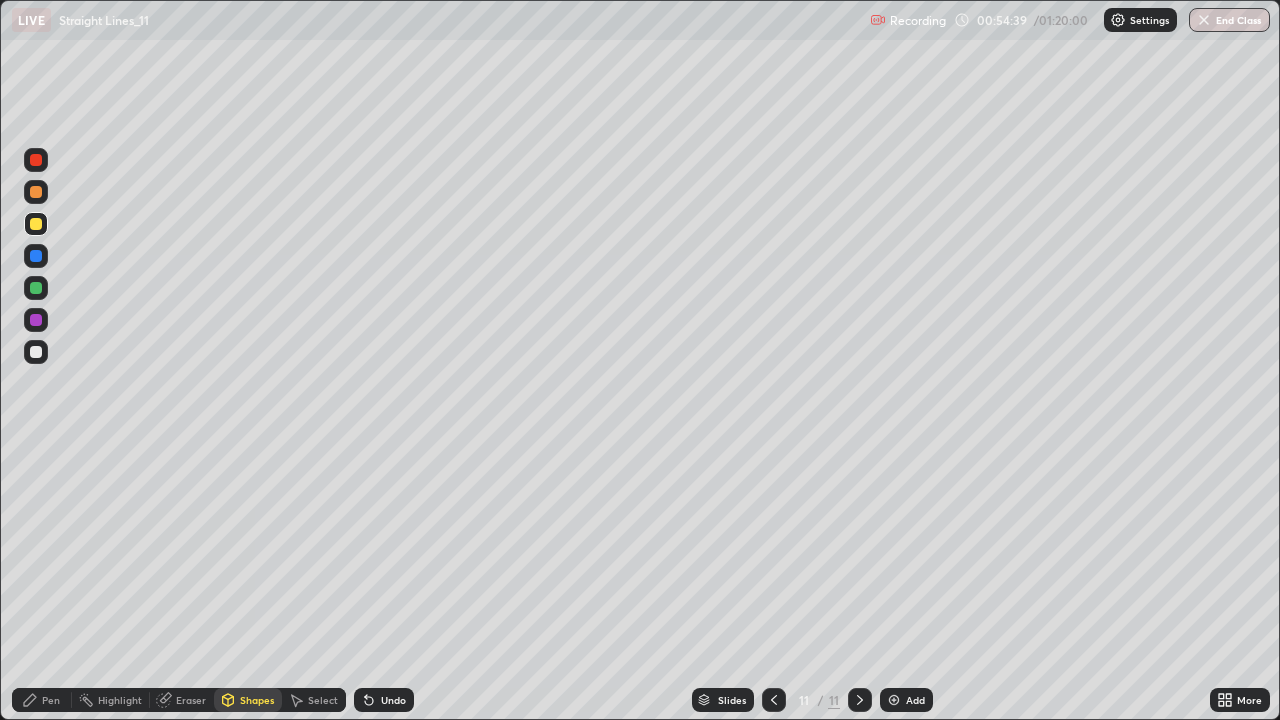 click on "Undo" at bounding box center (384, 700) 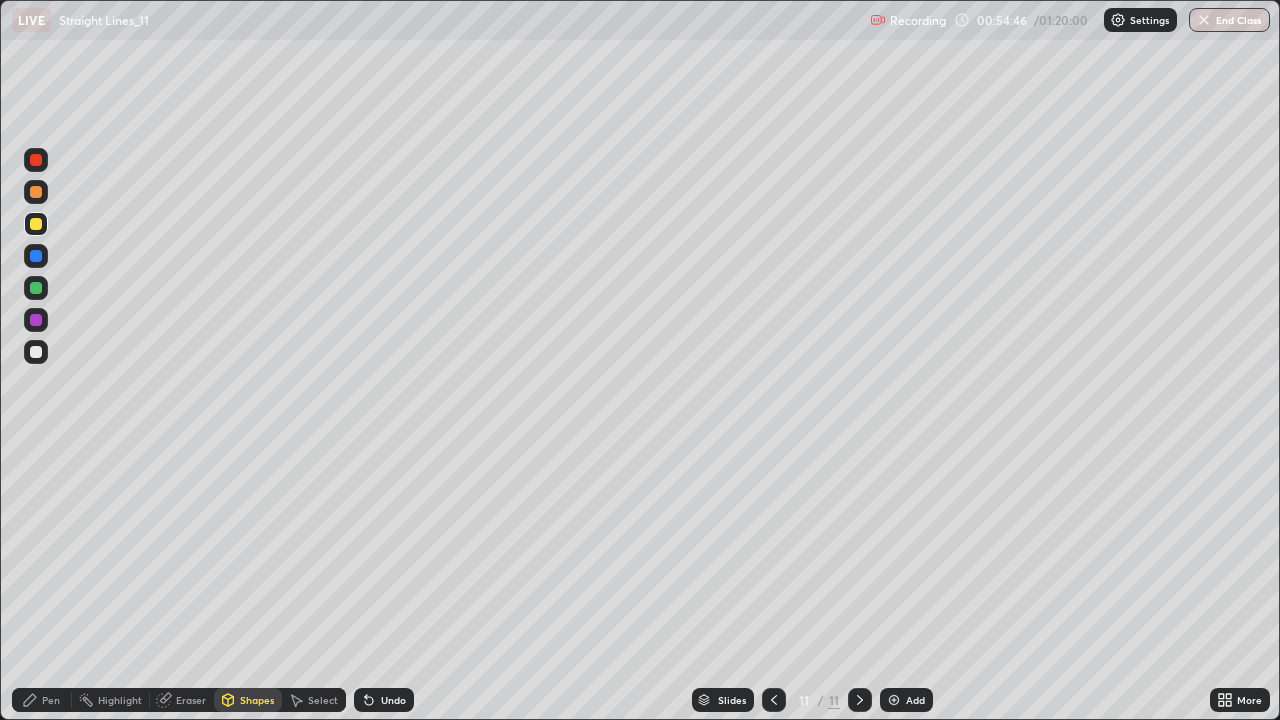 click 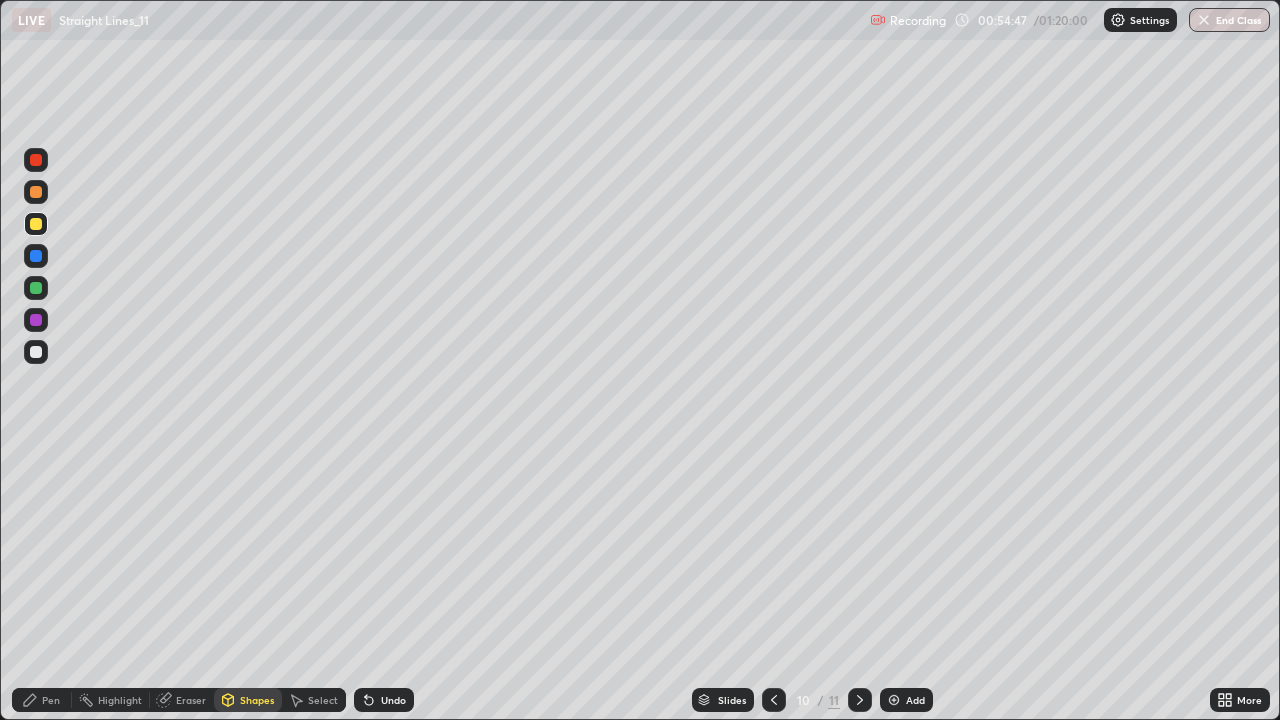 click 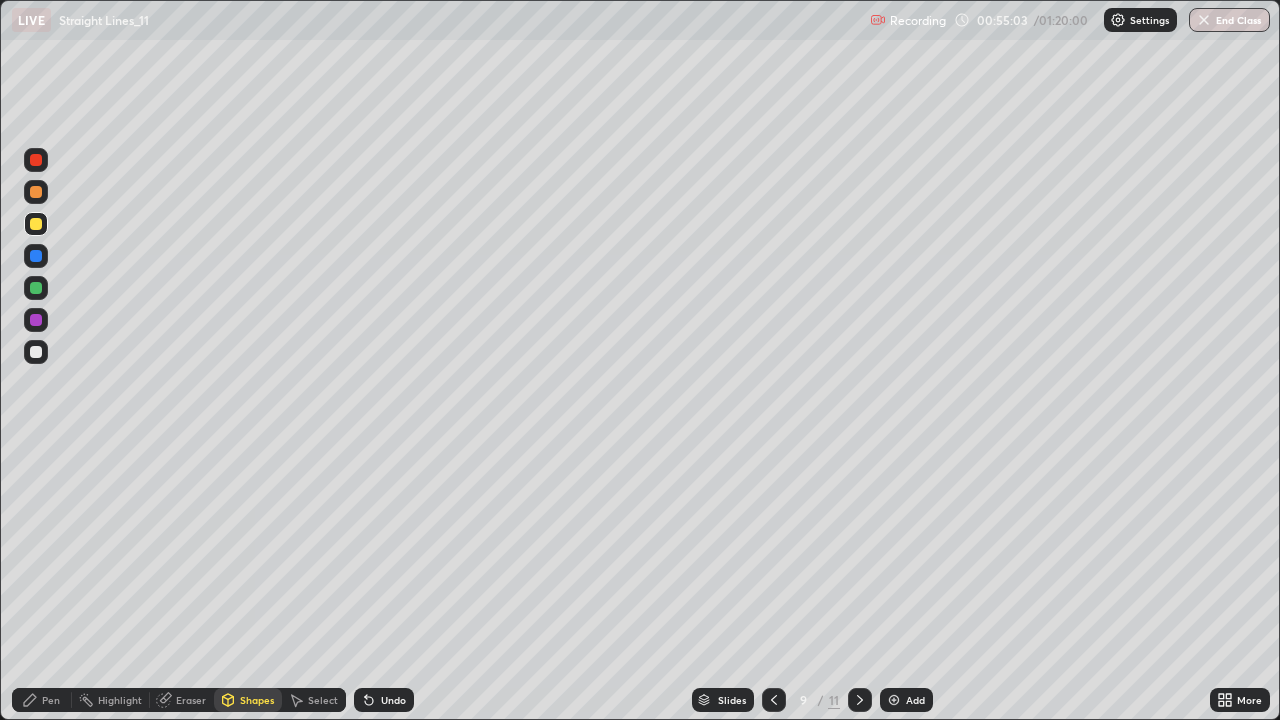 click 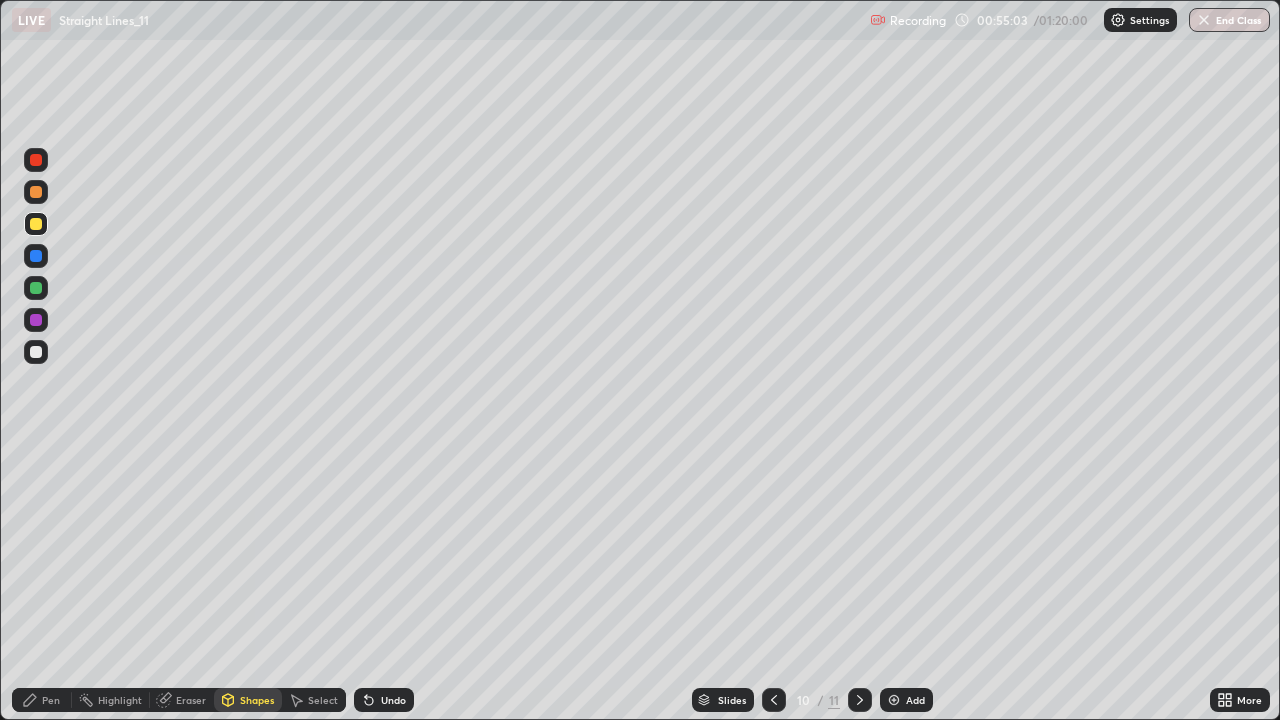 click 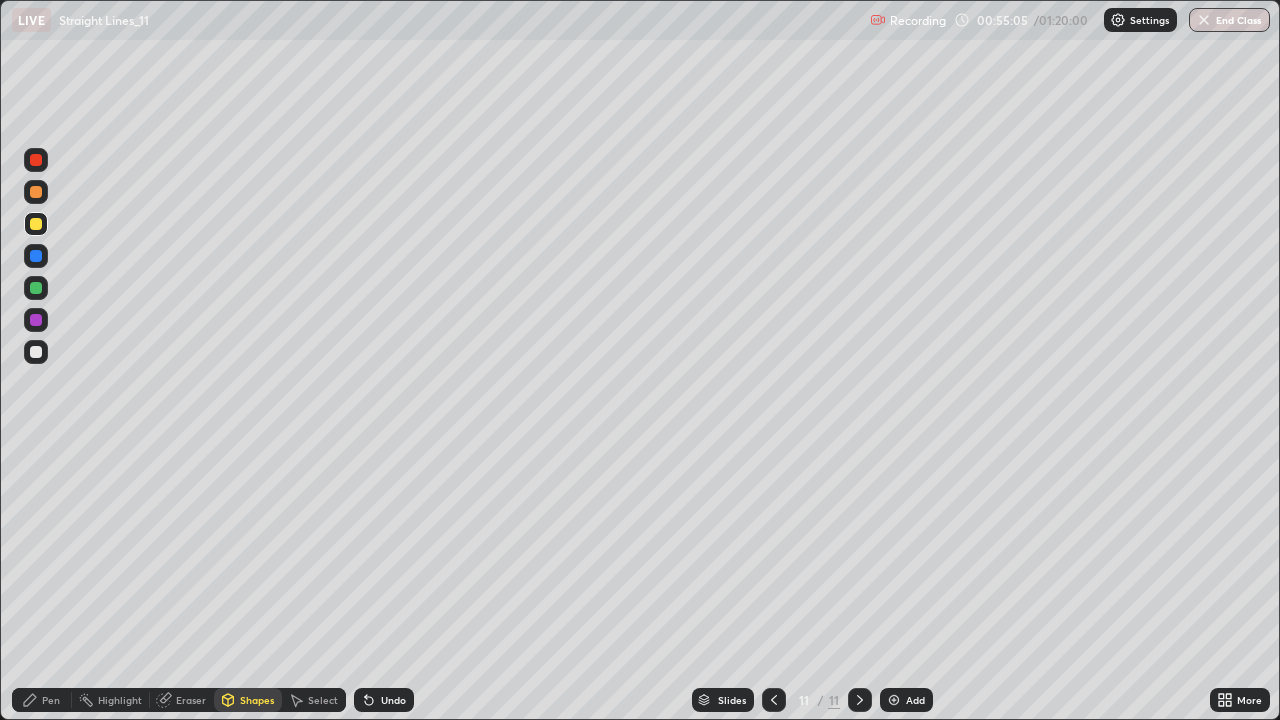 click at bounding box center (36, 288) 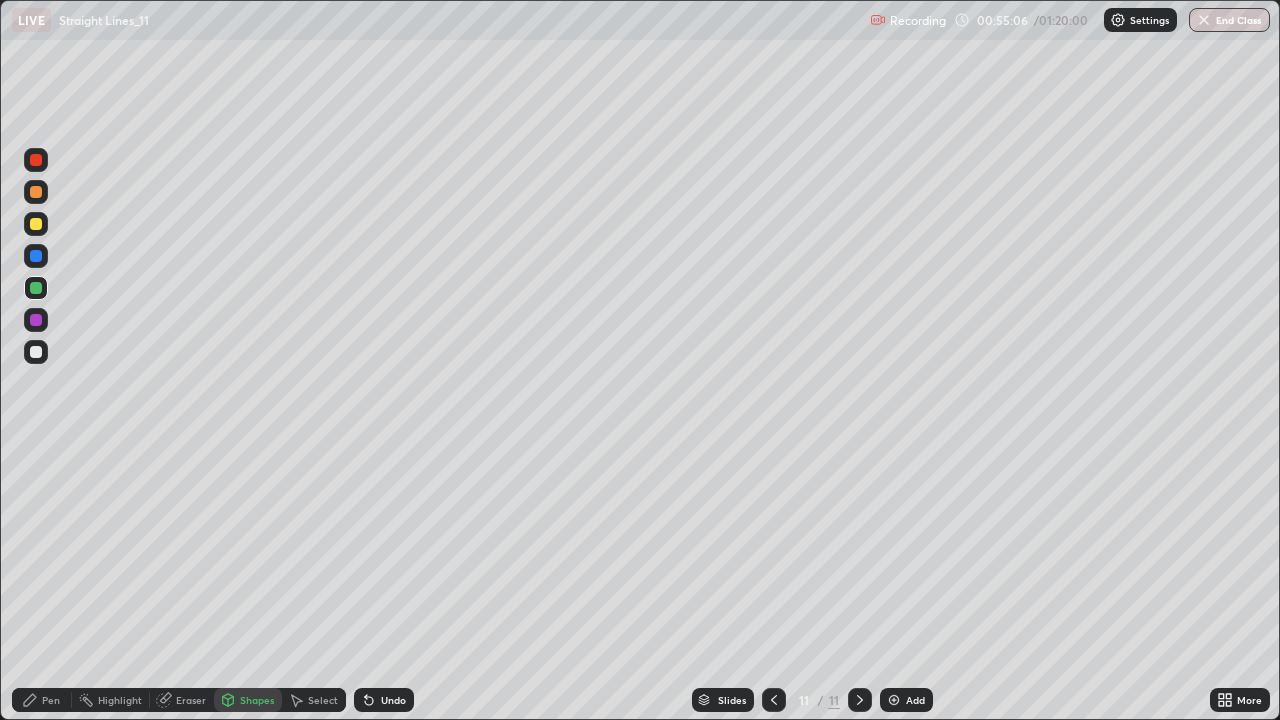 click at bounding box center (36, 352) 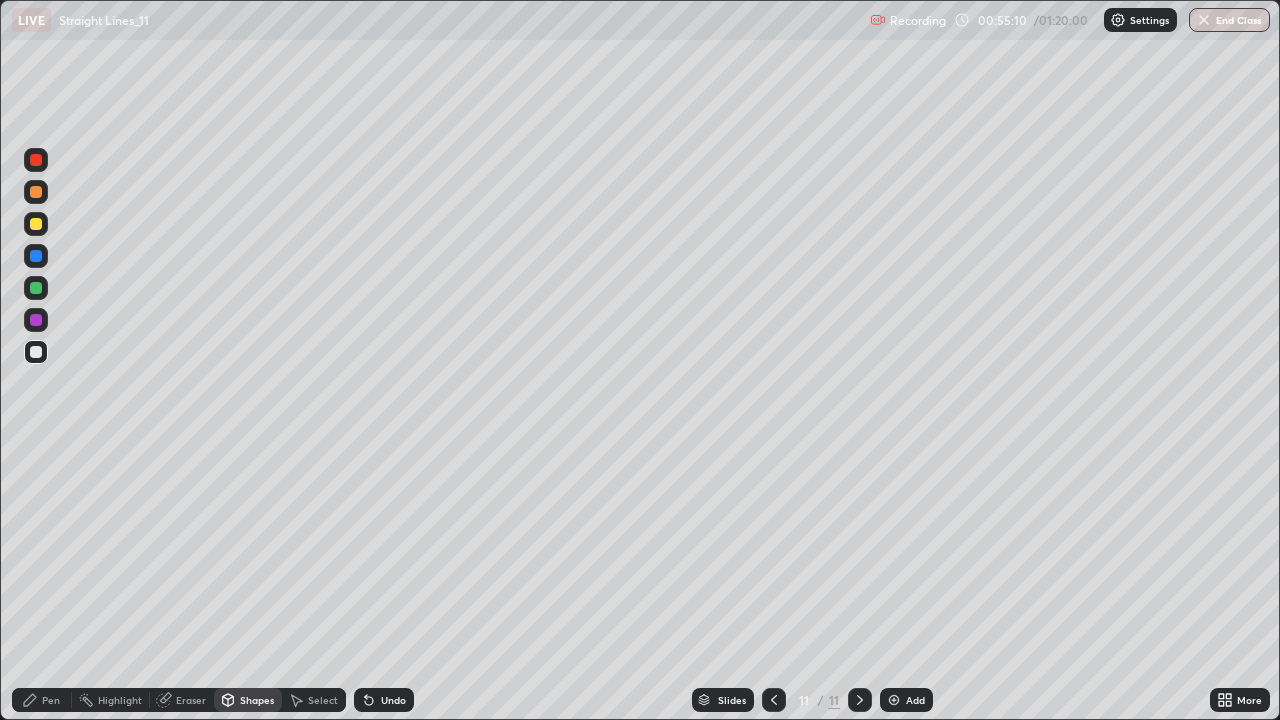 click on "Undo" at bounding box center [384, 700] 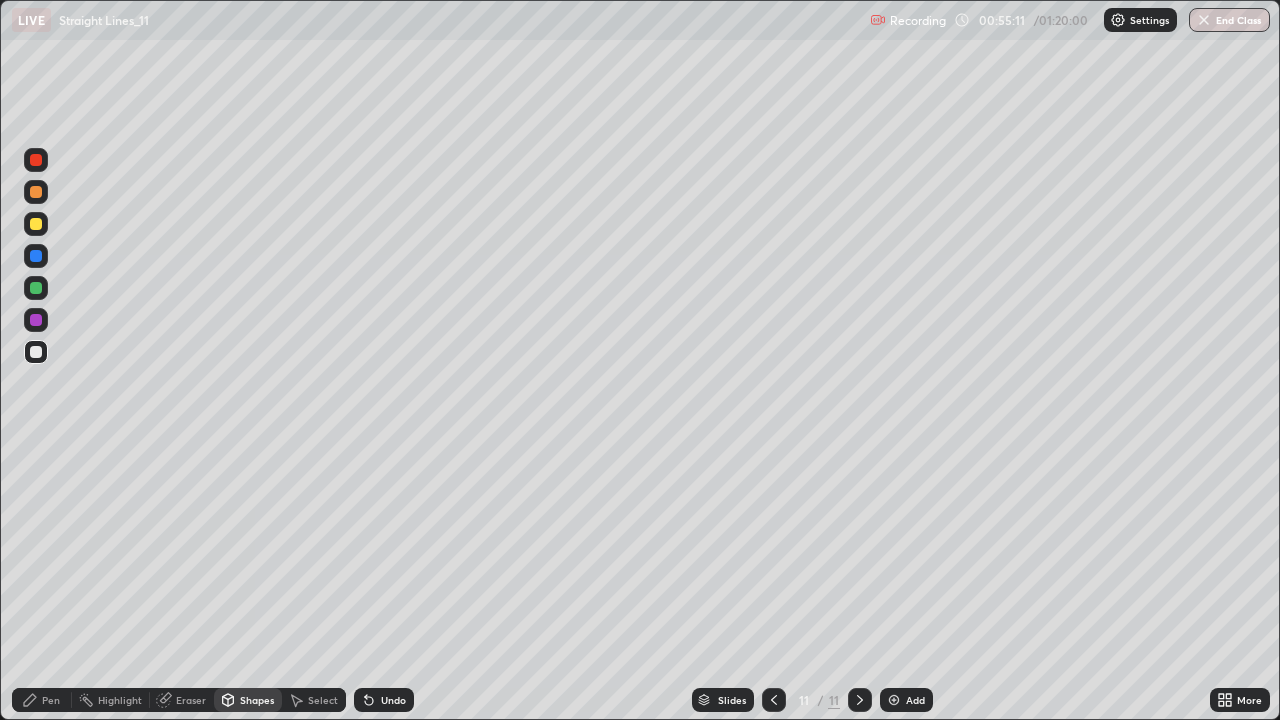 click on "Pen" at bounding box center [42, 700] 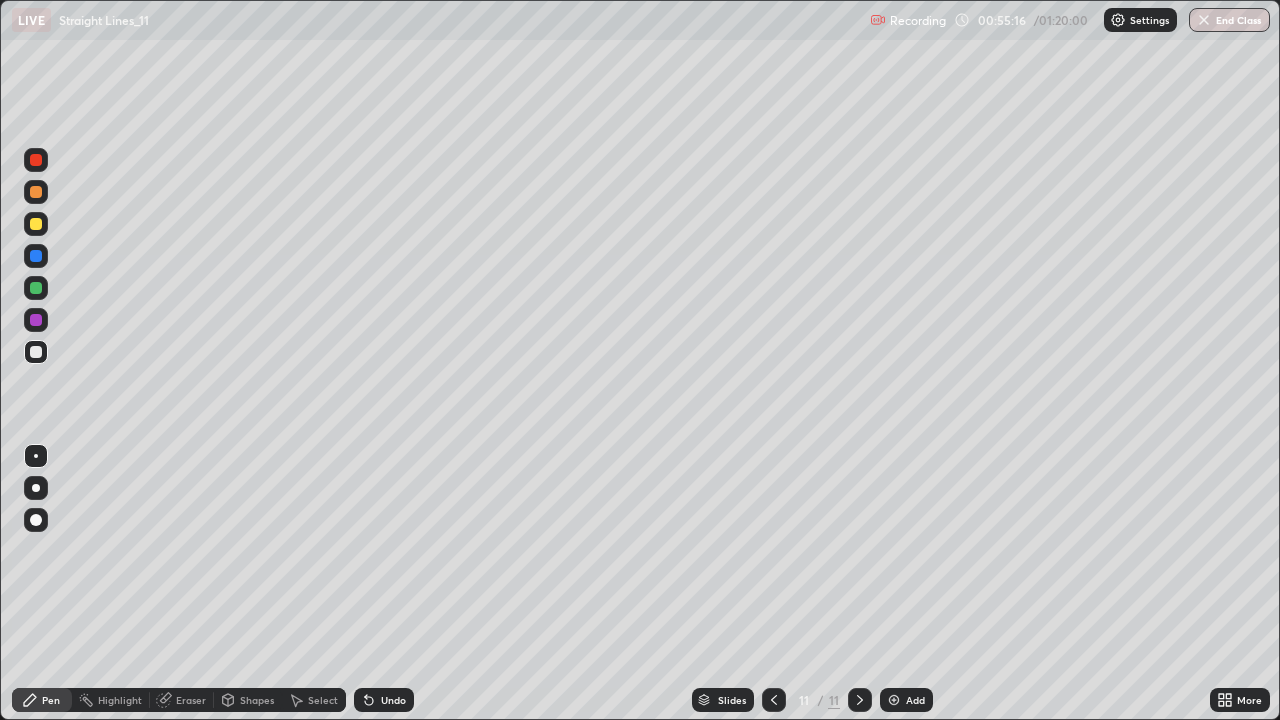 click on "Undo" at bounding box center [384, 700] 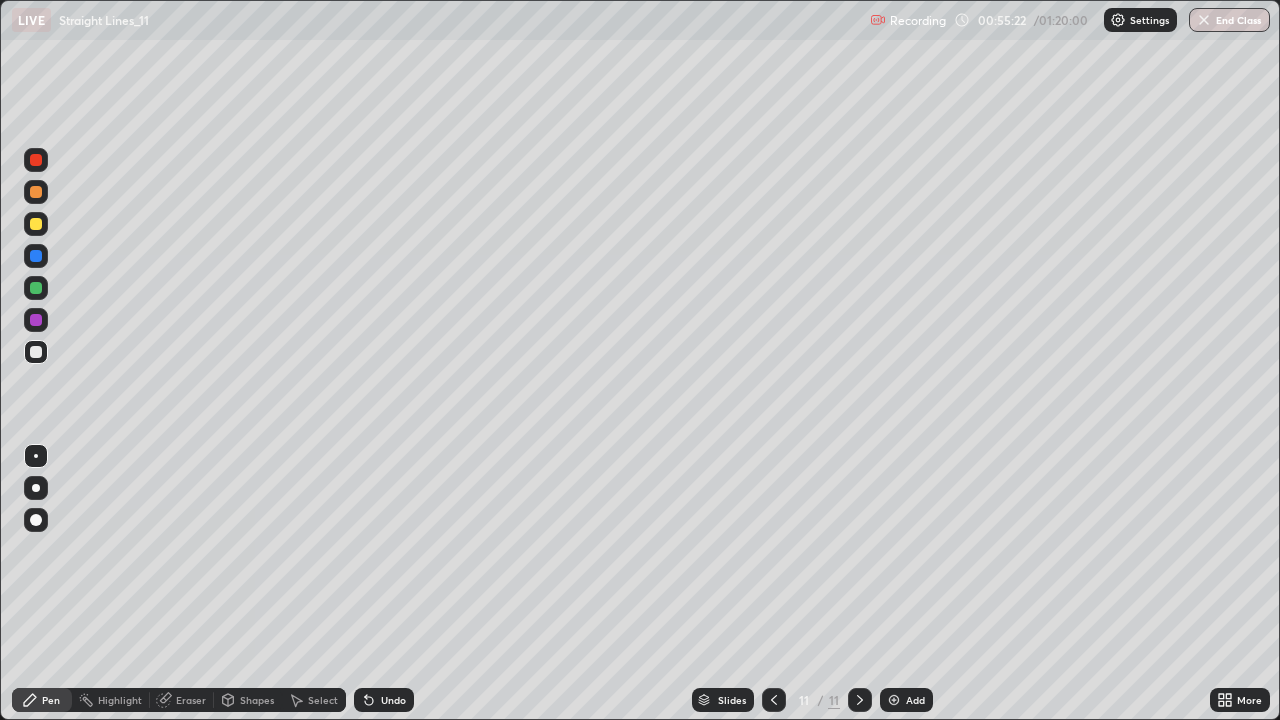 click on "Shapes" at bounding box center (257, 700) 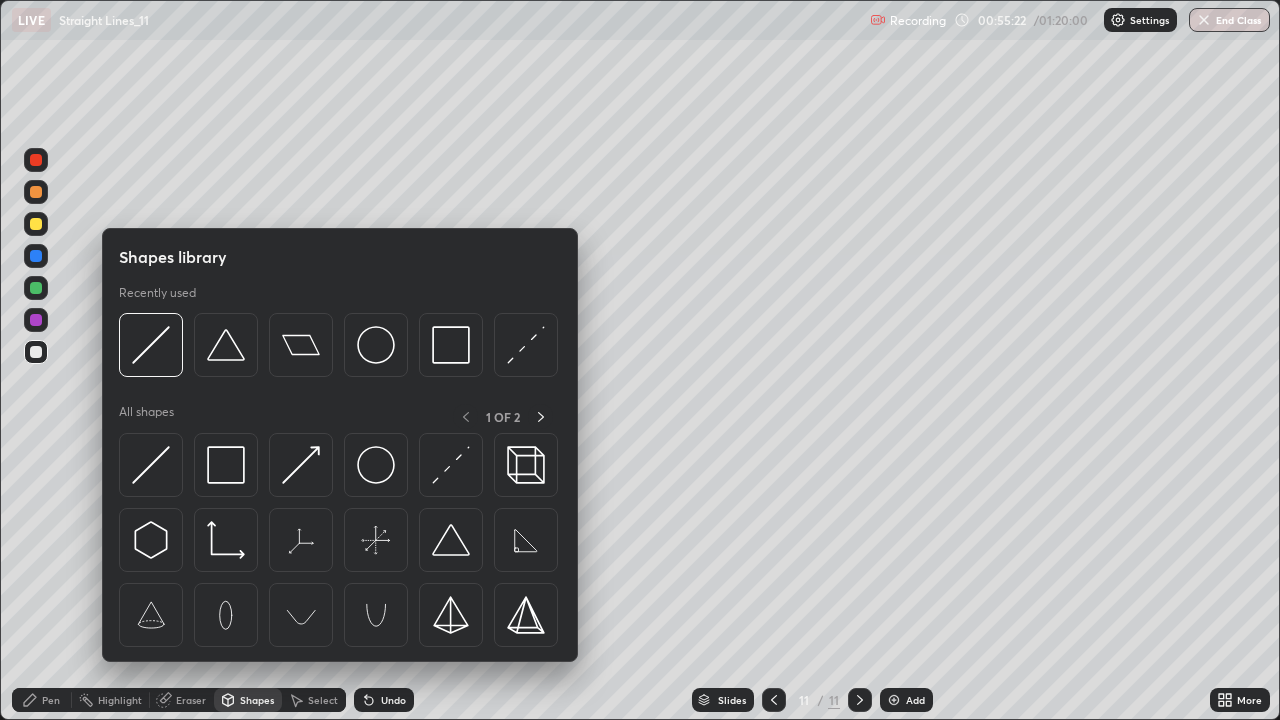 click on "Shapes" at bounding box center [257, 700] 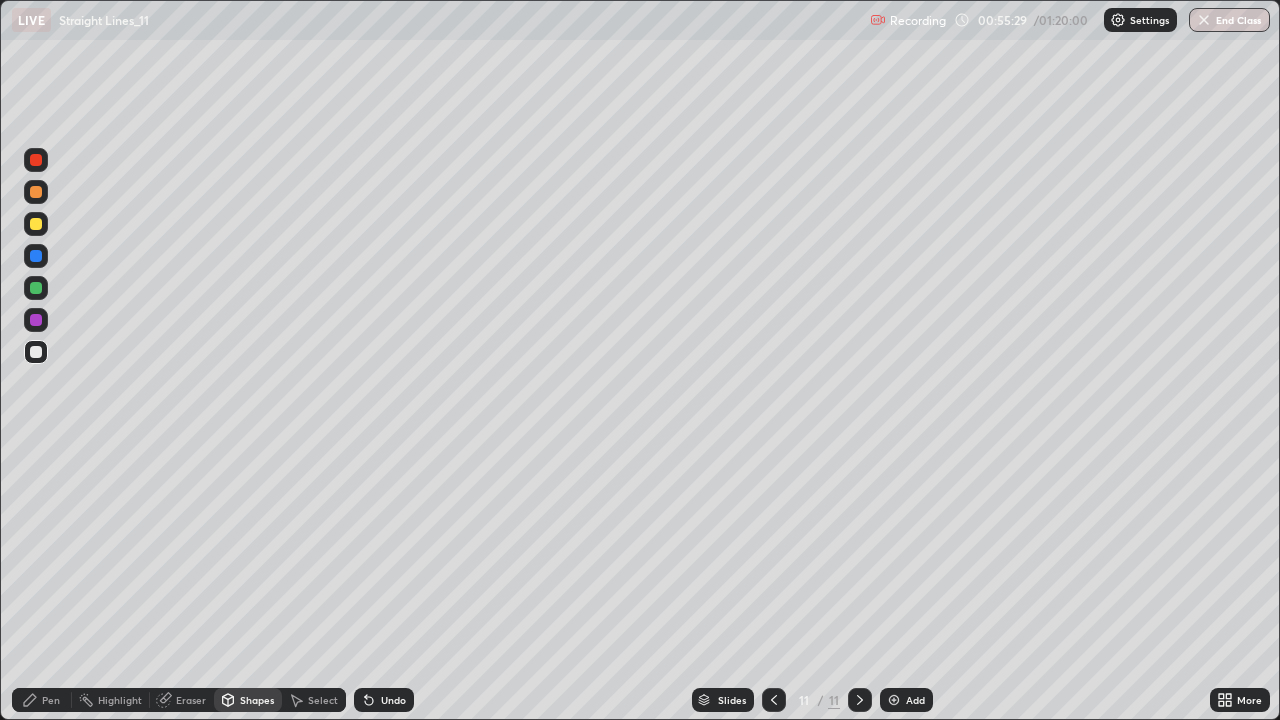 click 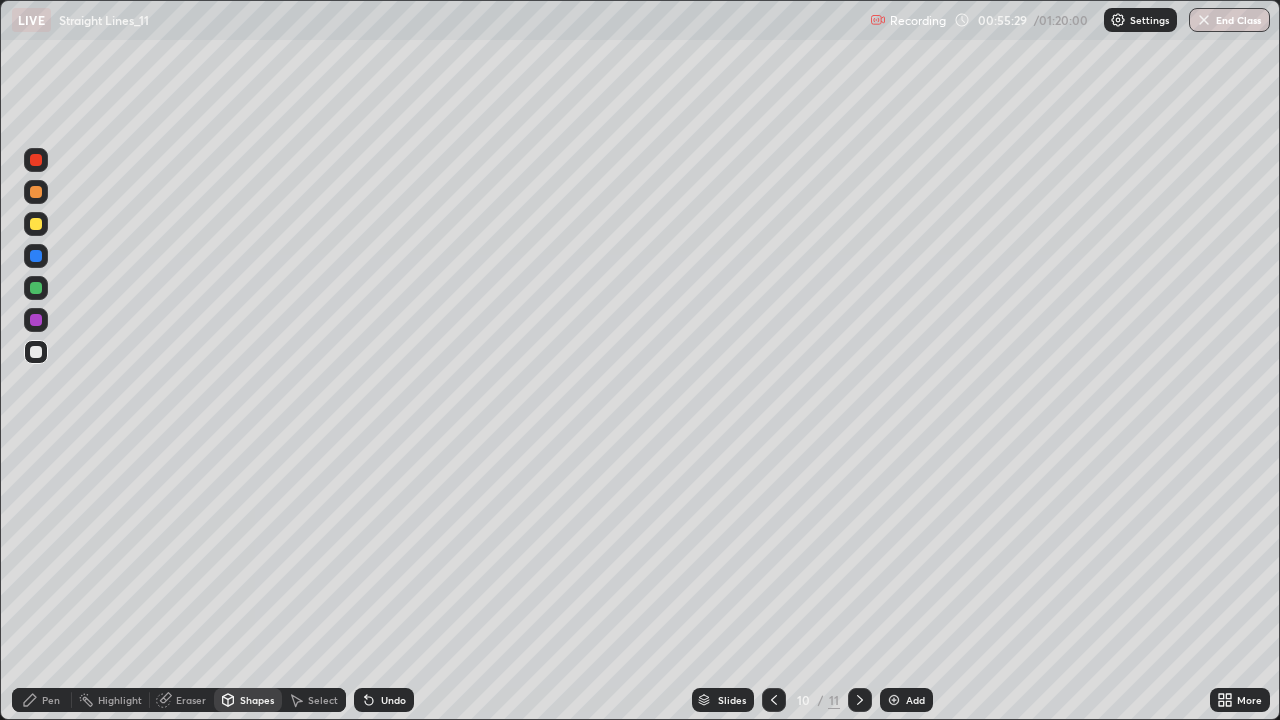 click 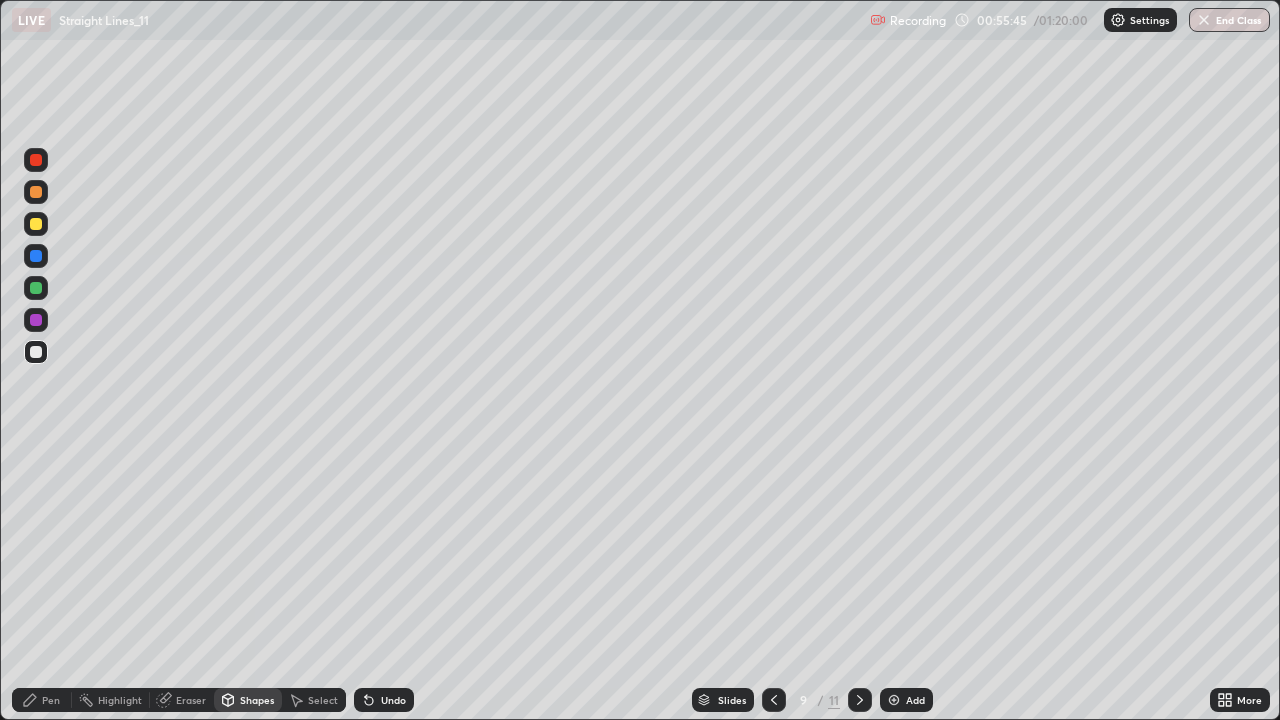 click 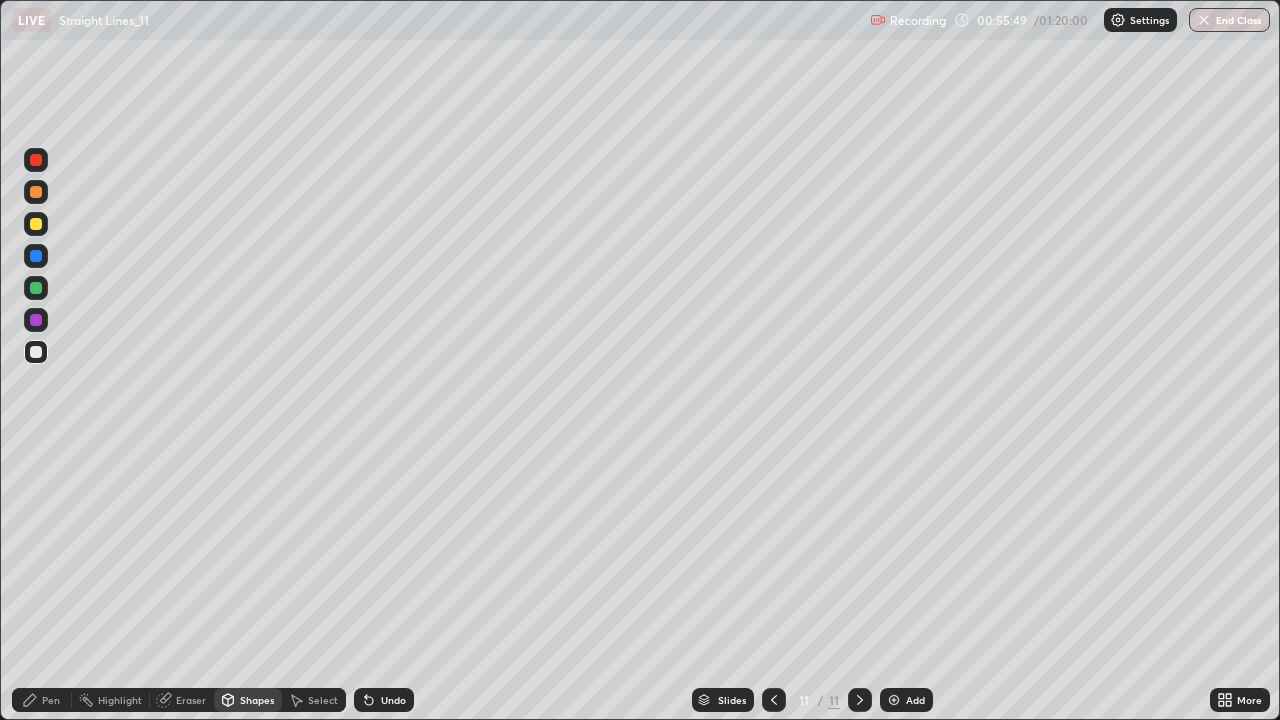 click on "Pen" at bounding box center (42, 700) 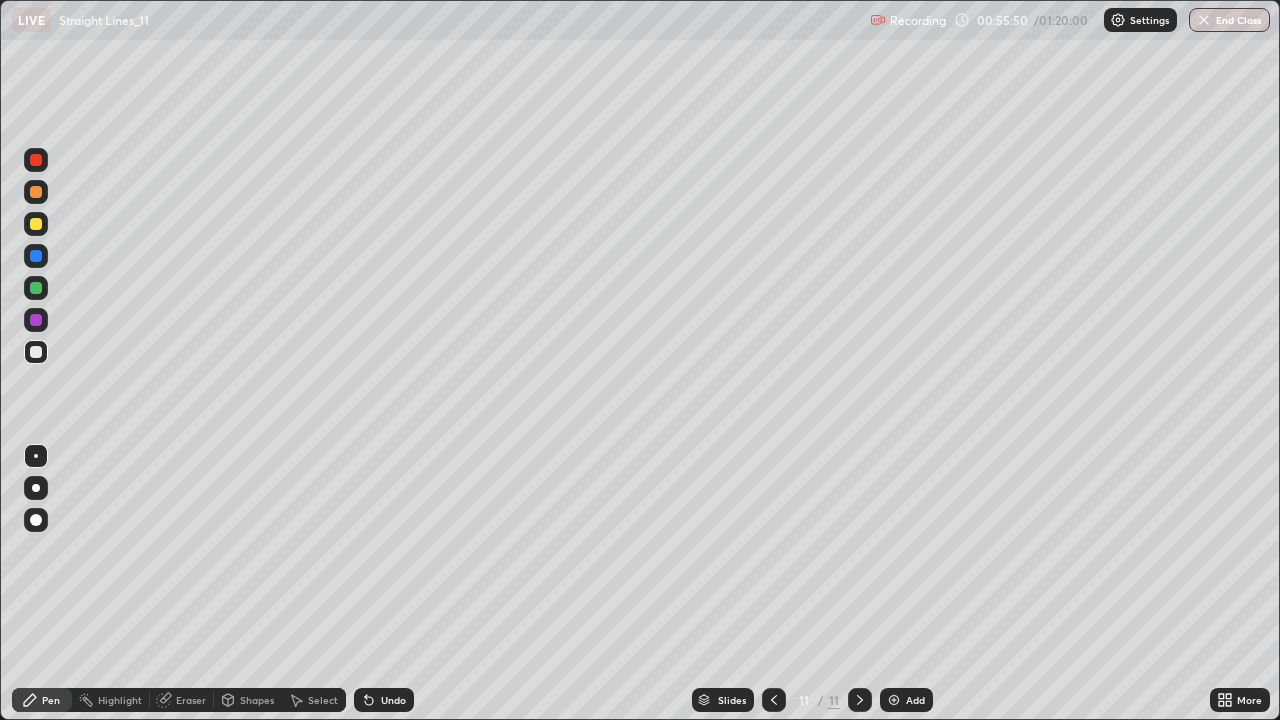 click at bounding box center [36, 256] 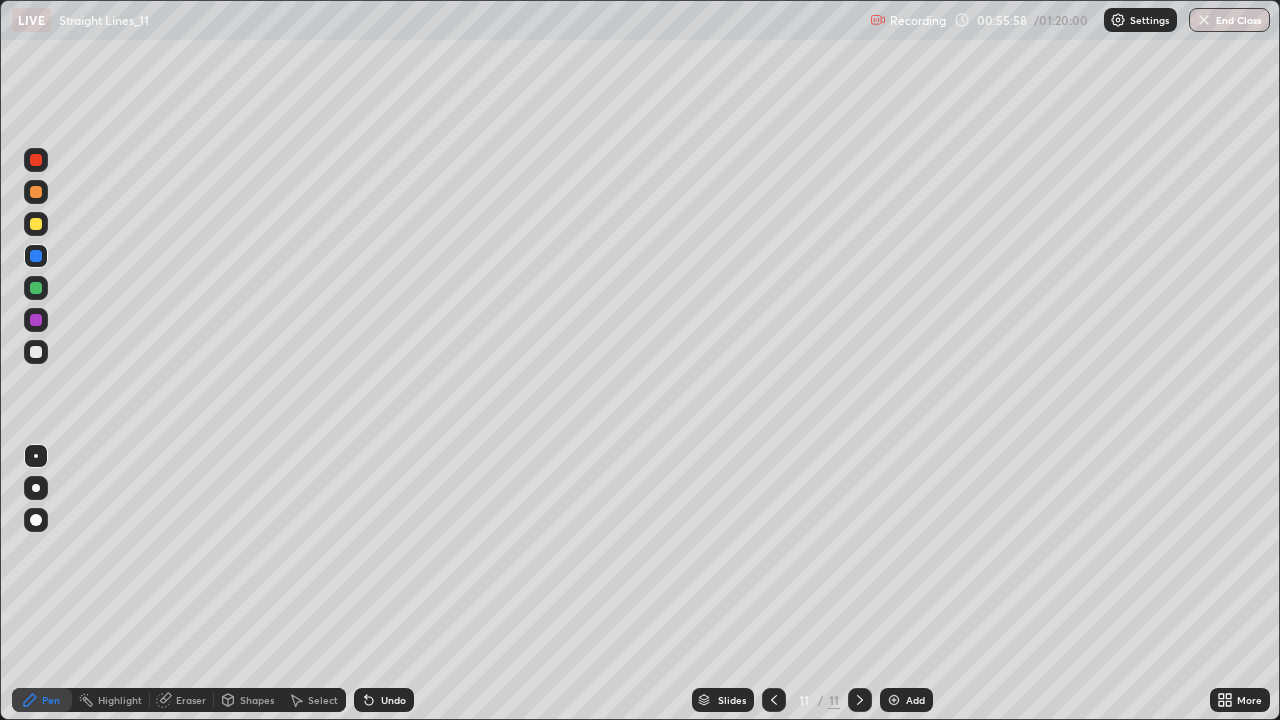 click on "Undo" at bounding box center [393, 700] 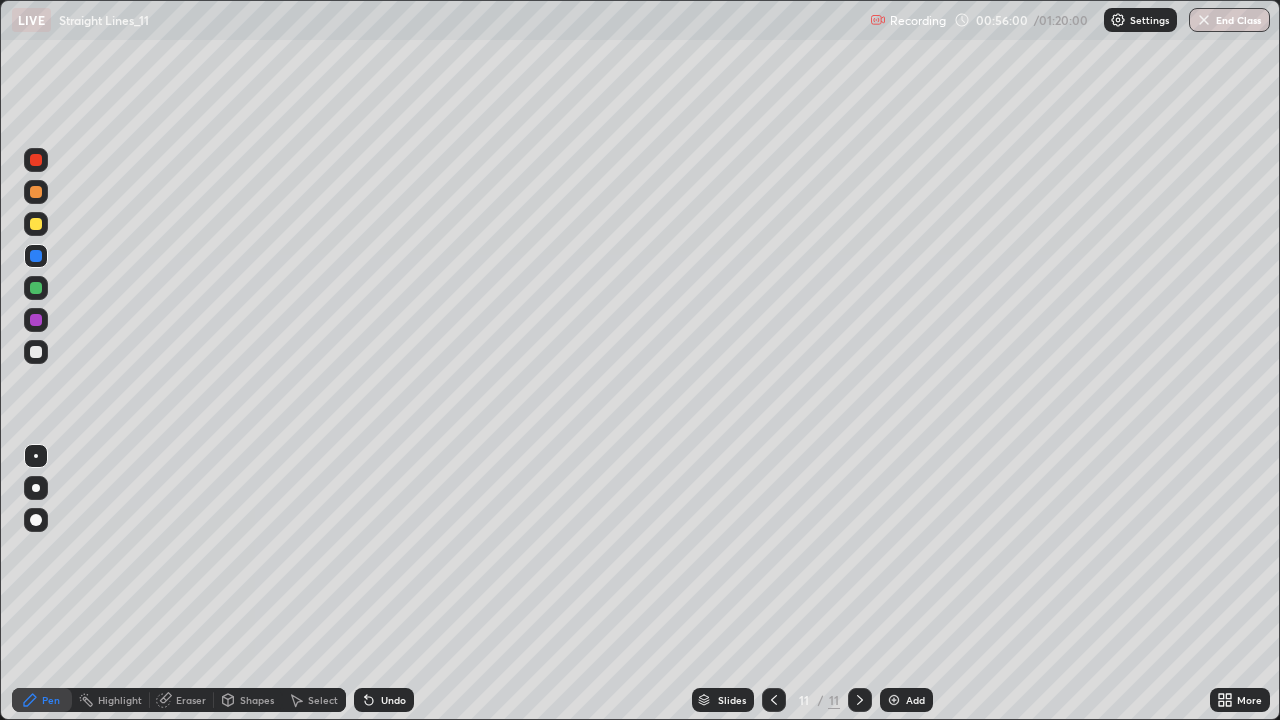 click on "Eraser" at bounding box center [191, 700] 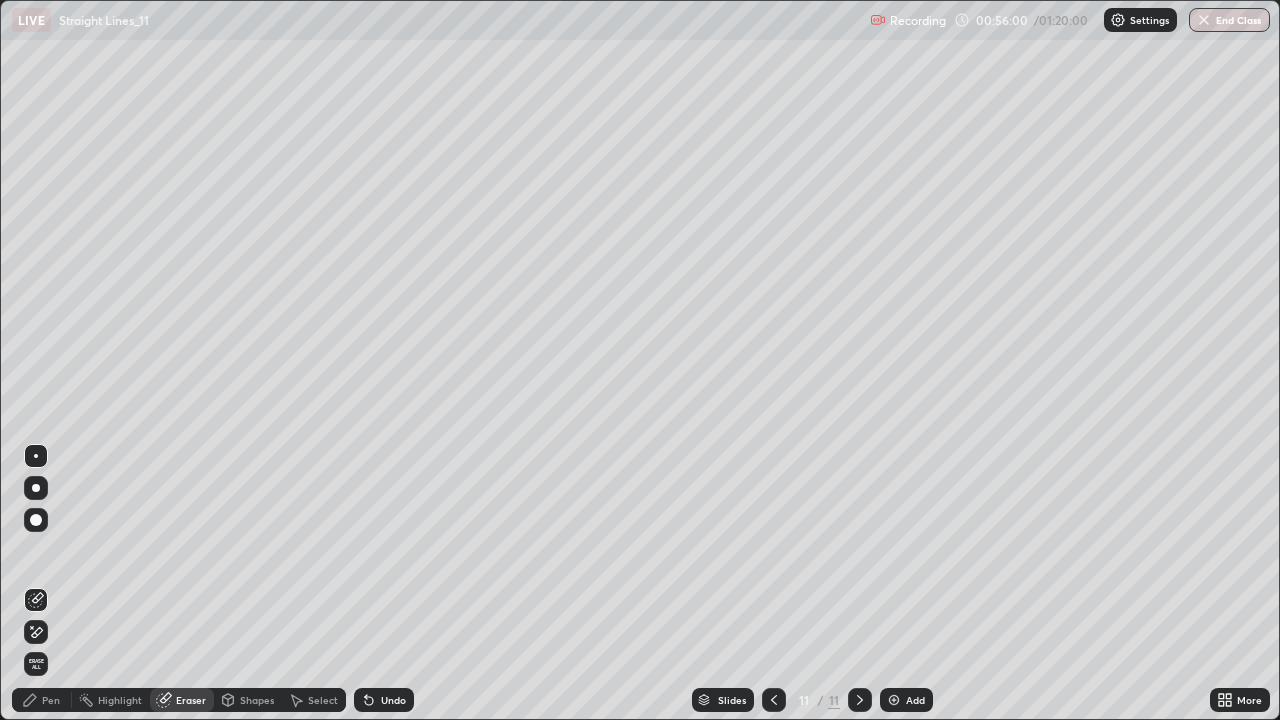click on "Shapes" at bounding box center (257, 700) 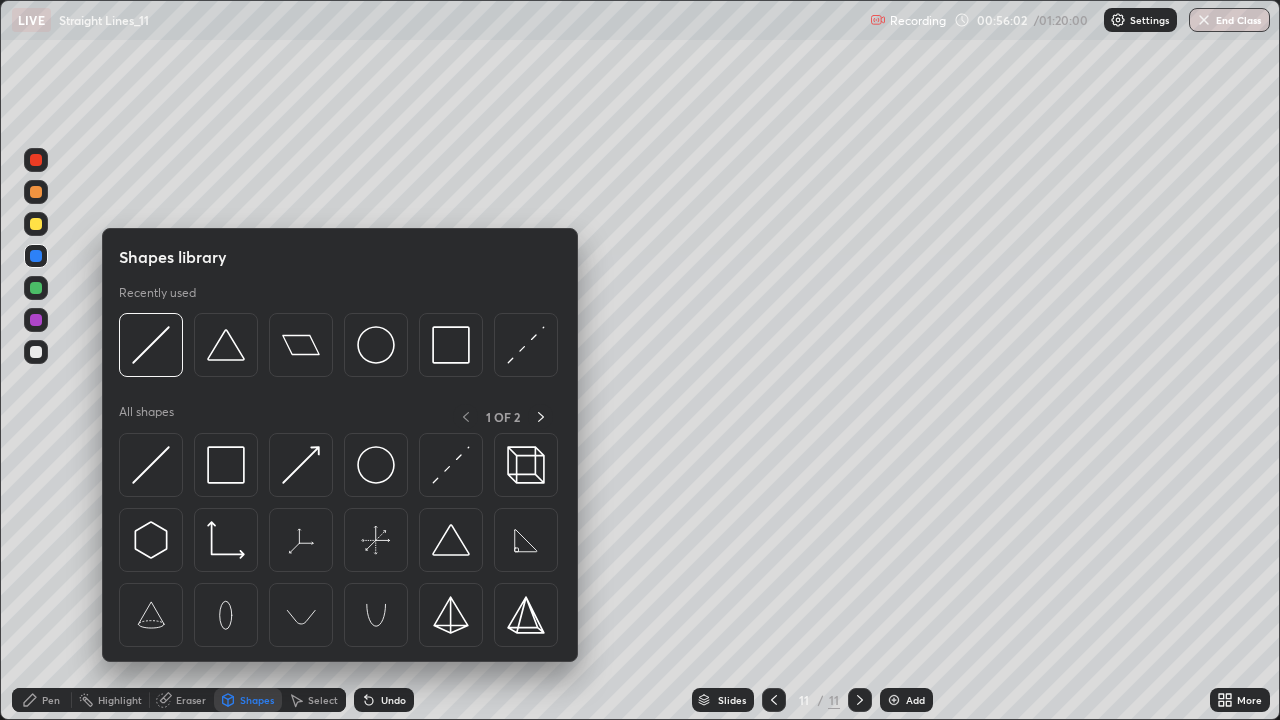 click on "Shapes" at bounding box center [257, 700] 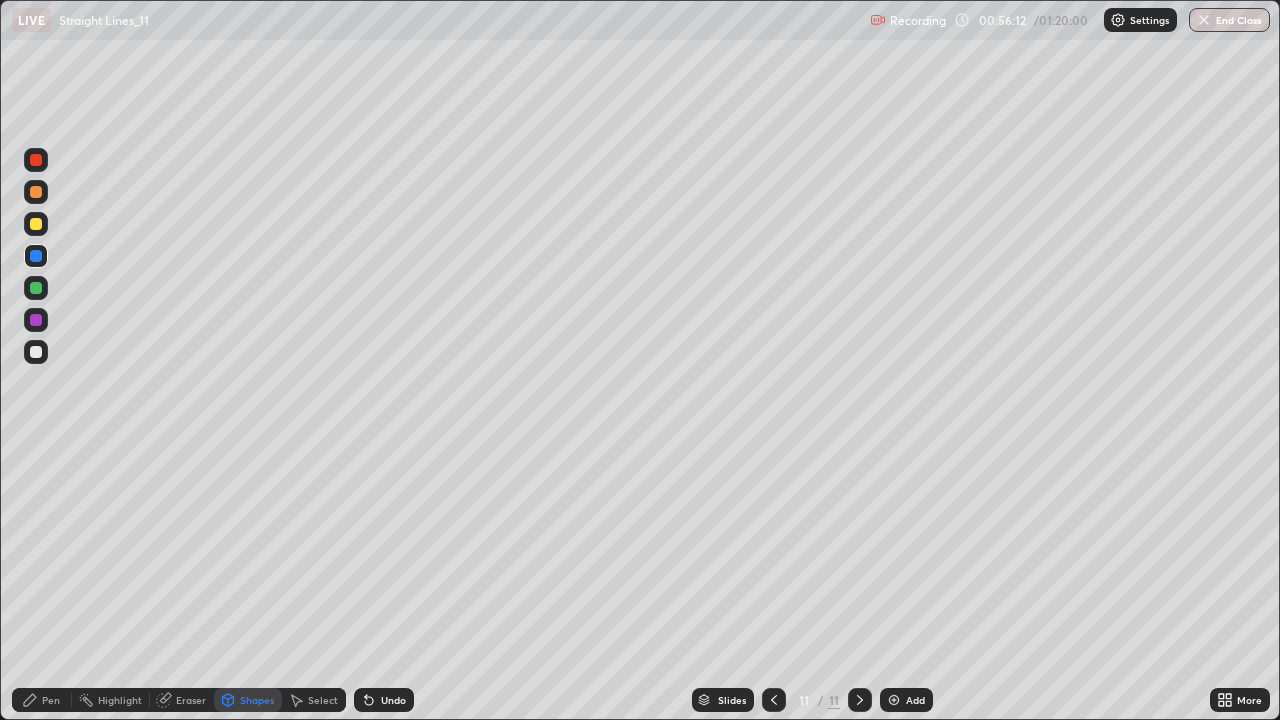 click 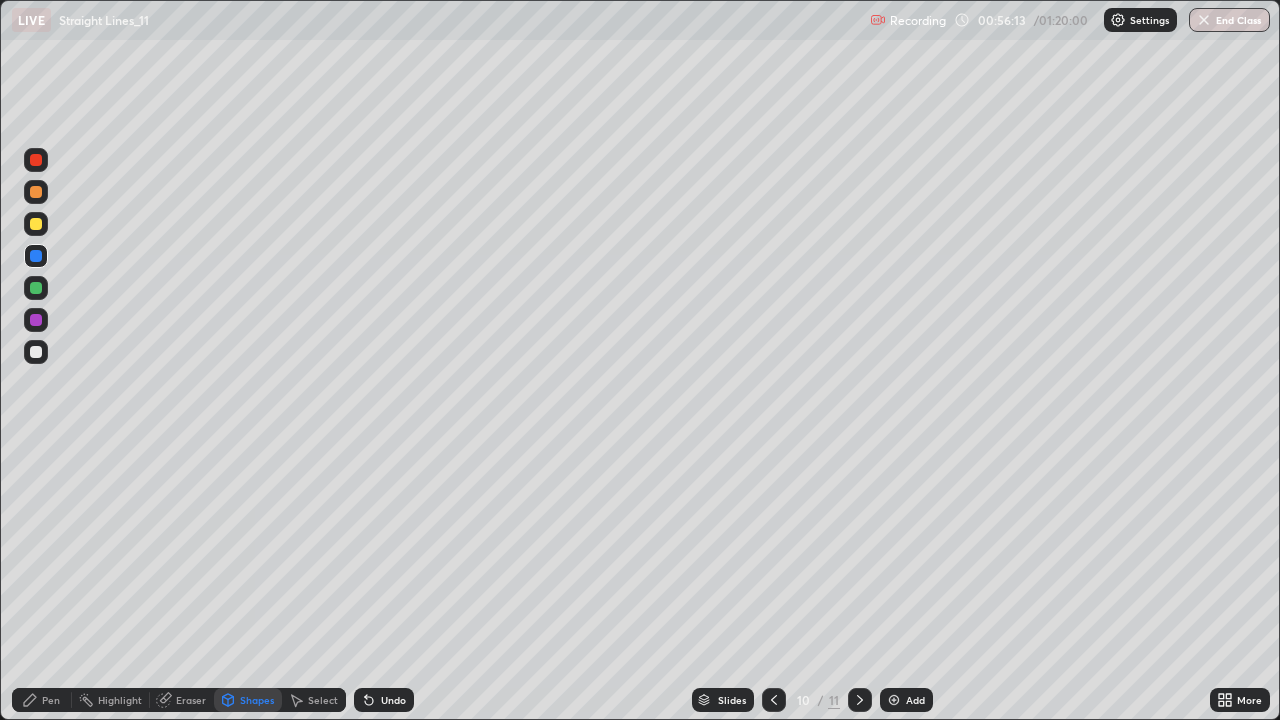click 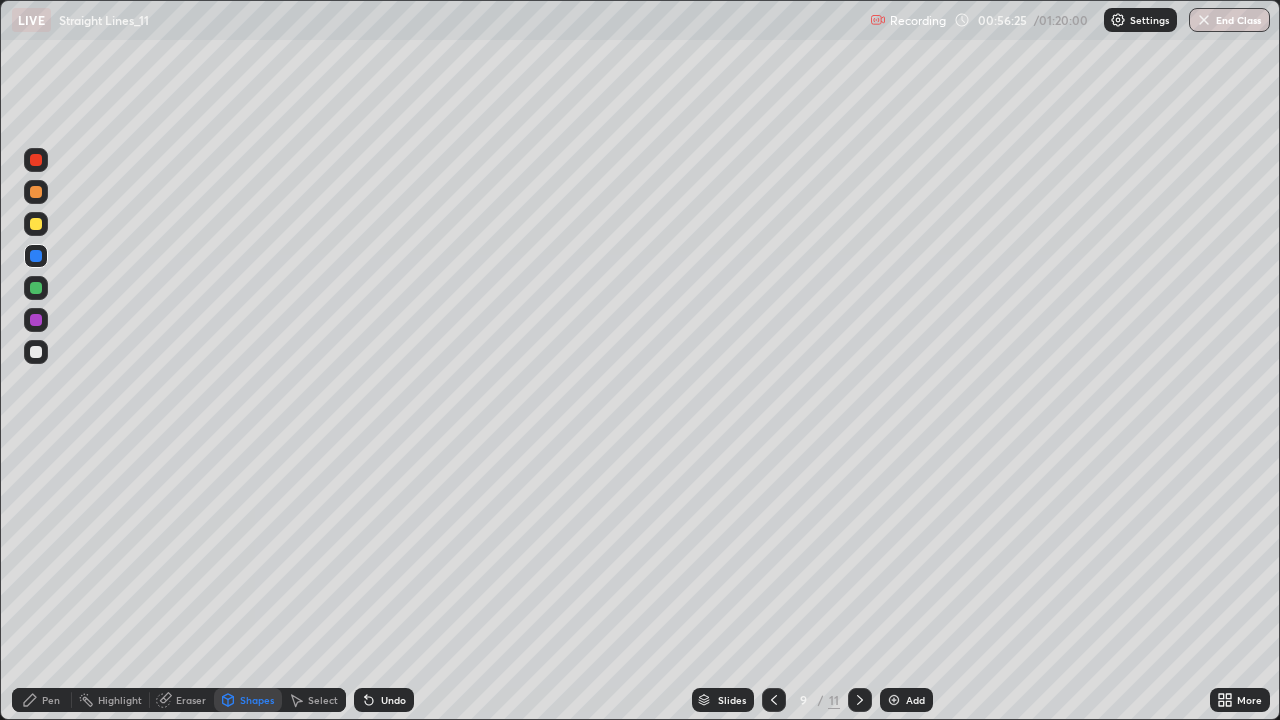 click 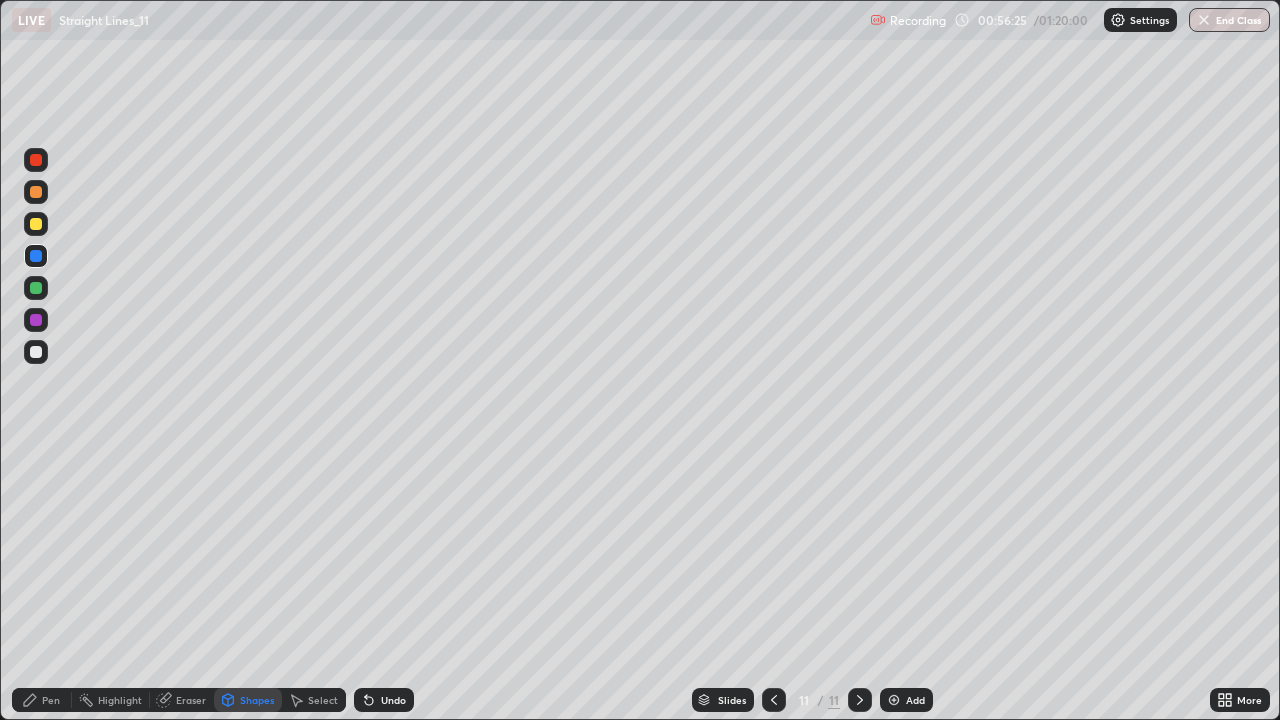 click 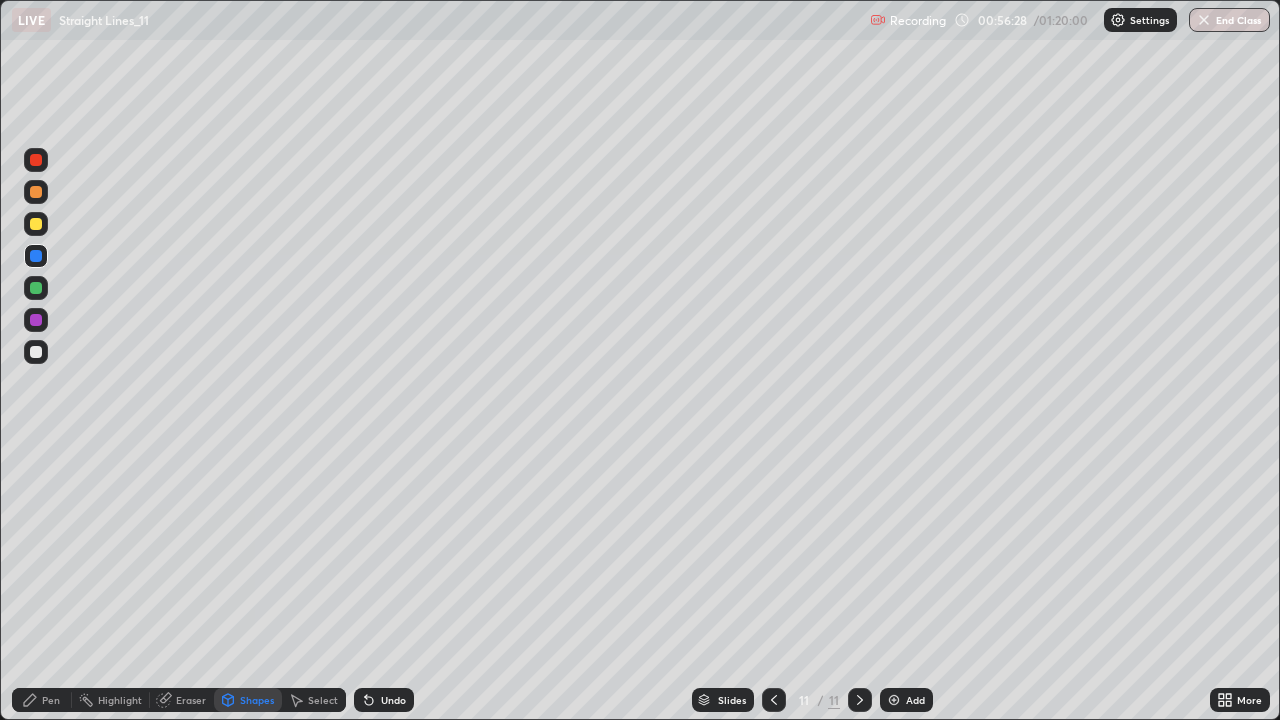 click at bounding box center (36, 192) 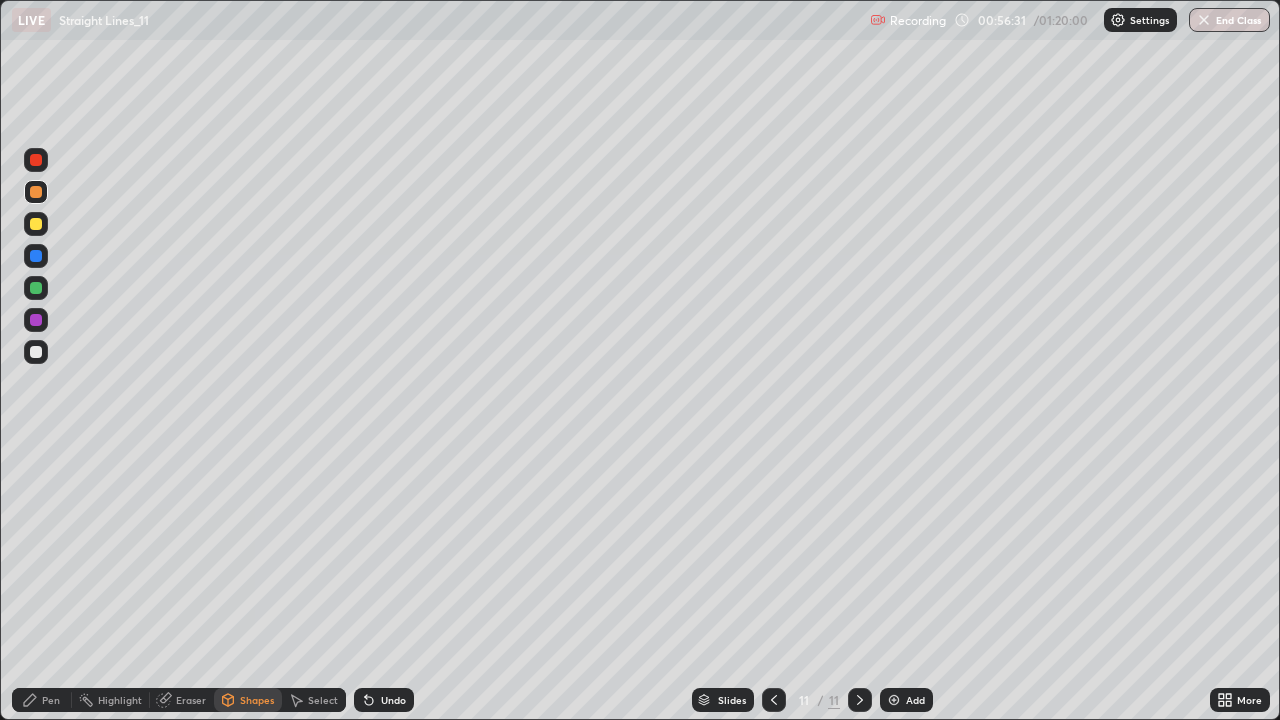 click on "Undo" at bounding box center (393, 700) 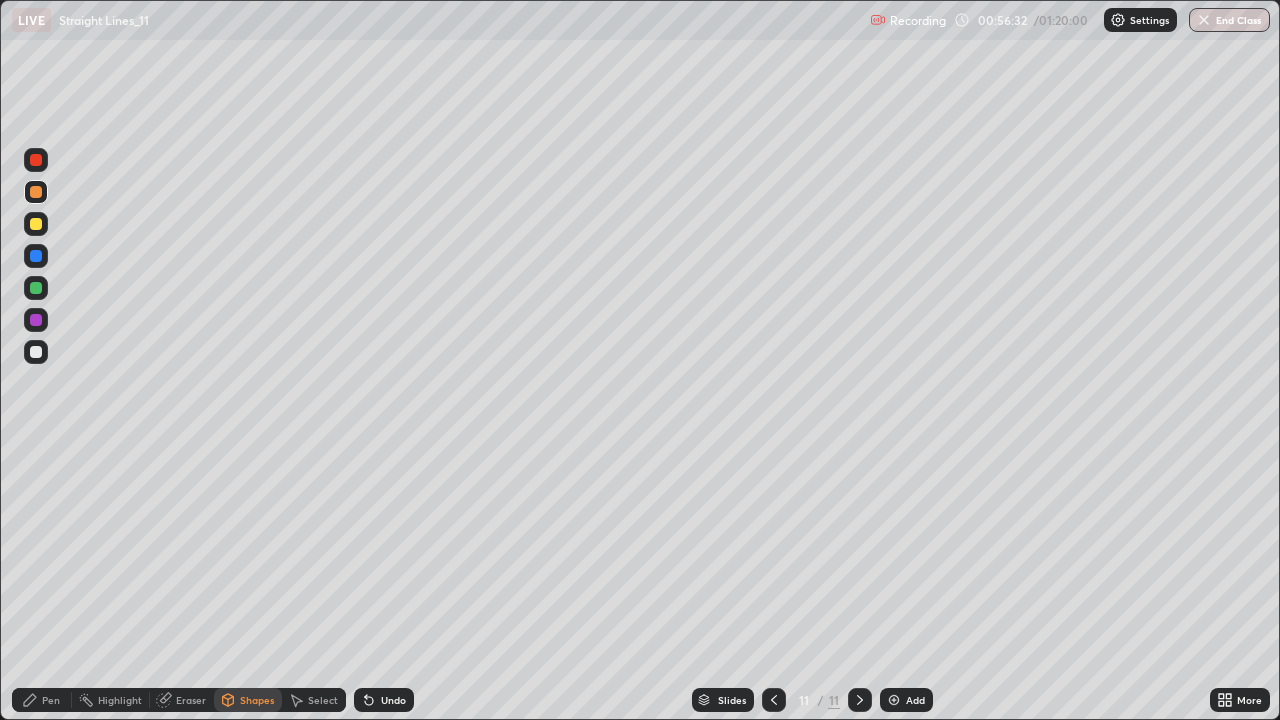 click on "Pen" at bounding box center (51, 700) 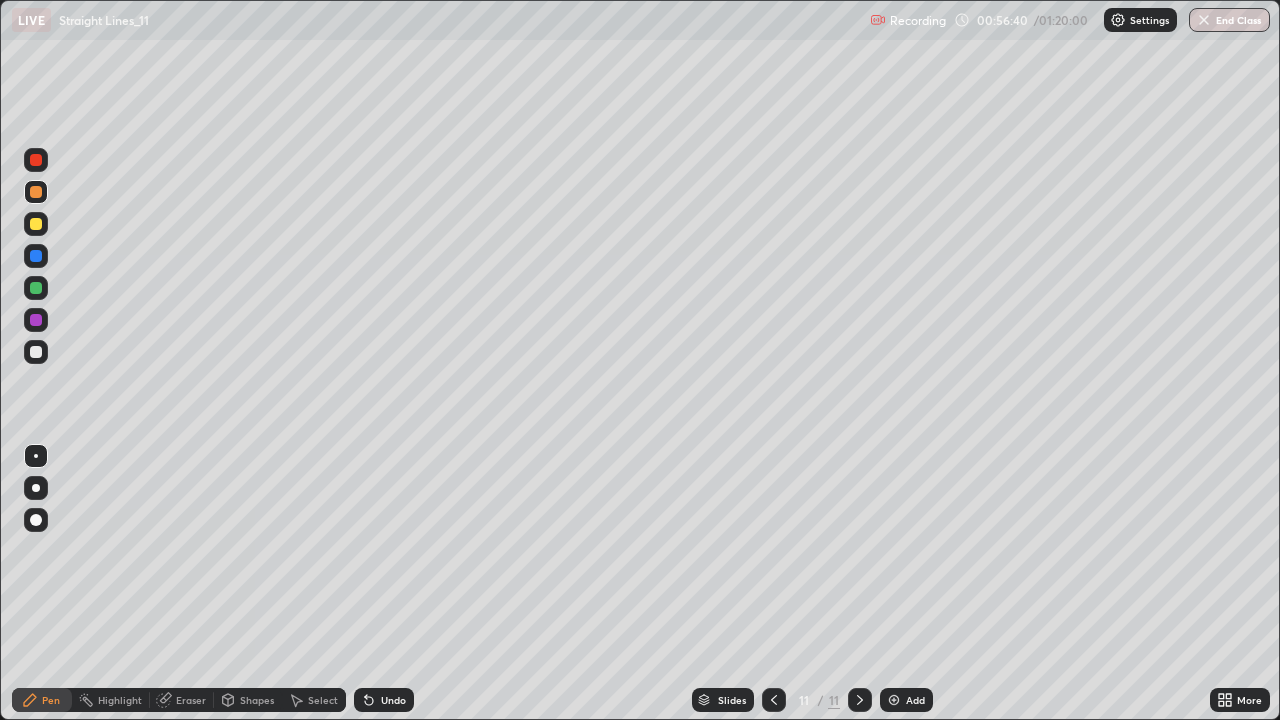 click on "Shapes" at bounding box center (248, 700) 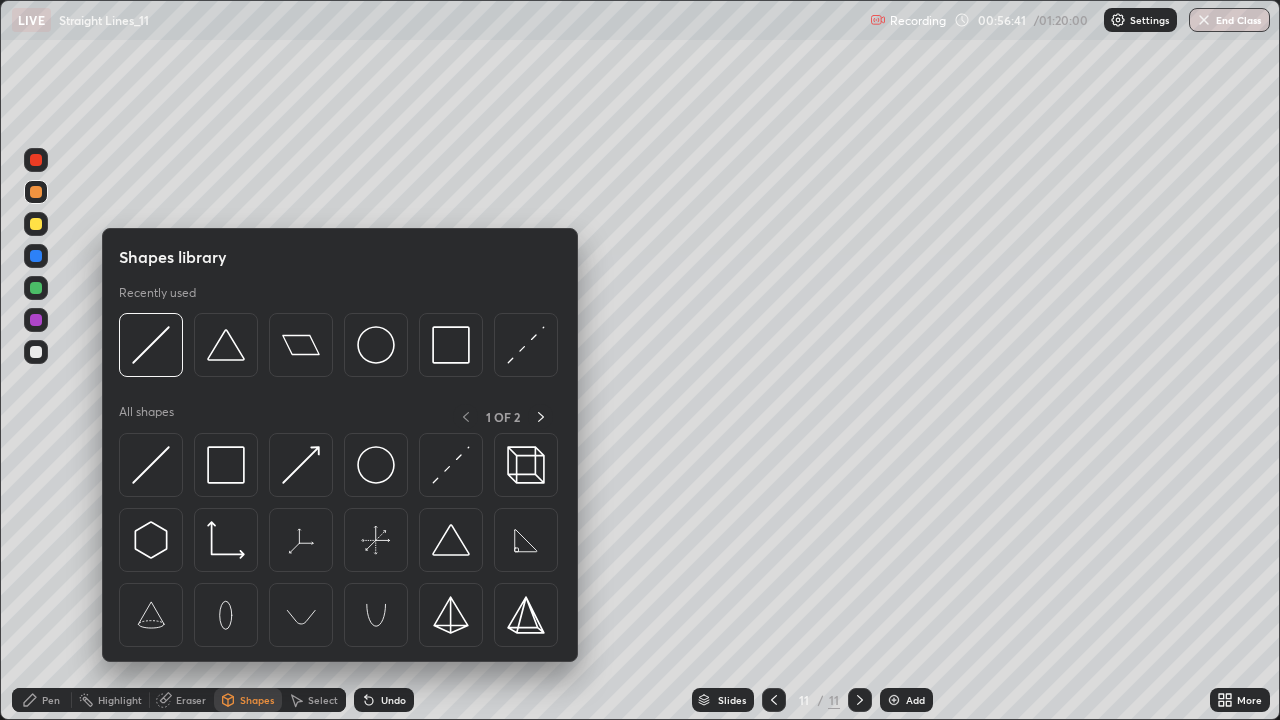 click on "Shapes" at bounding box center [257, 700] 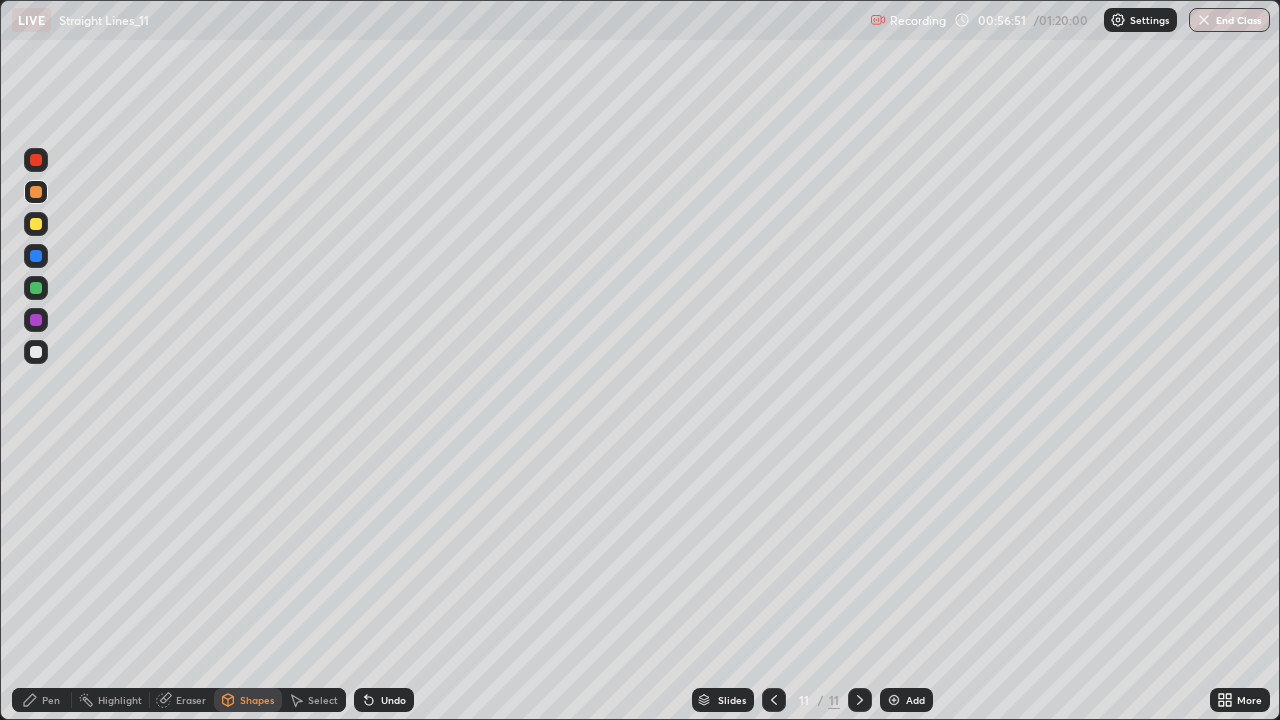 click at bounding box center (36, 352) 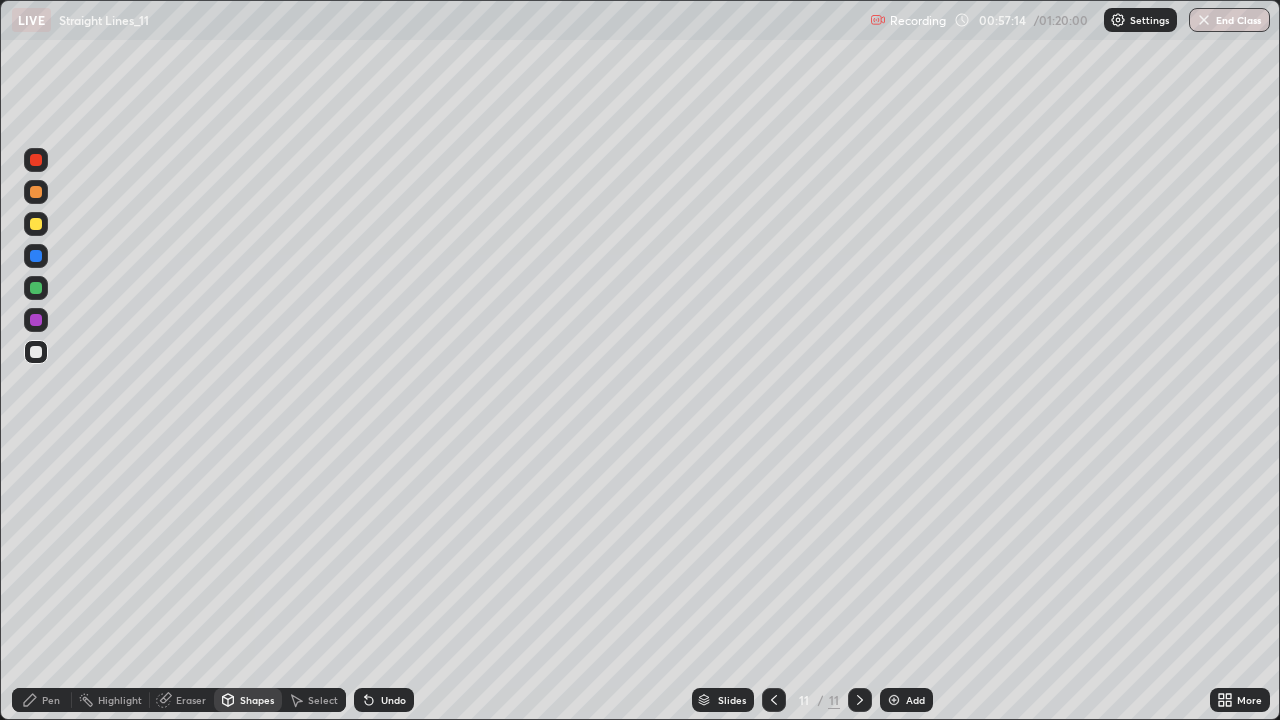 click at bounding box center [36, 160] 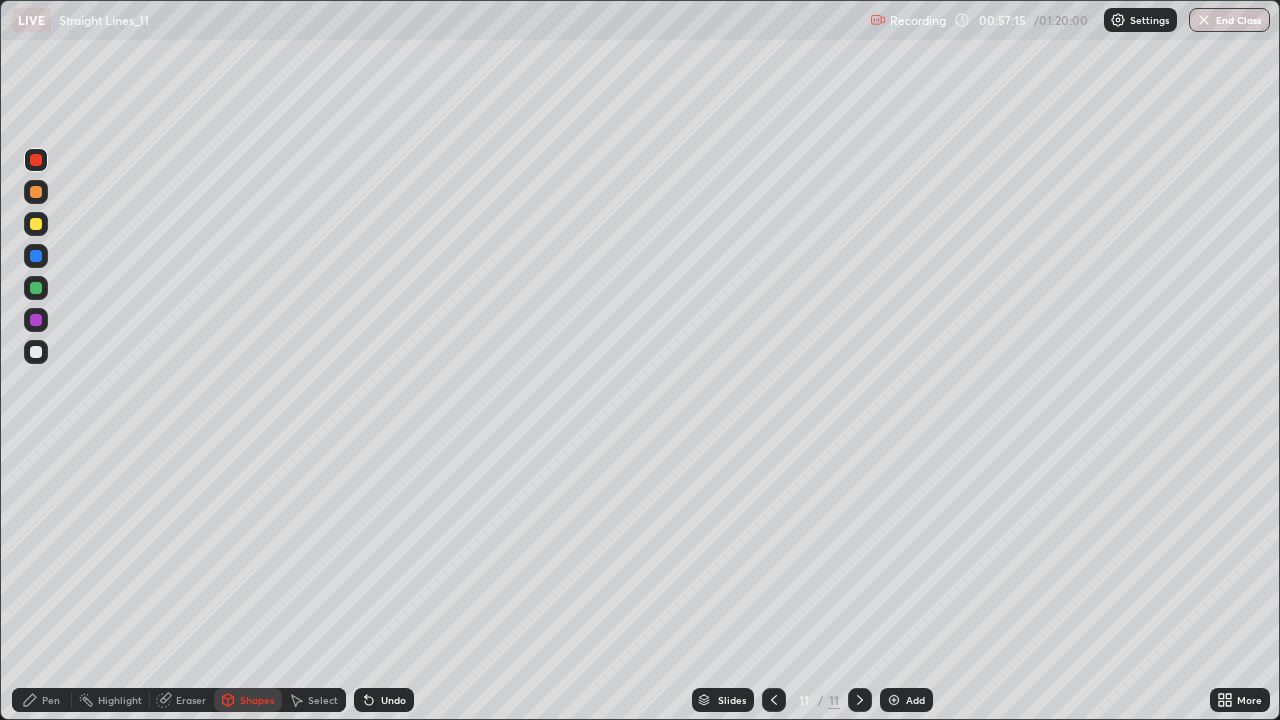 click on "Pen" at bounding box center [51, 700] 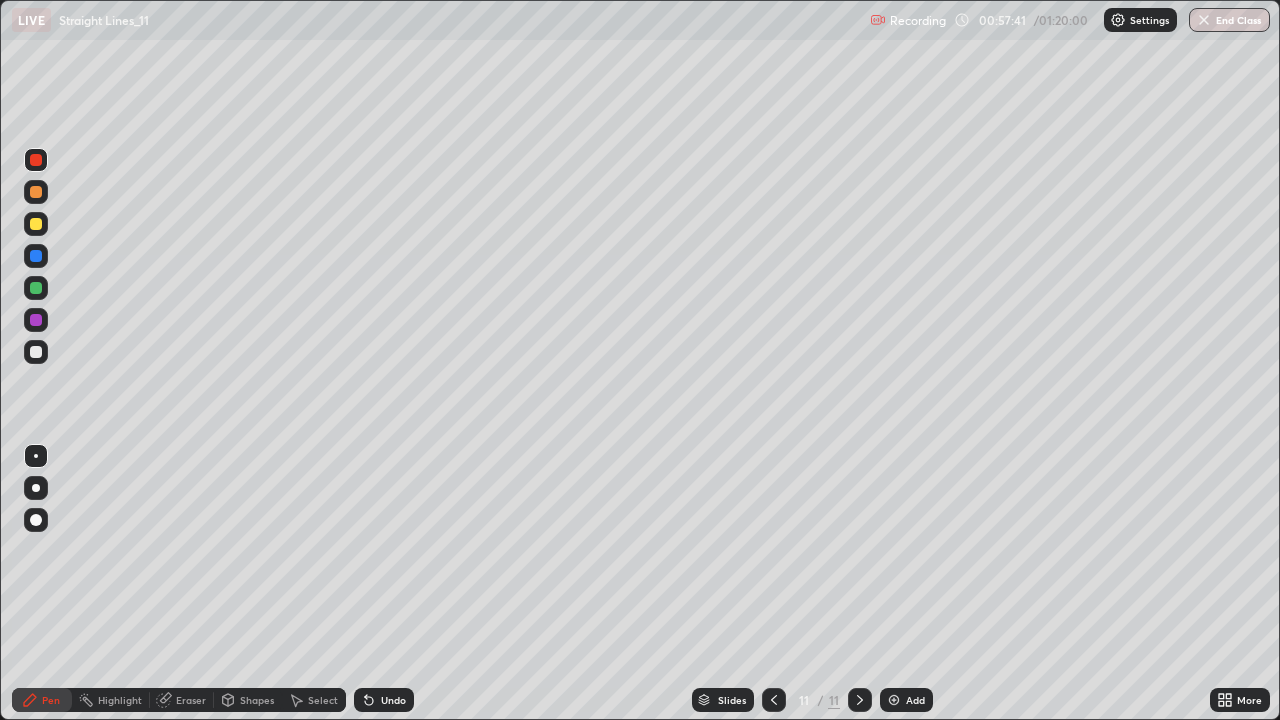 click at bounding box center (36, 352) 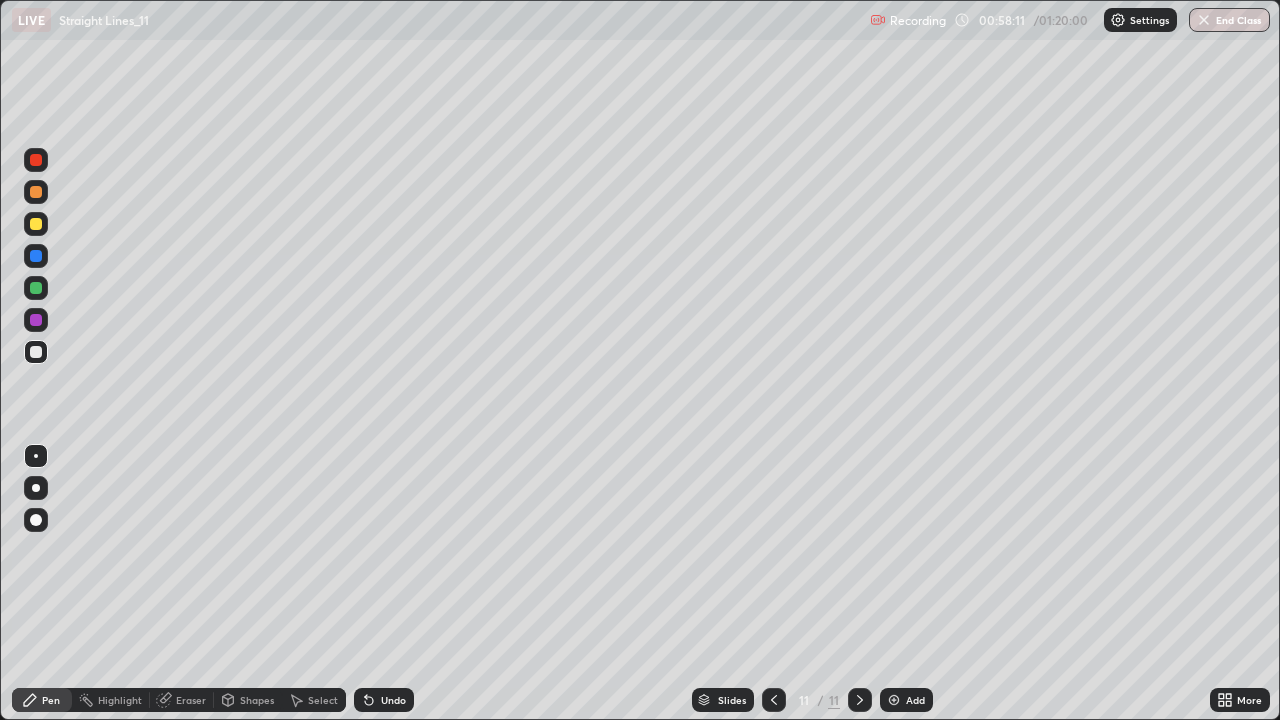 click on "Undo" at bounding box center [384, 700] 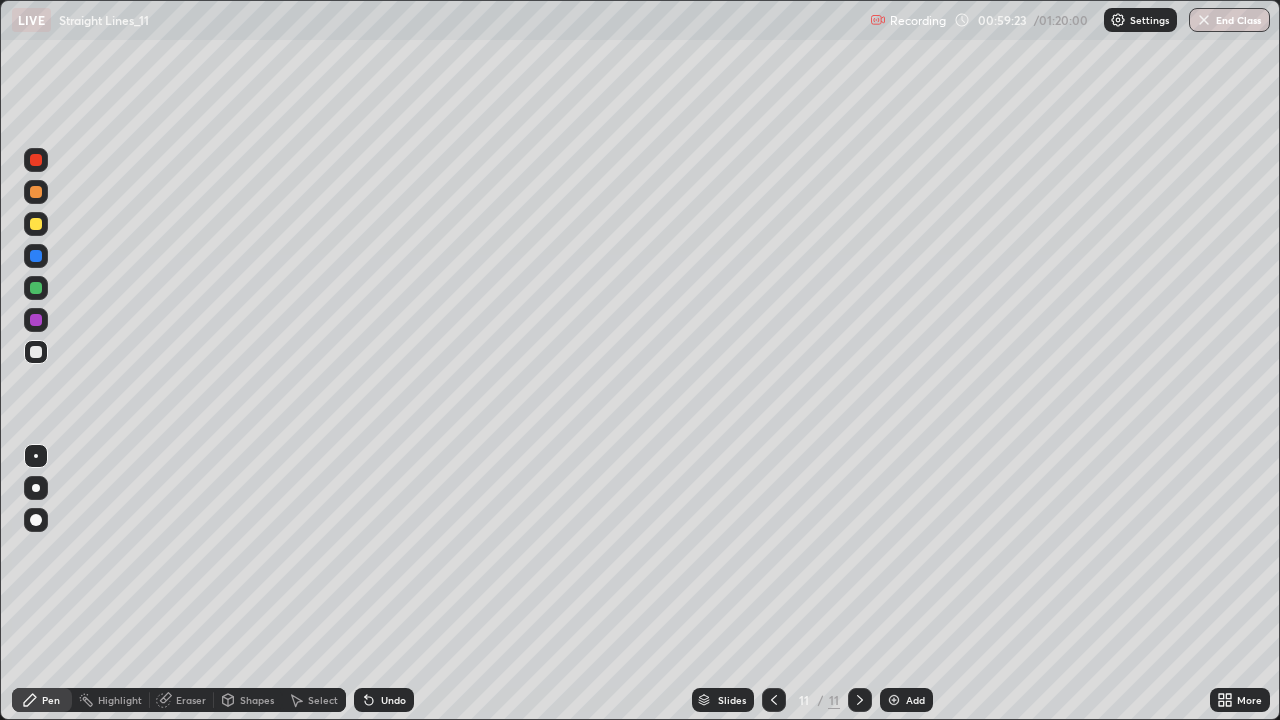 click at bounding box center [36, 192] 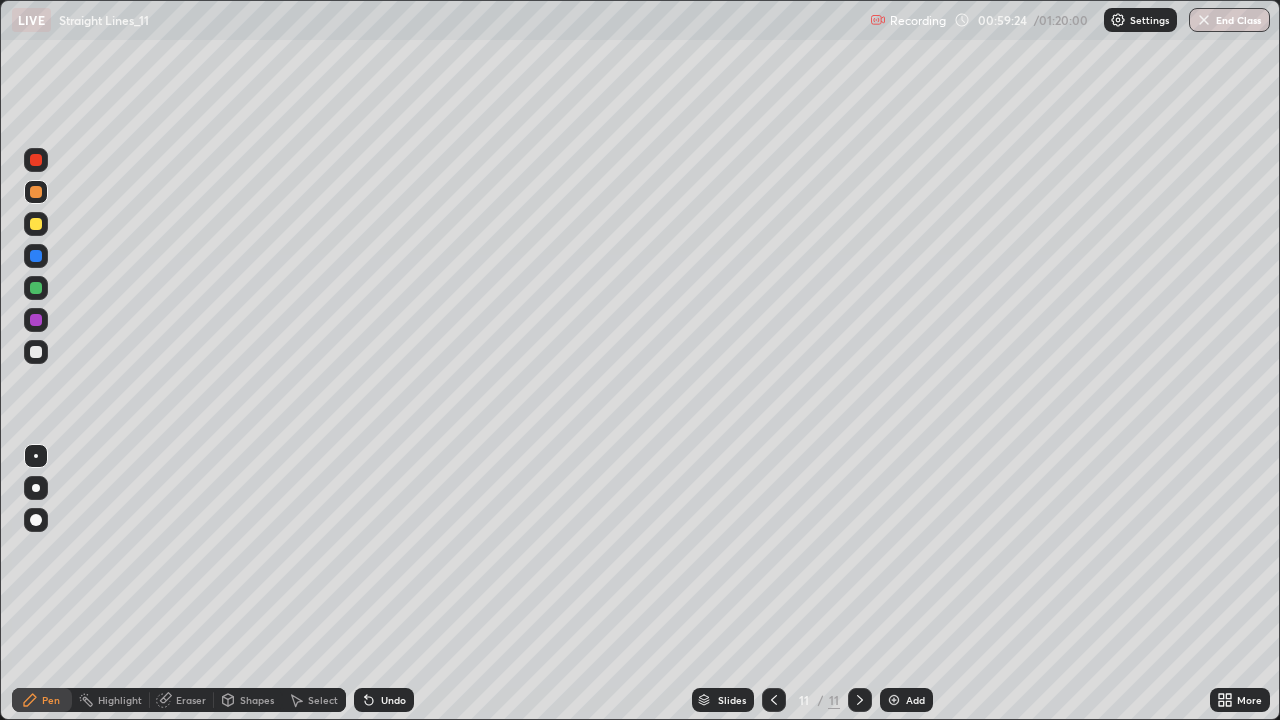 click at bounding box center (36, 224) 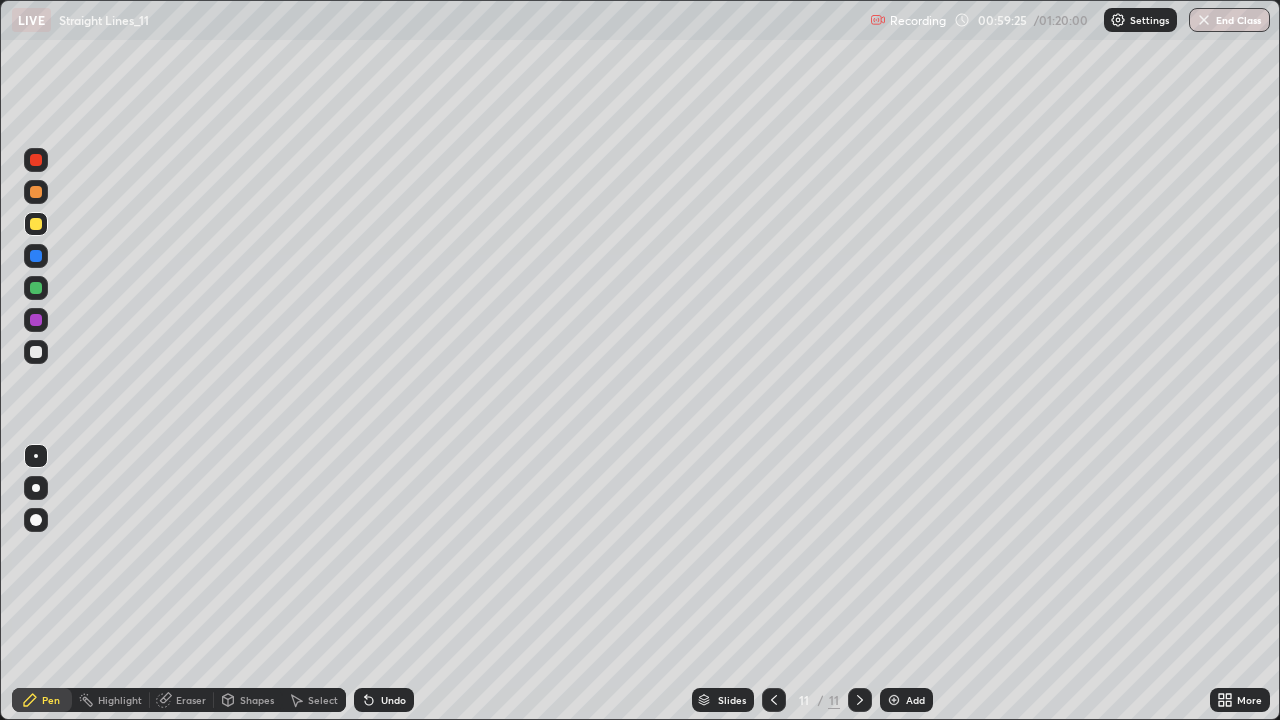 click on "Add" at bounding box center (915, 700) 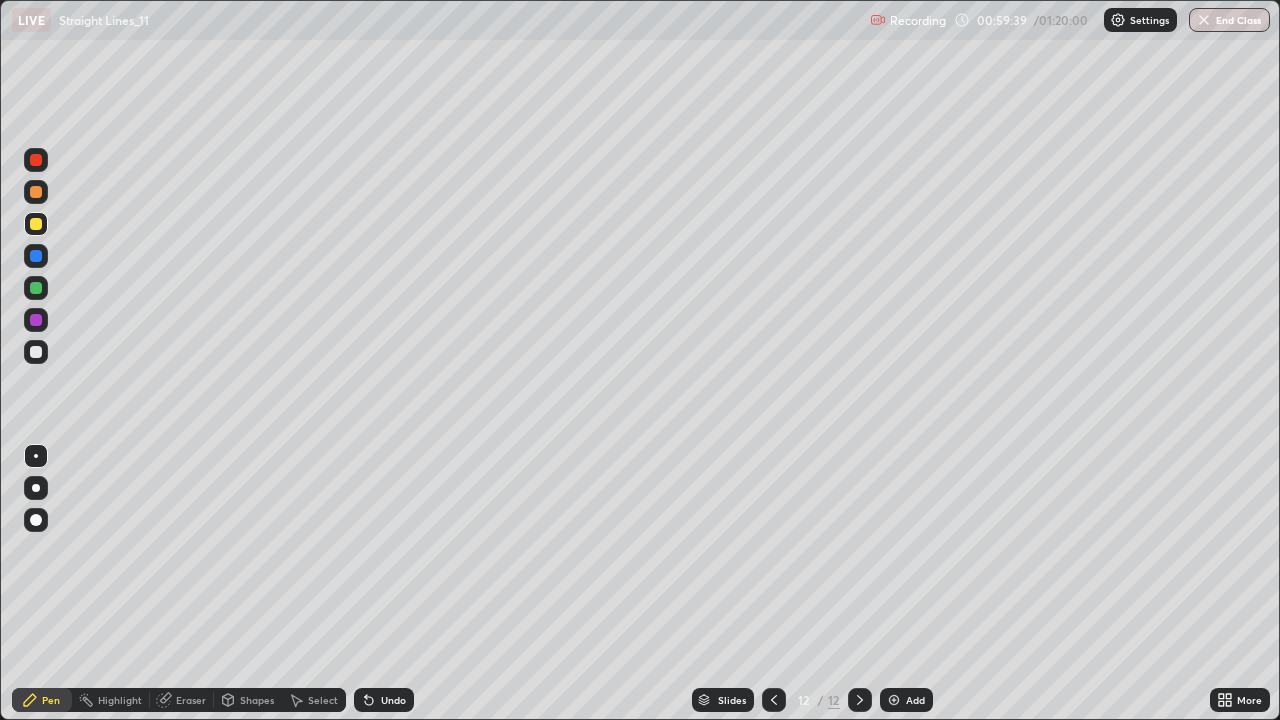 click at bounding box center (36, 352) 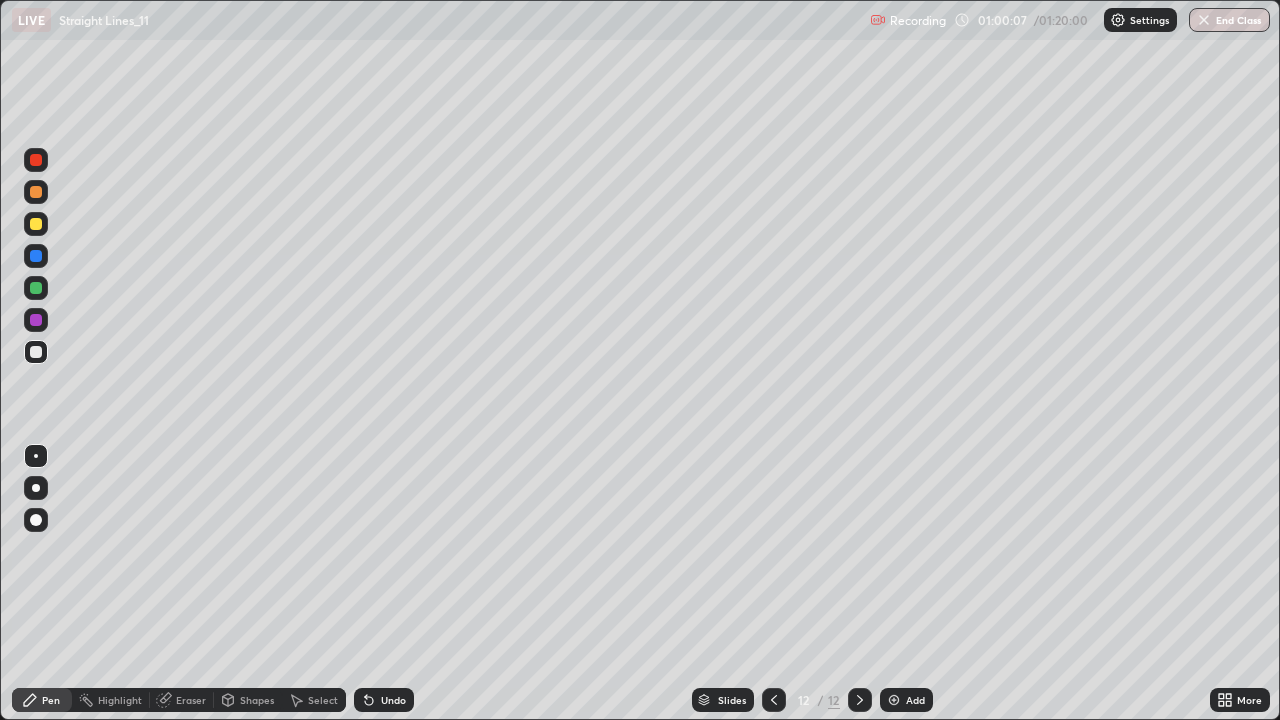 click at bounding box center [36, 192] 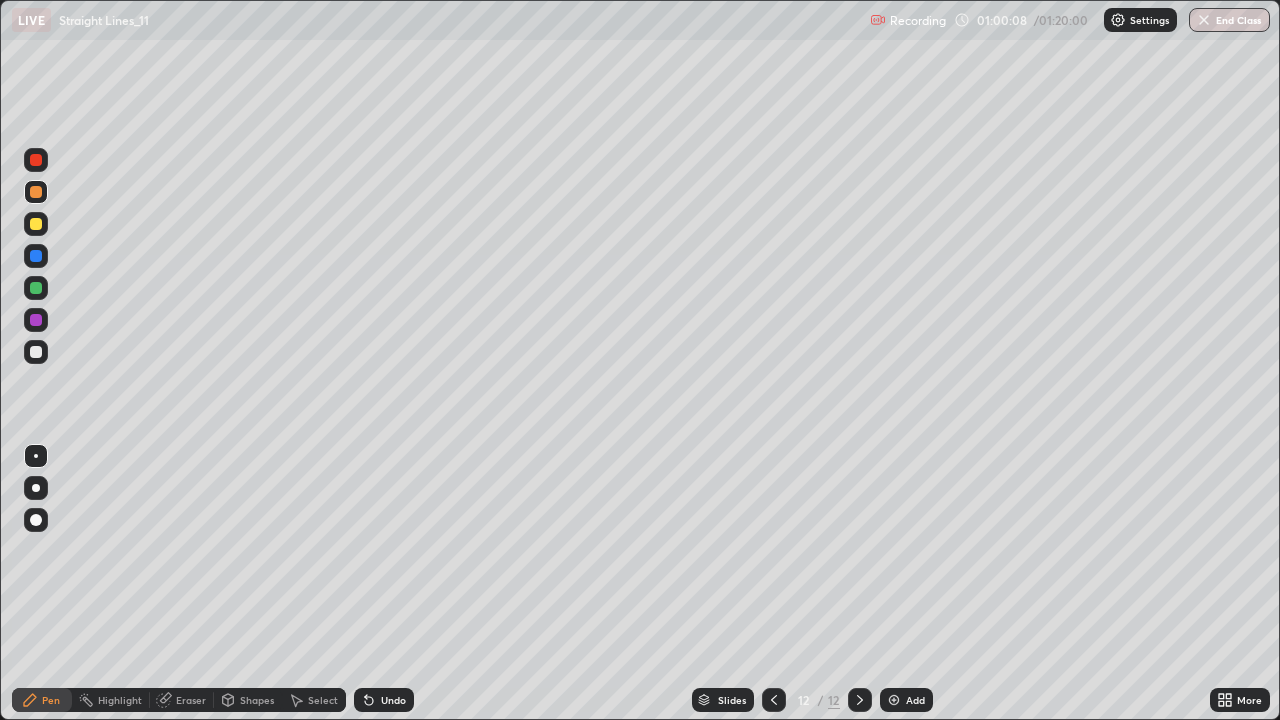 click at bounding box center (36, 224) 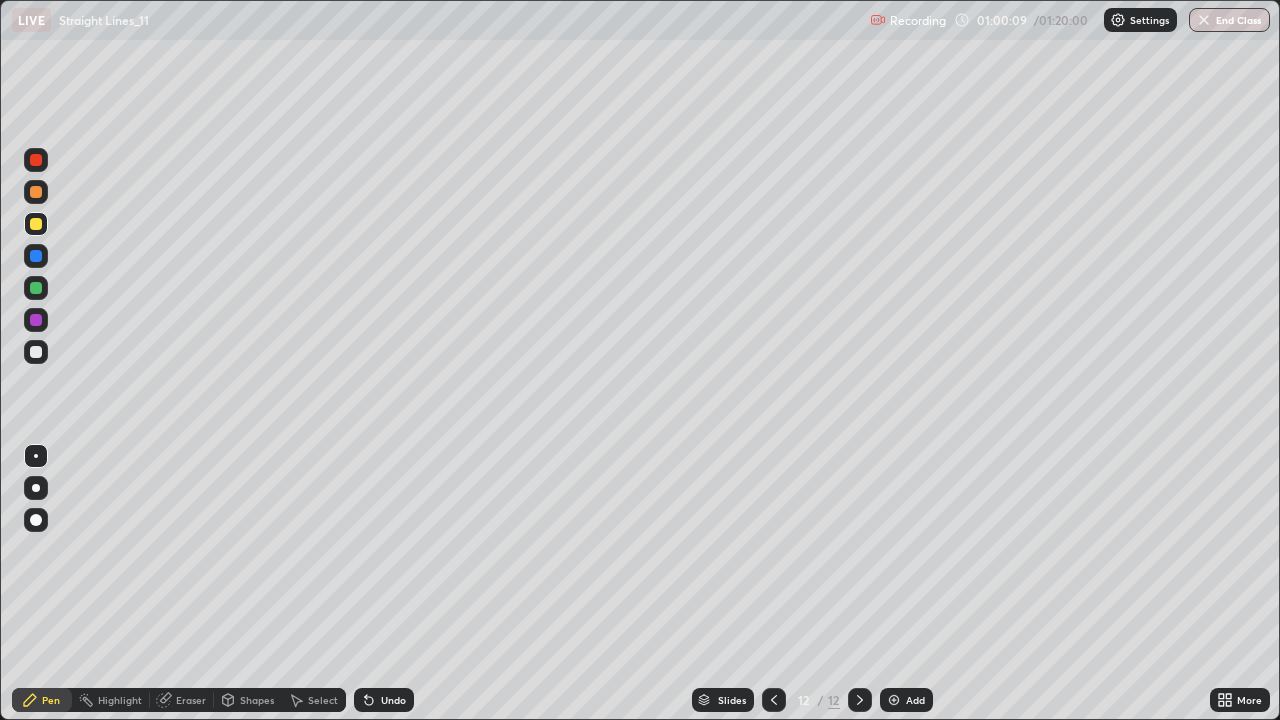 click at bounding box center [36, 256] 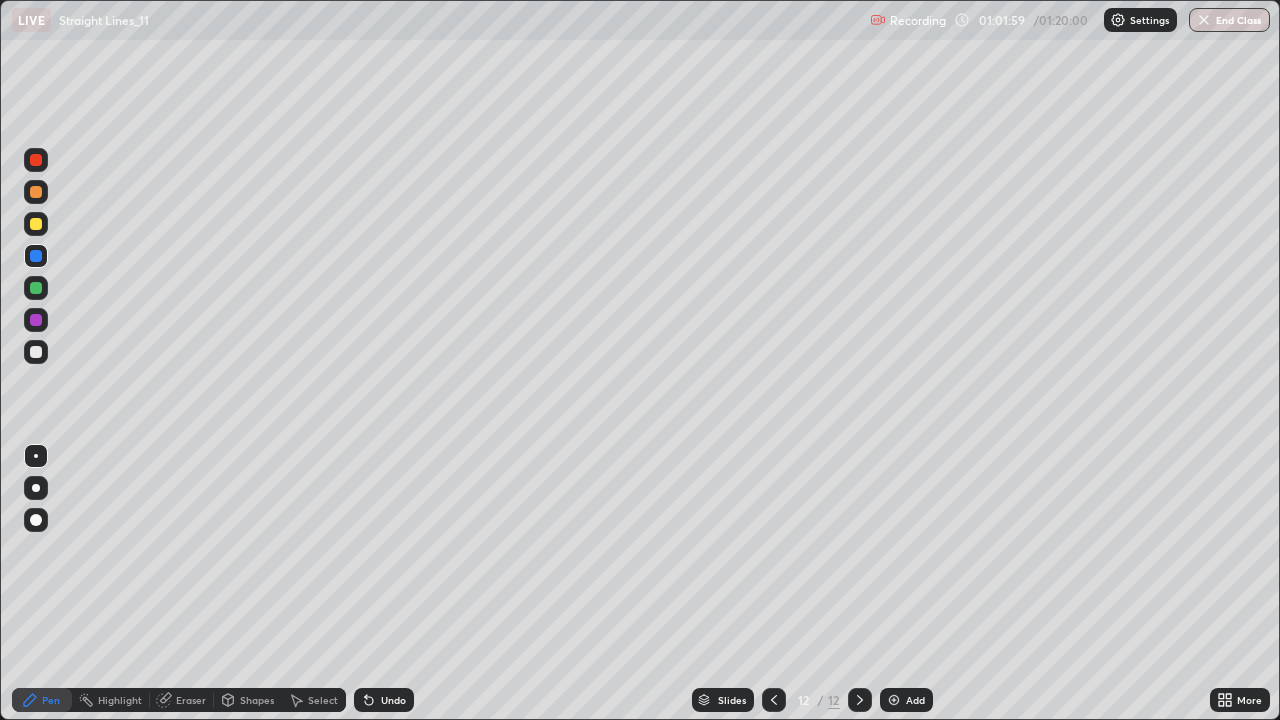click on "Undo" at bounding box center (393, 700) 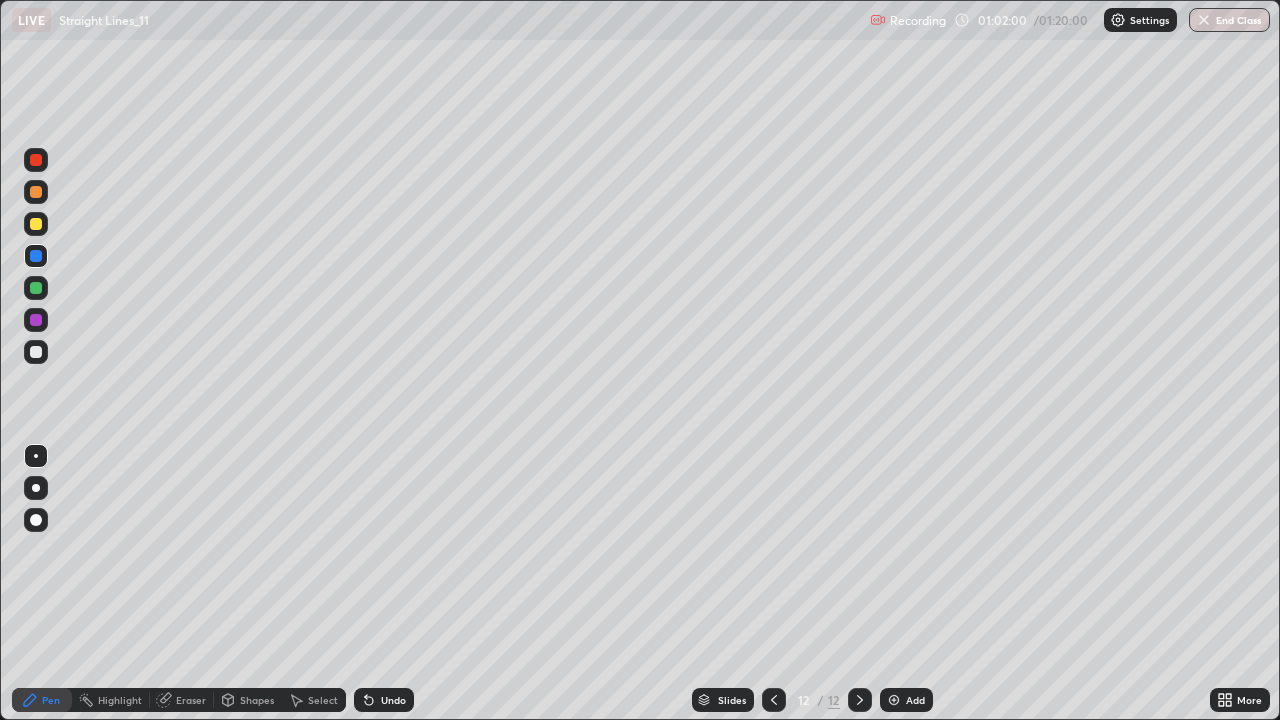 click on "Undo" at bounding box center (393, 700) 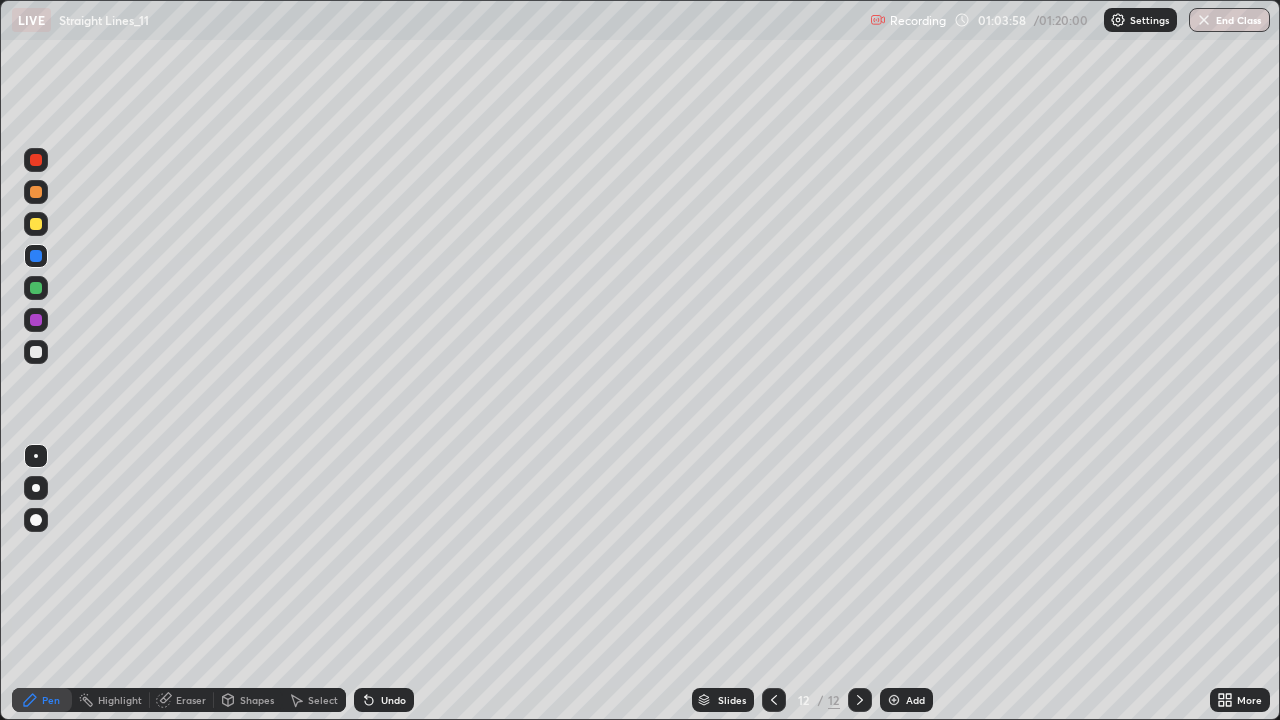 click on "Undo" at bounding box center (393, 700) 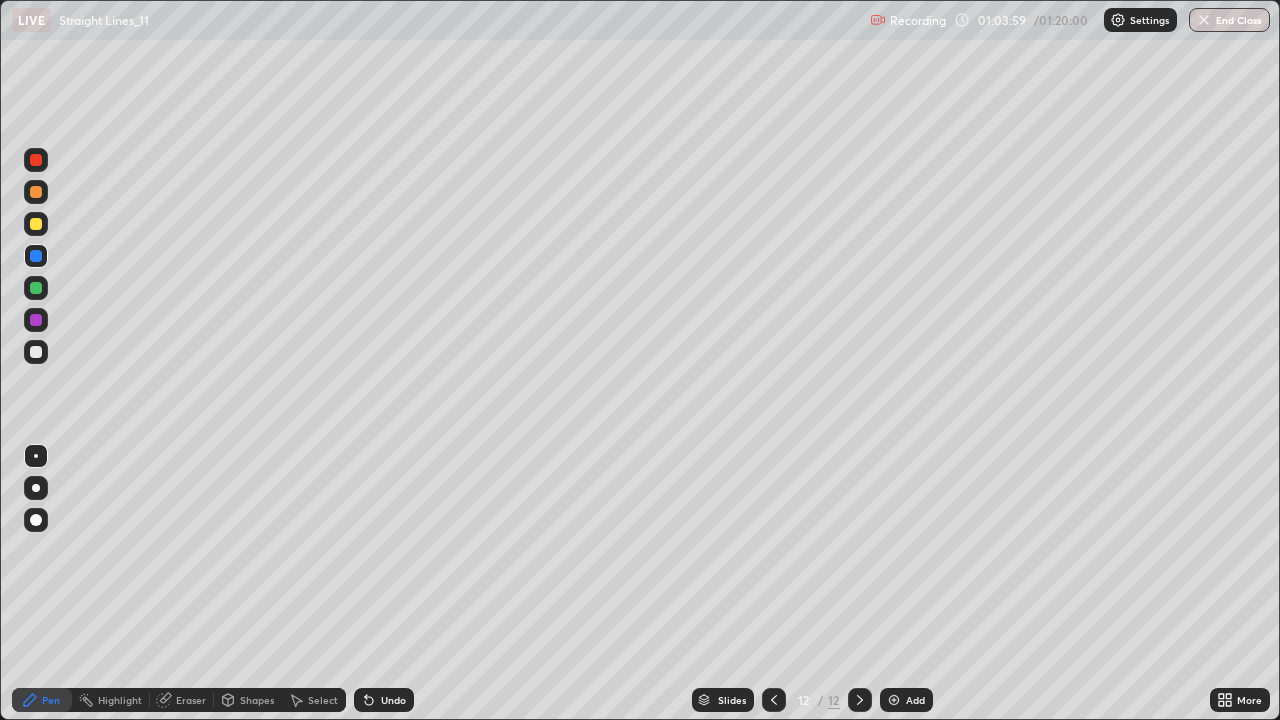 click on "Undo" at bounding box center (393, 700) 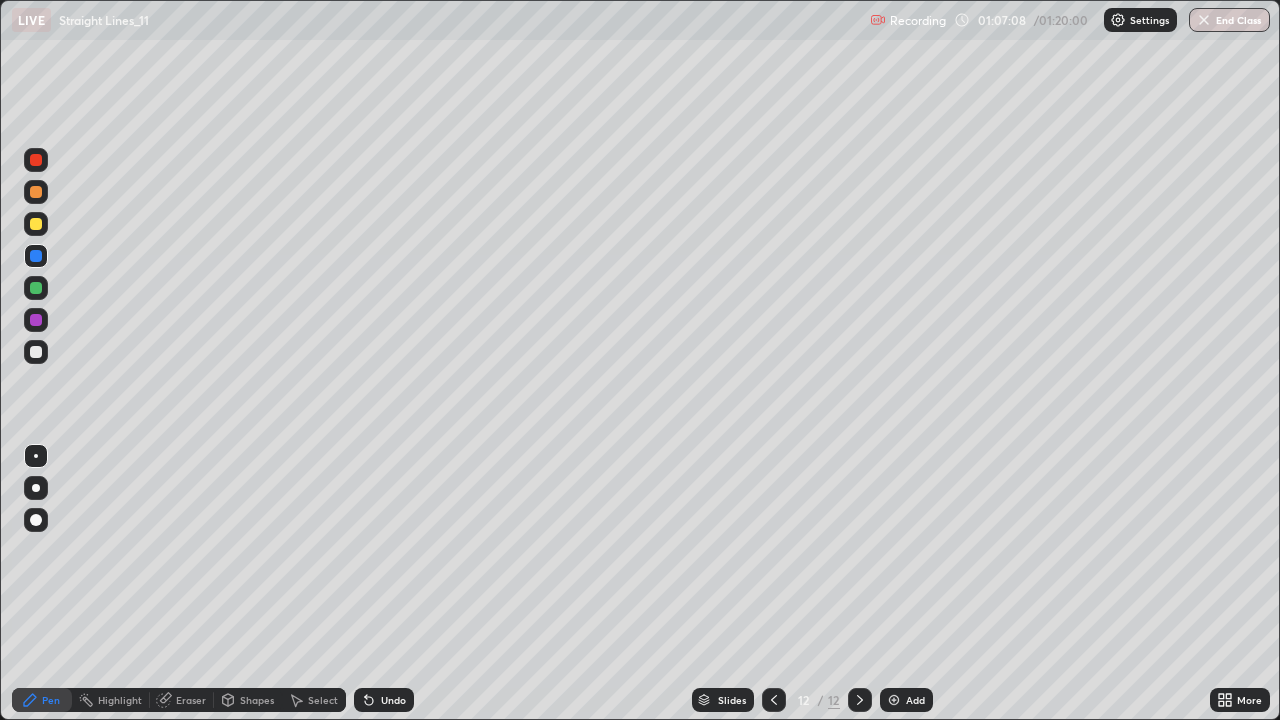 click on "End Class" at bounding box center [1229, 20] 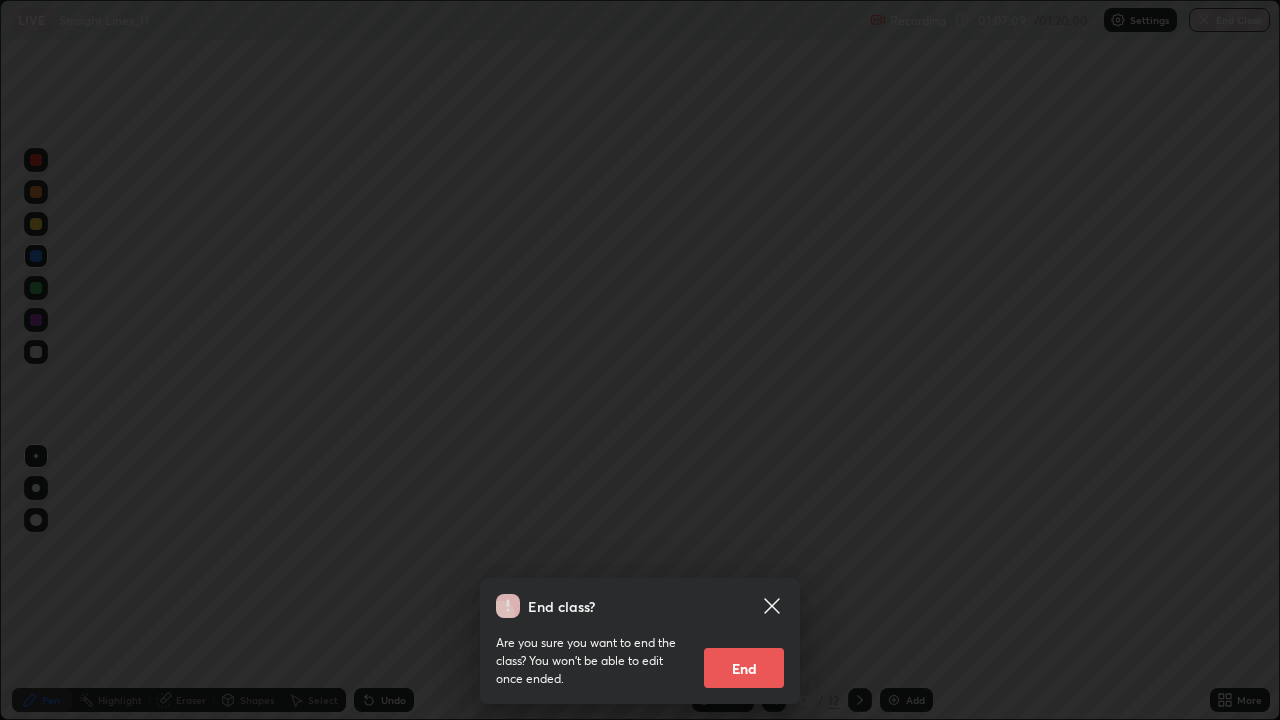 click on "End" at bounding box center [744, 668] 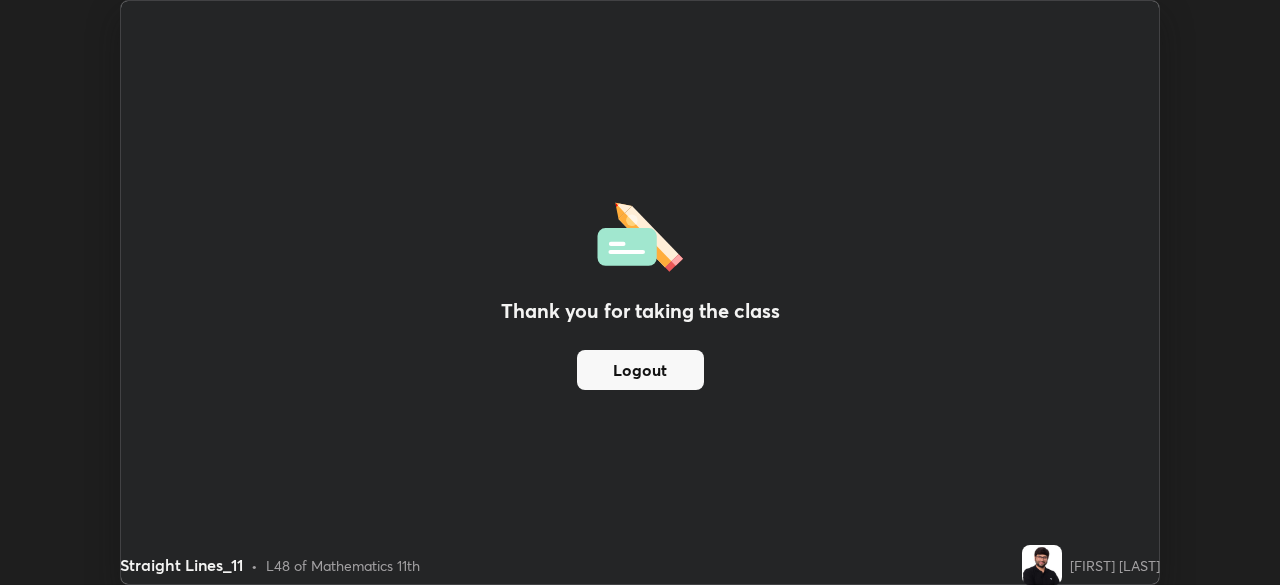 scroll, scrollTop: 585, scrollLeft: 1280, axis: both 